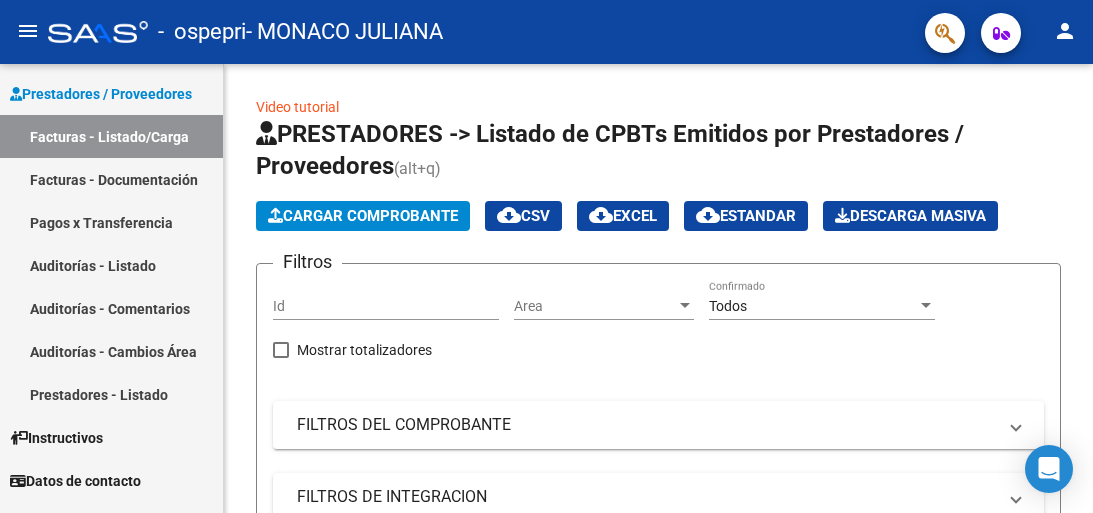 scroll, scrollTop: 0, scrollLeft: 0, axis: both 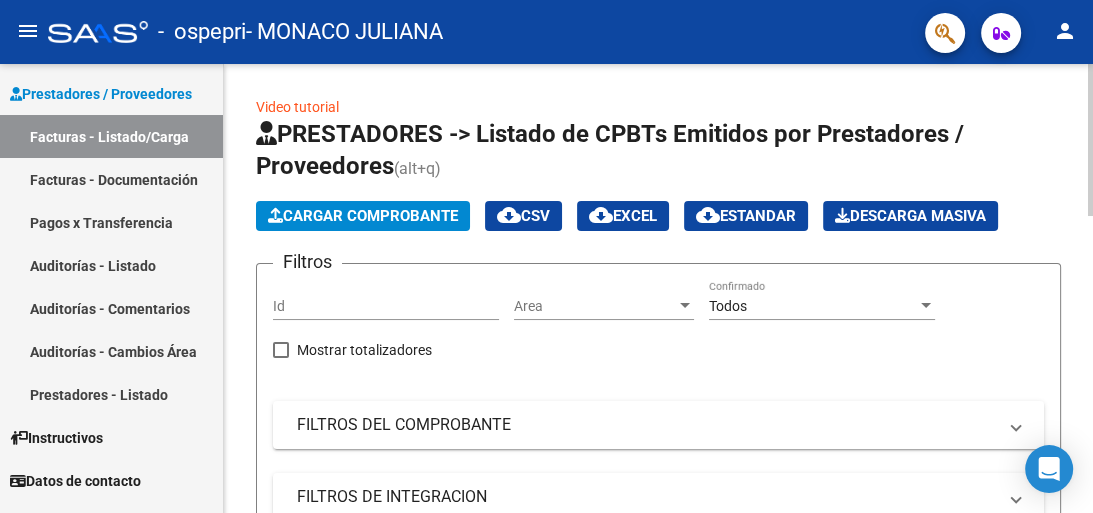 click on "Cargar Comprobante" 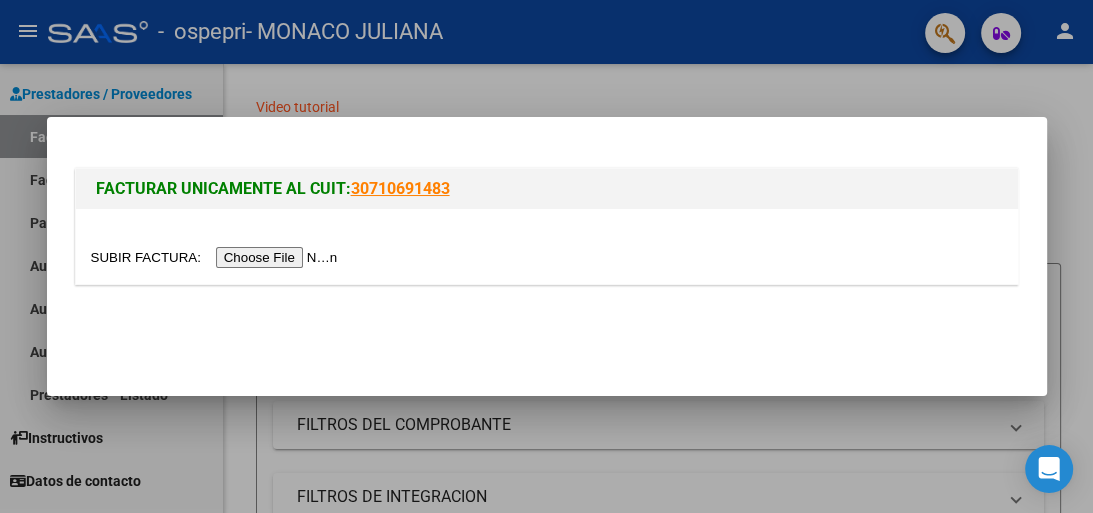 click at bounding box center (217, 257) 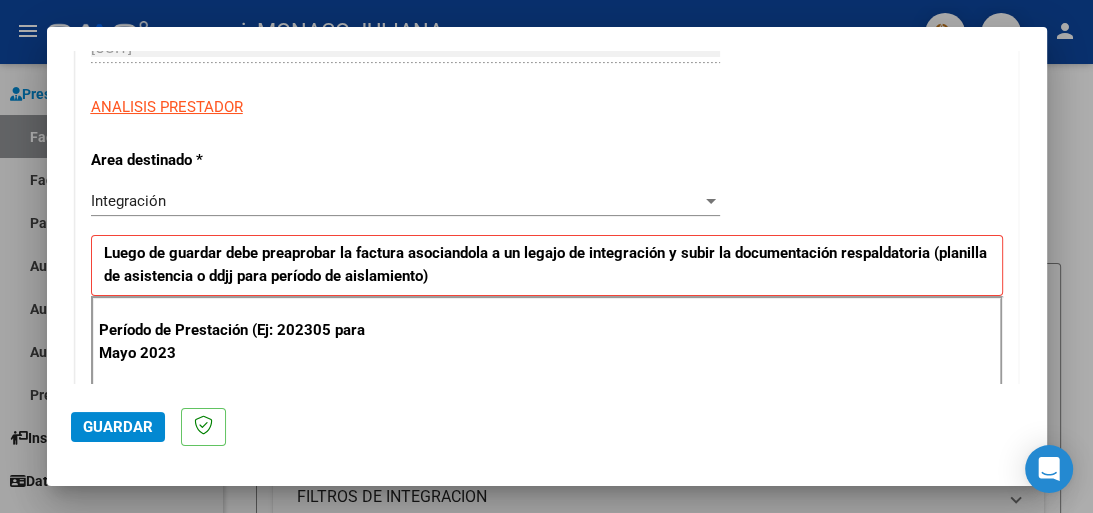 scroll, scrollTop: 350, scrollLeft: 0, axis: vertical 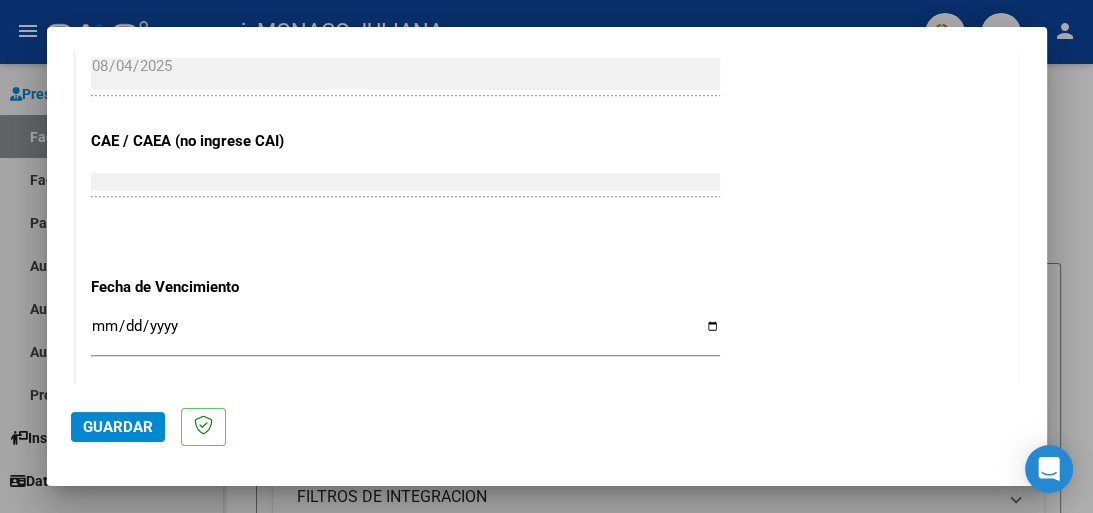 click on "Ingresar la fecha" at bounding box center [405, 334] 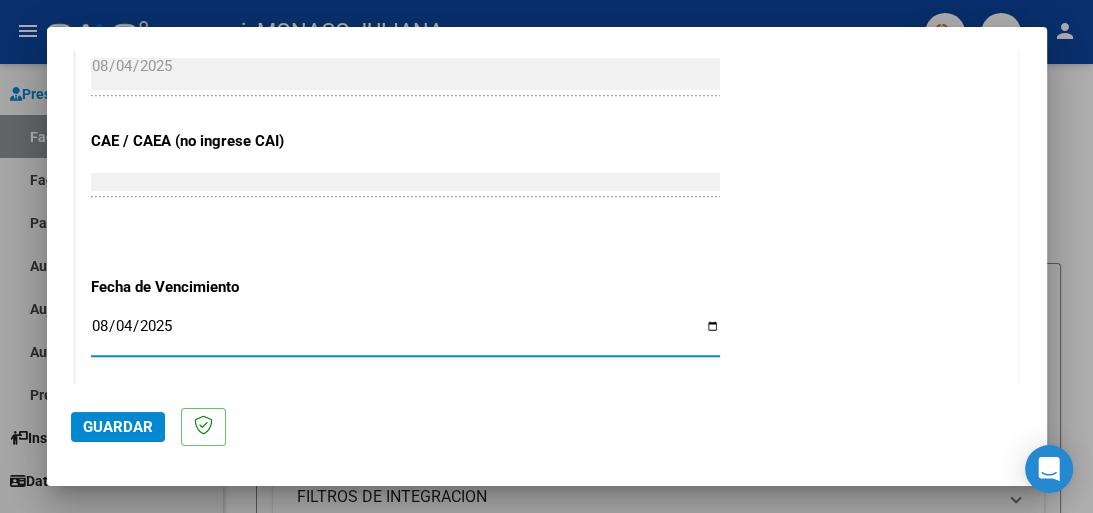 click on "2025-08-04" at bounding box center [405, 334] 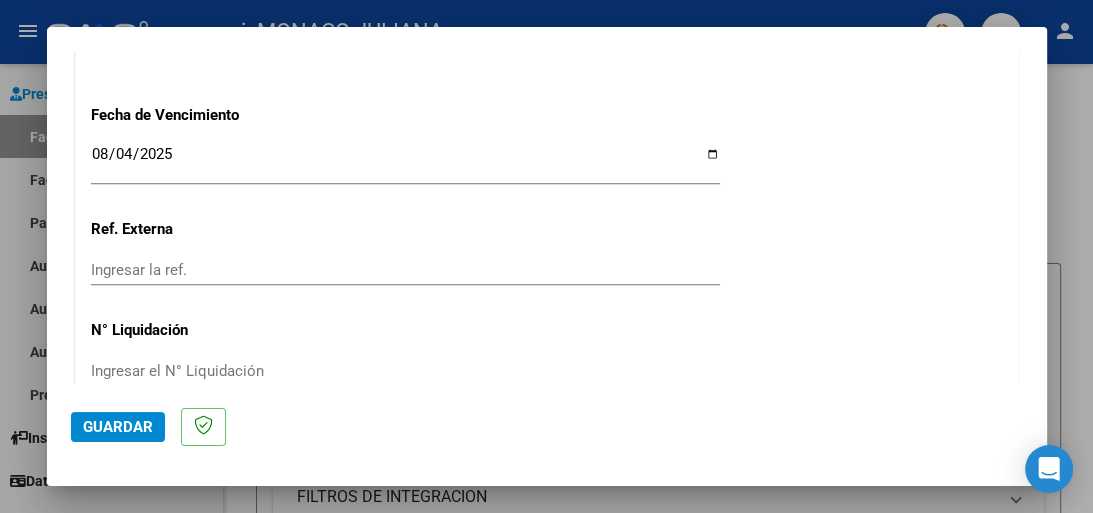scroll, scrollTop: 1400, scrollLeft: 0, axis: vertical 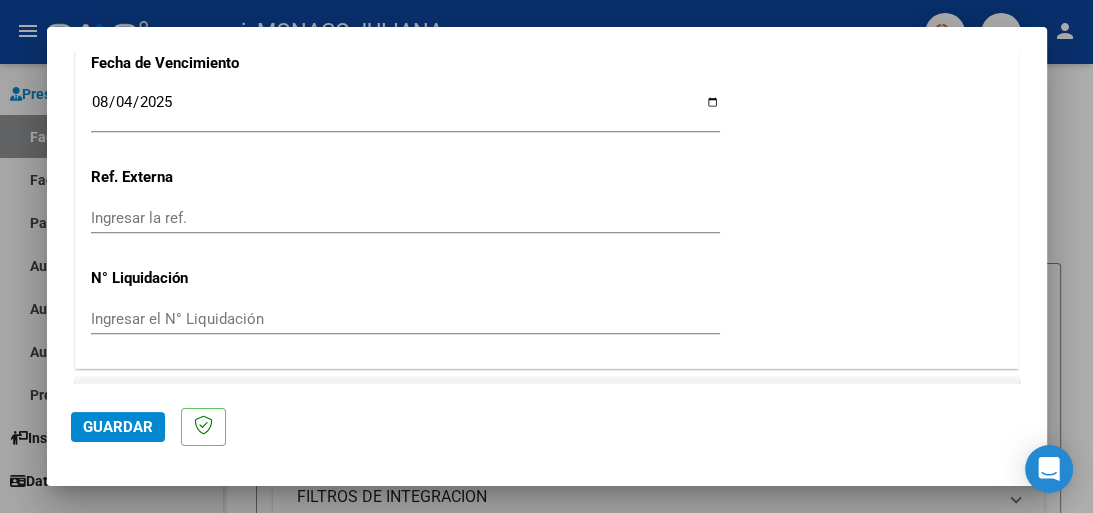 click on "Ingresar el N° Liquidación" at bounding box center [405, 319] 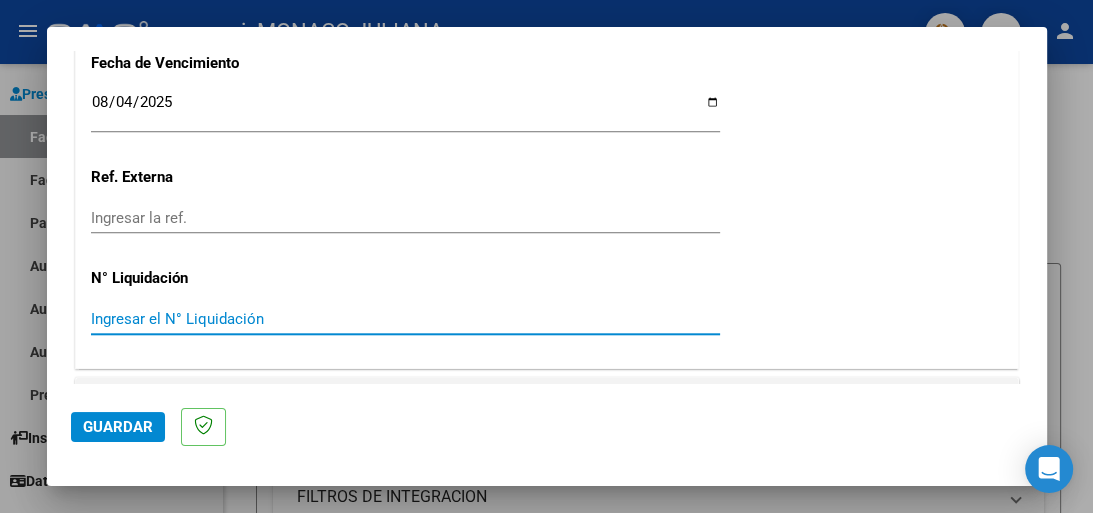 paste on "[NUMBER]" 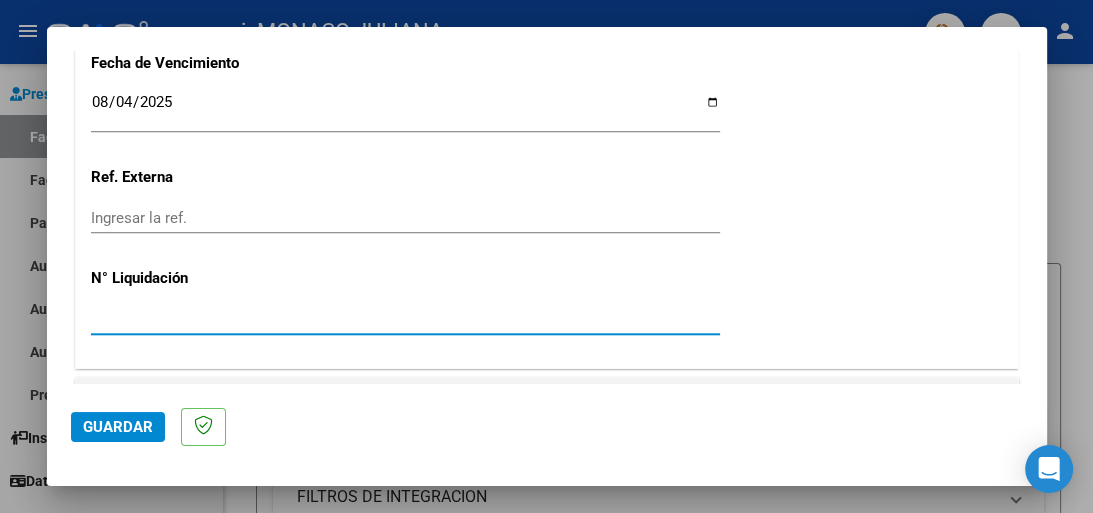 type on "[NUMBER]" 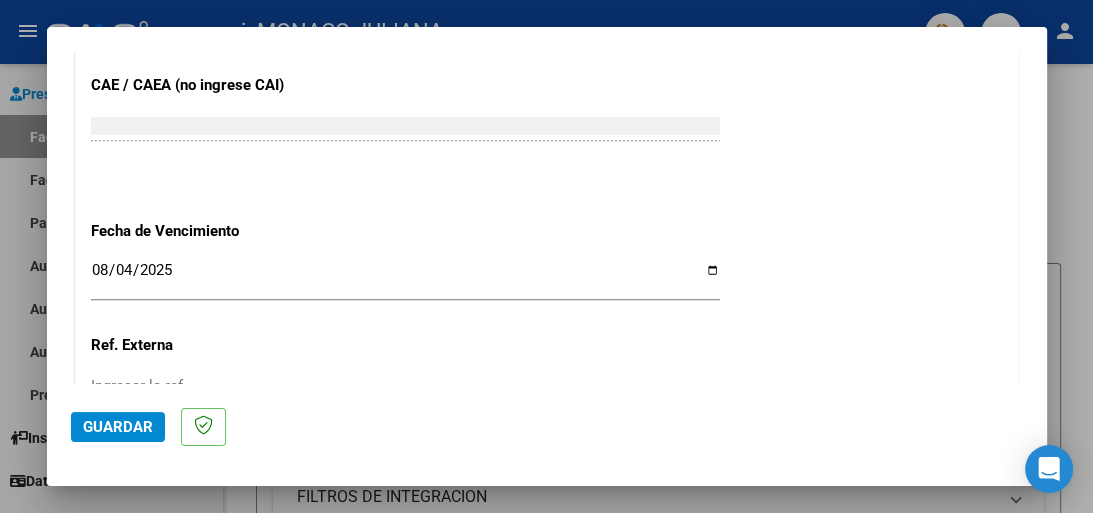scroll, scrollTop: 1109, scrollLeft: 0, axis: vertical 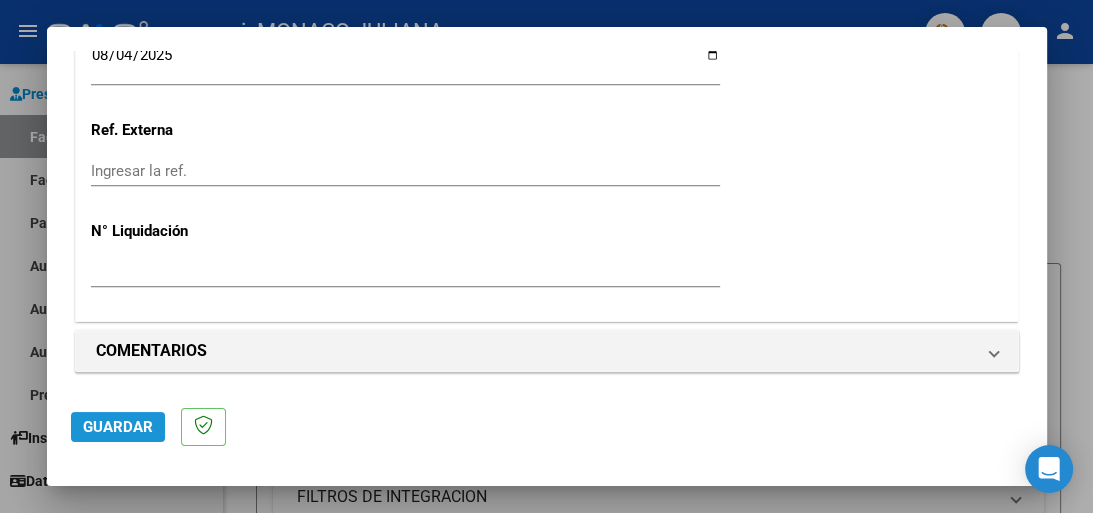 click on "Guardar" 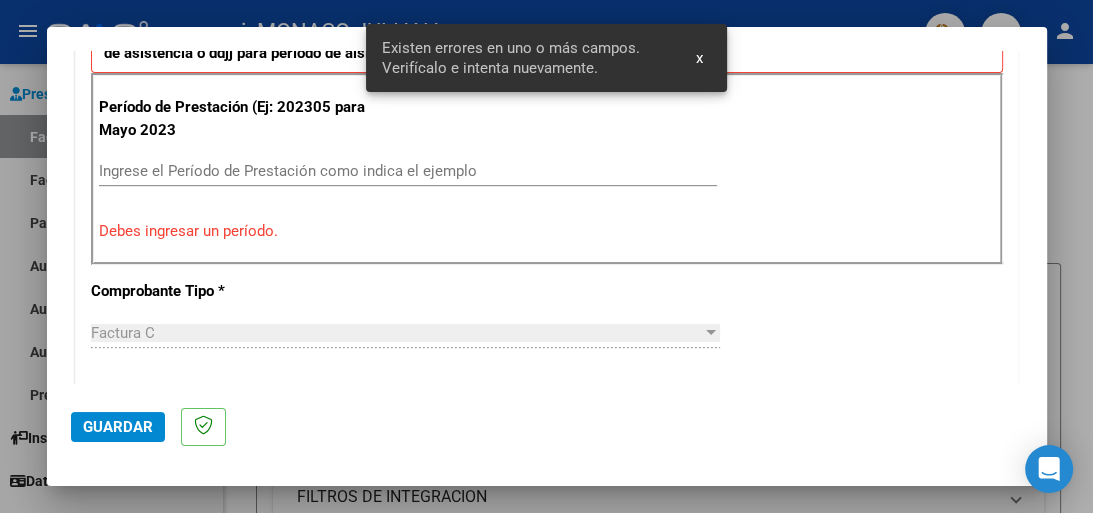 scroll, scrollTop: 490, scrollLeft: 0, axis: vertical 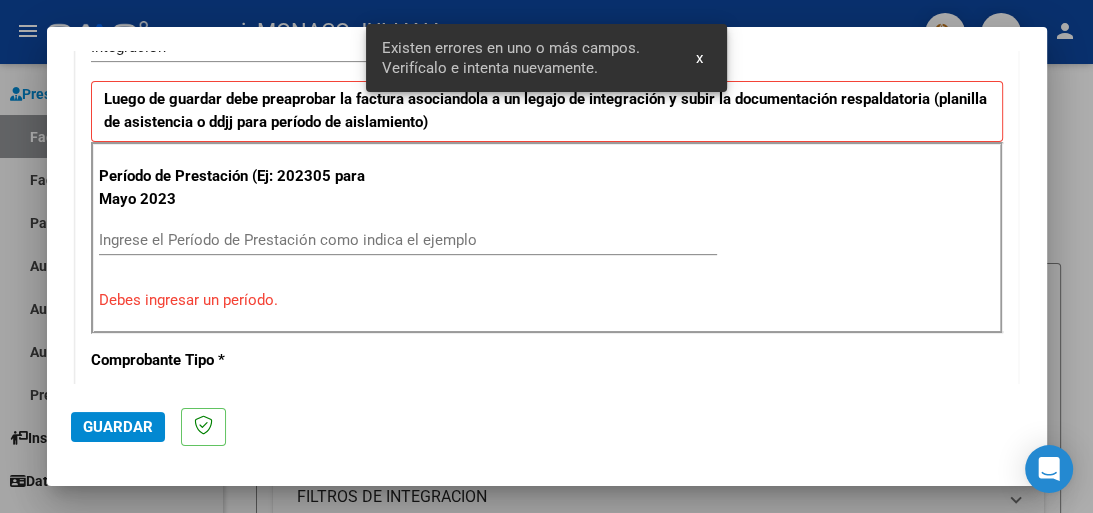 click on "Ingrese el Período de Prestación como indica el ejemplo" at bounding box center [408, 240] 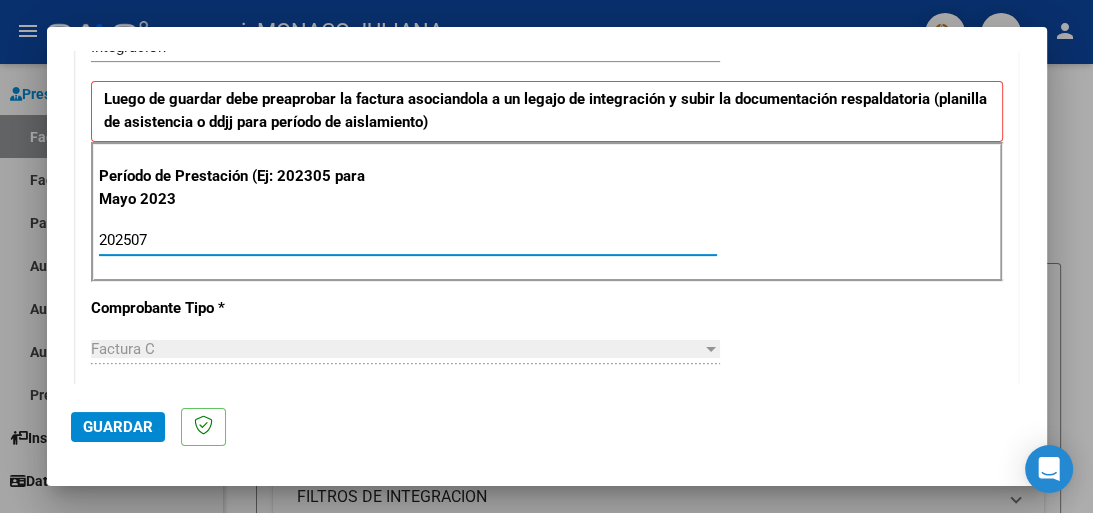 type on "202507" 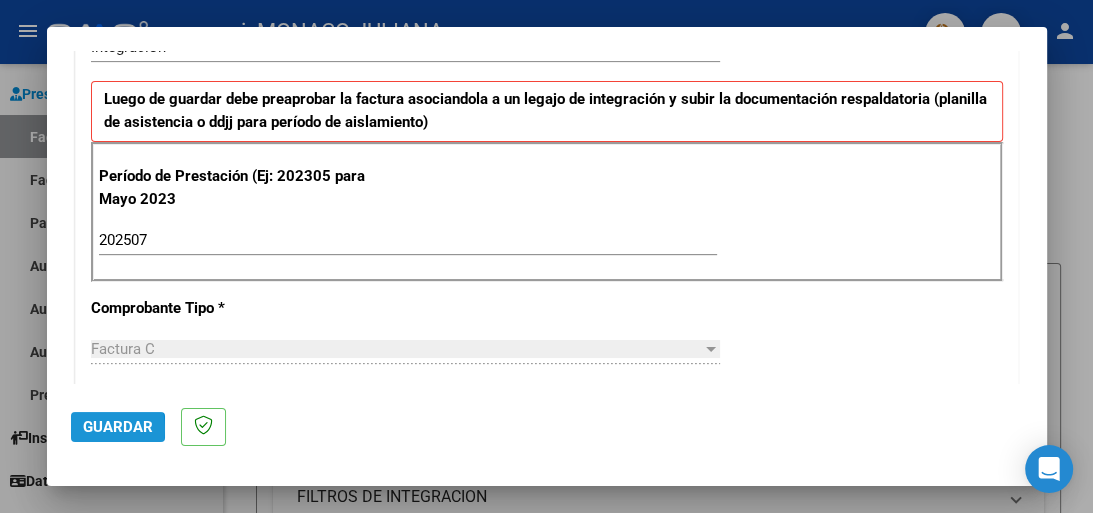 click on "Guardar" 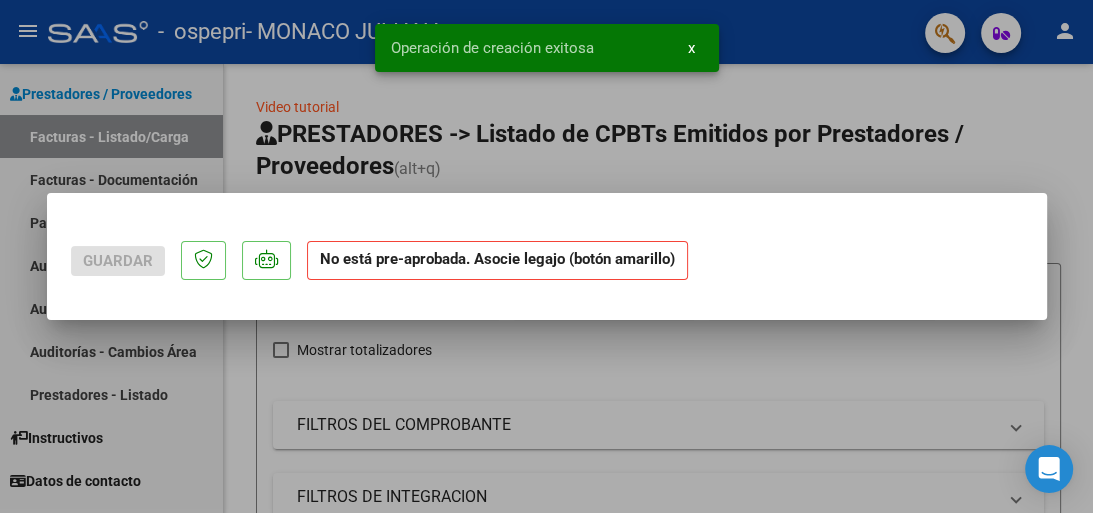 scroll, scrollTop: 0, scrollLeft: 0, axis: both 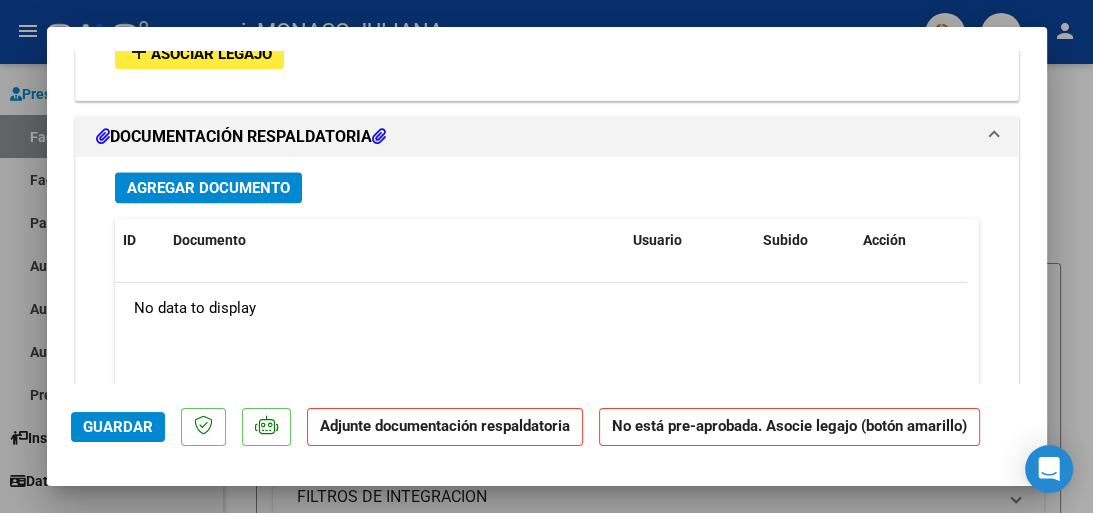 click on "COMPROBANTE VER COMPROBANTE       ESTADO:   Recibida. En proceso de confirmacion/aceptac por la OS.     El comprobante fue leído exitosamente.  DATOS DEL COMPROBANTE CUIT  *   [CUIT] Ingresar CUIT  ANALISIS PRESTADOR  [NAME]  ARCA Padrón  Area destinado * Integración Seleccionar Area Período de Prestación (Ej: 202305 para Mayo 2023    202507 Ingrese el Período de Prestación como indica el ejemplo   Comprobante Tipo * Factura C Seleccionar Tipo Punto de Venta  *   5 Ingresar el Nro.  Número  *   515 Ingresar el Nro.  Monto  *   $ 118.757,84 Ingresar el monto  Fecha del Cpbt.  *   [DATE] Ingresar la fecha  CAE / CAEA (no ingrese CAI)    75317935681574 Ingresar el CAE o CAEA (no ingrese CAI)  Fecha de Vencimiento    2025-08-14 Ingresar la fecha  Ref. Externa    Ingresar la ref.  N° Liquidación    0000265698 Ingresar el N° Liquidación  COMENTARIOS Comentarios del Prestador / Gerenciador:  PREAPROBACIÓN PARA INTEGRACION add Asociar Legajo  DOCUMENTACIÓN RESPALDATORIA  ID Usuario" at bounding box center [546, 256] 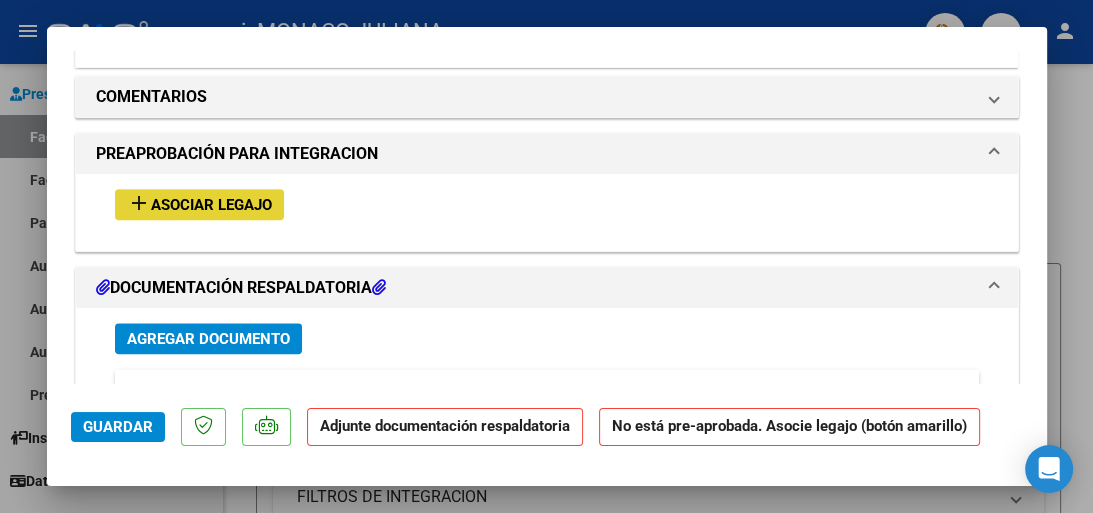 click on "Asociar Legajo" at bounding box center [211, 205] 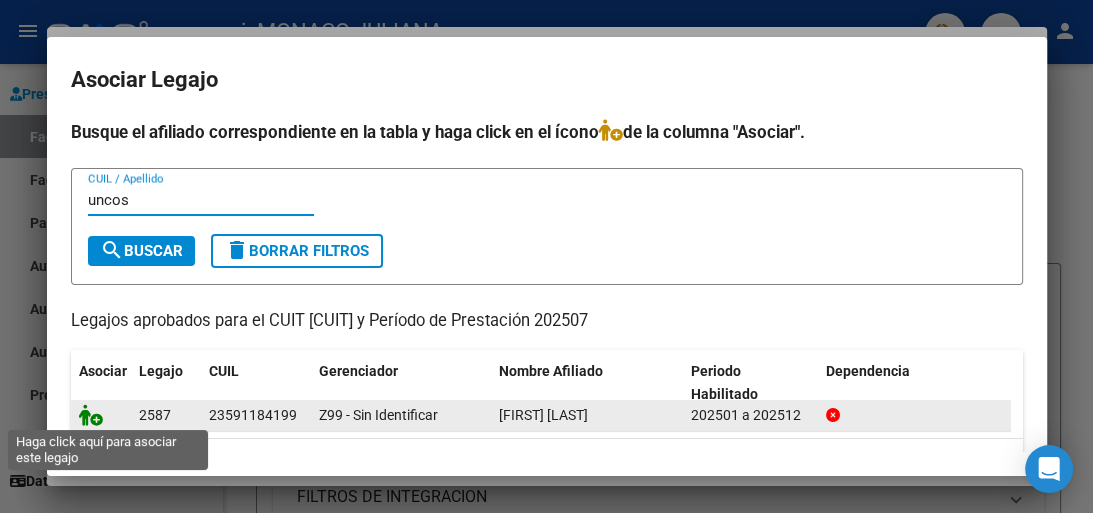type on "uncos" 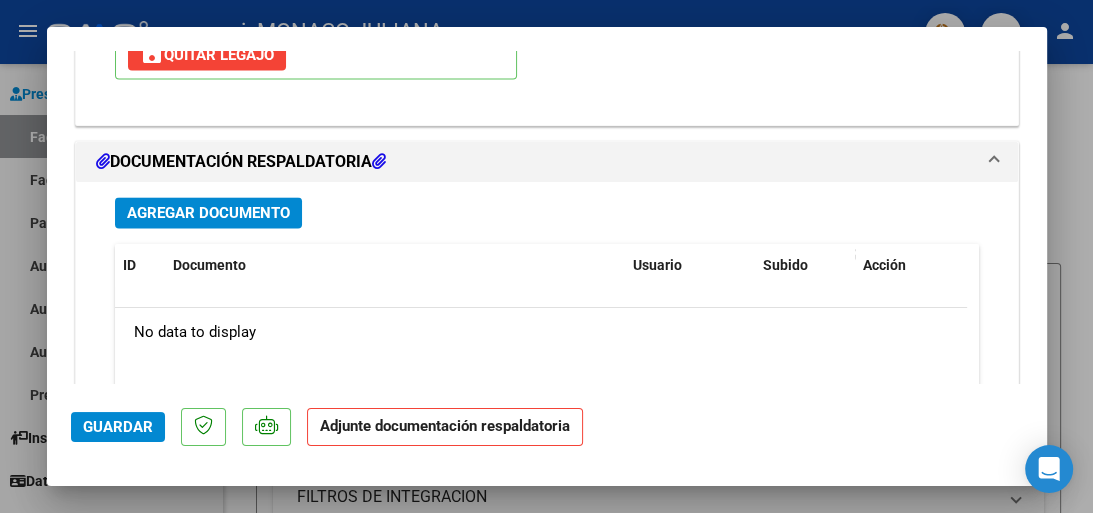 scroll, scrollTop: 2152, scrollLeft: 0, axis: vertical 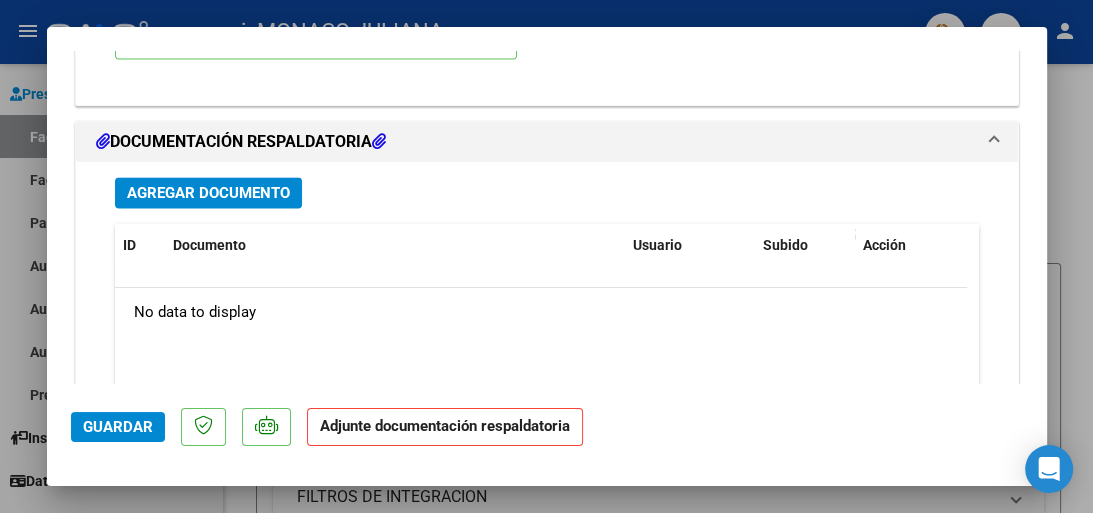 click on "Agregar Documento" at bounding box center [208, 192] 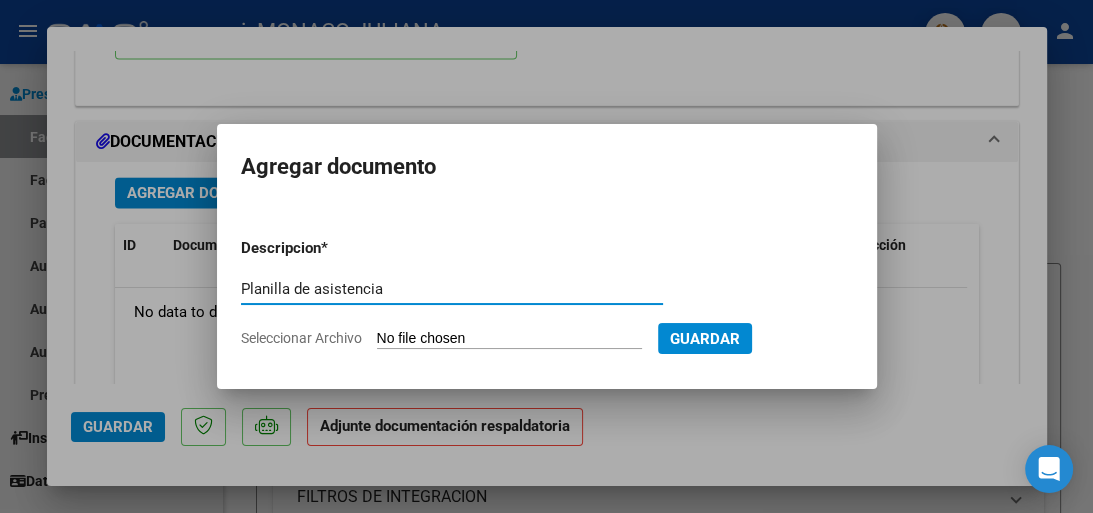 type on "Planilla de asistencia" 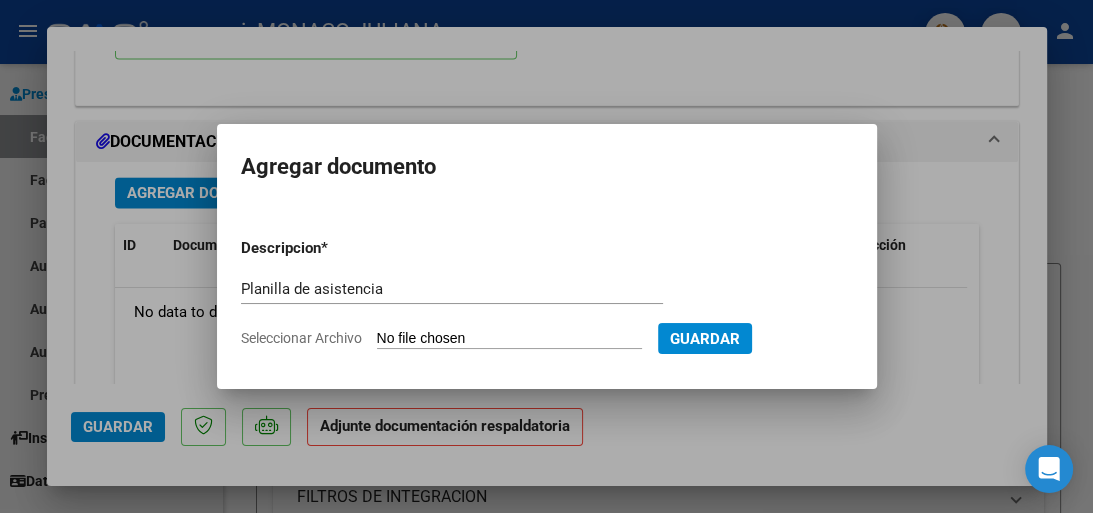 type on "C:\fakepath\[NAME] ([MONTH] [YEAR]).pdf" 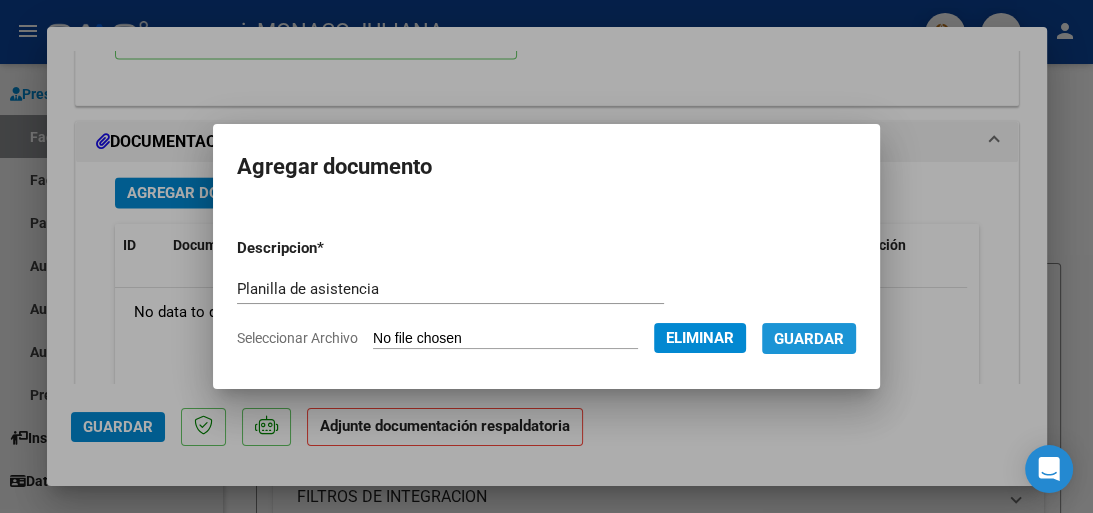 click on "Guardar" at bounding box center [809, 339] 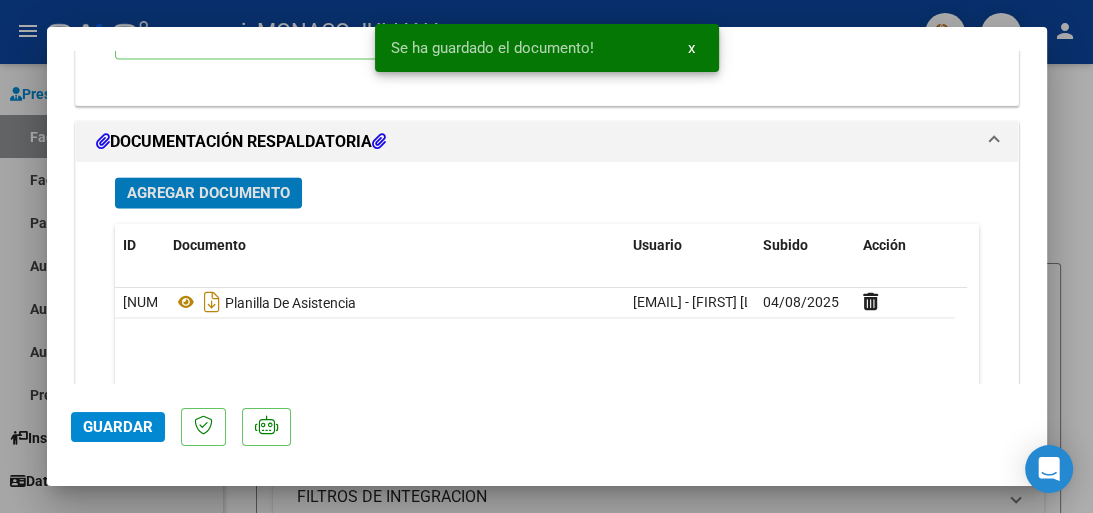 click on "Guardar" 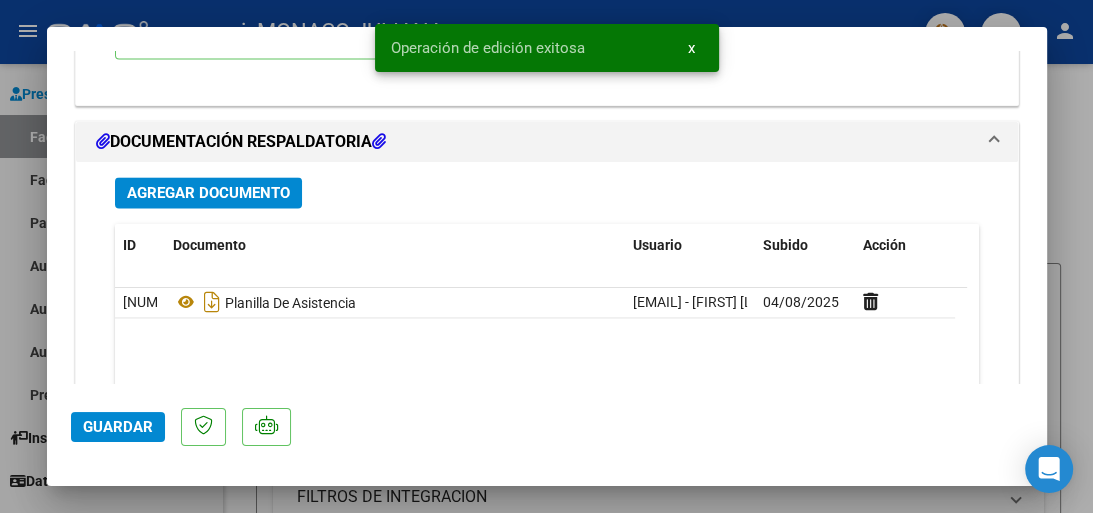 click at bounding box center (546, 256) 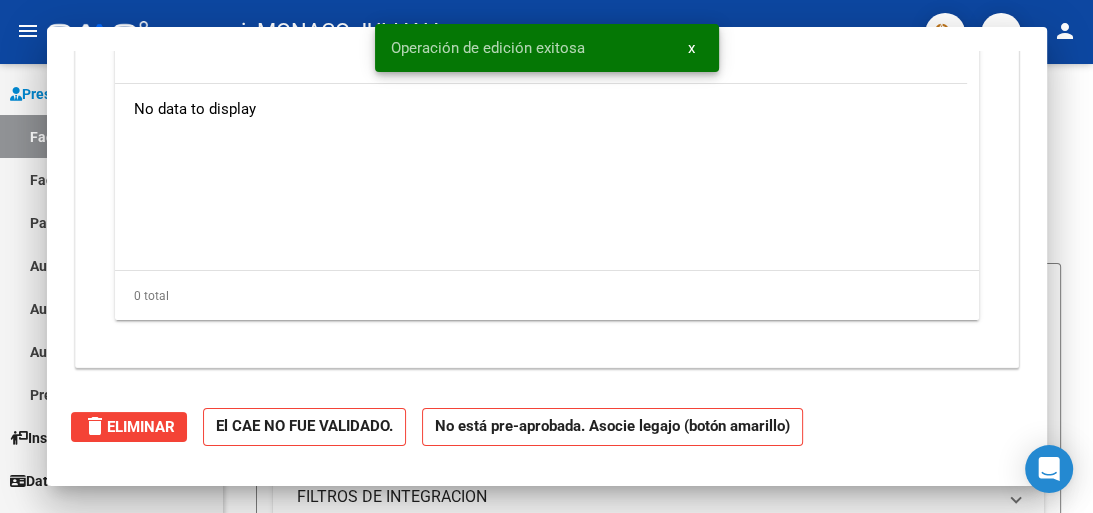 scroll, scrollTop: 0, scrollLeft: 0, axis: both 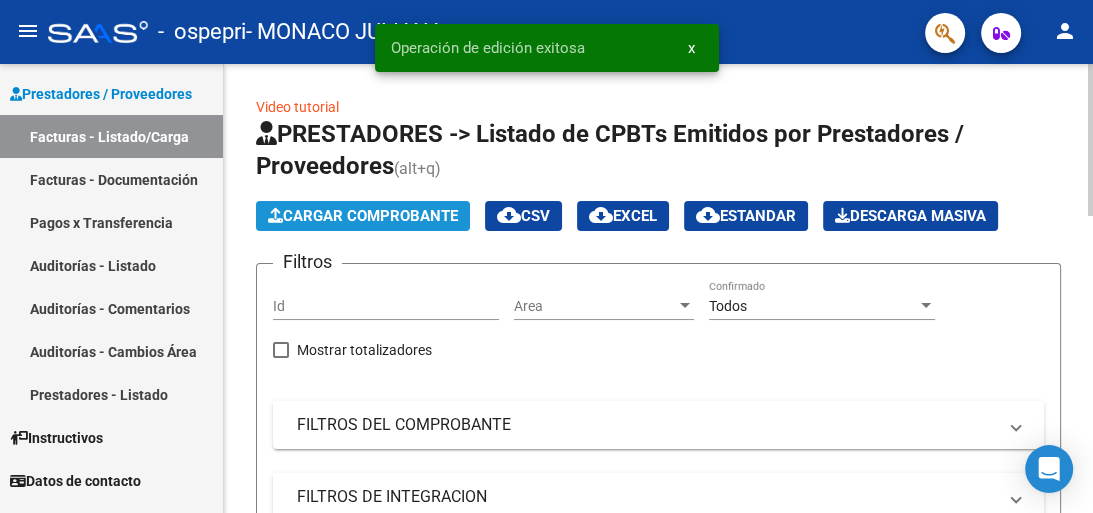 click on "Cargar Comprobante" 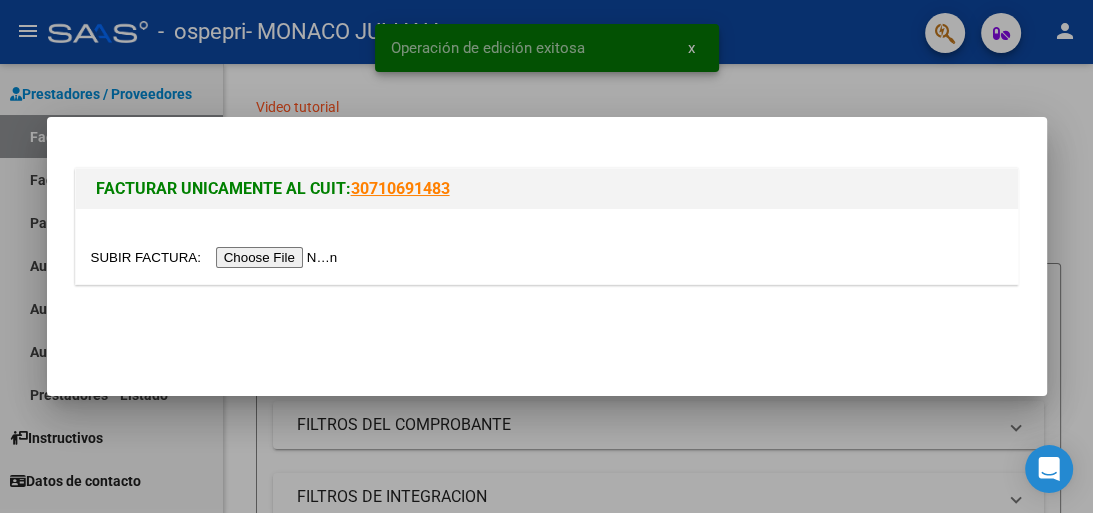 click at bounding box center (217, 257) 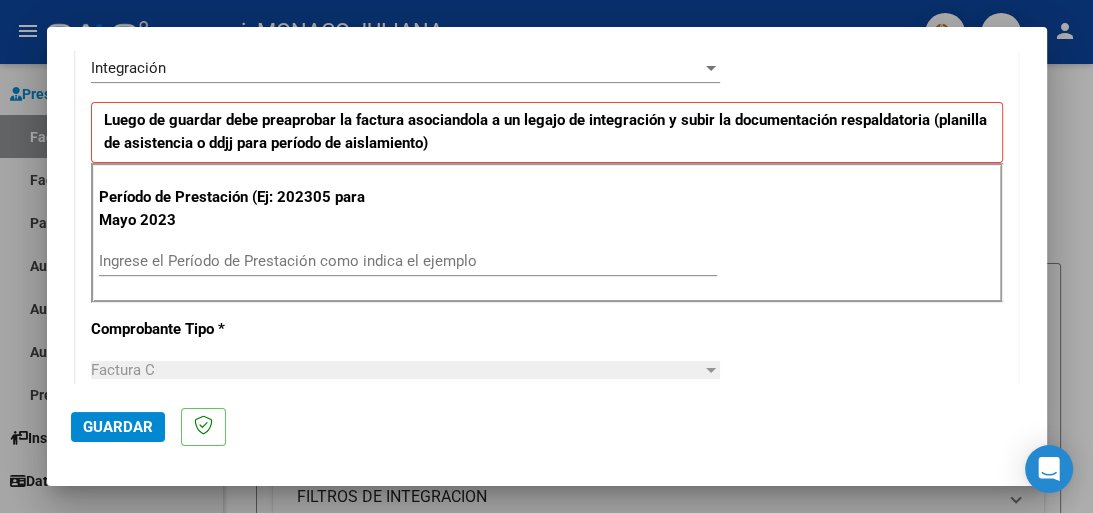 scroll, scrollTop: 522, scrollLeft: 0, axis: vertical 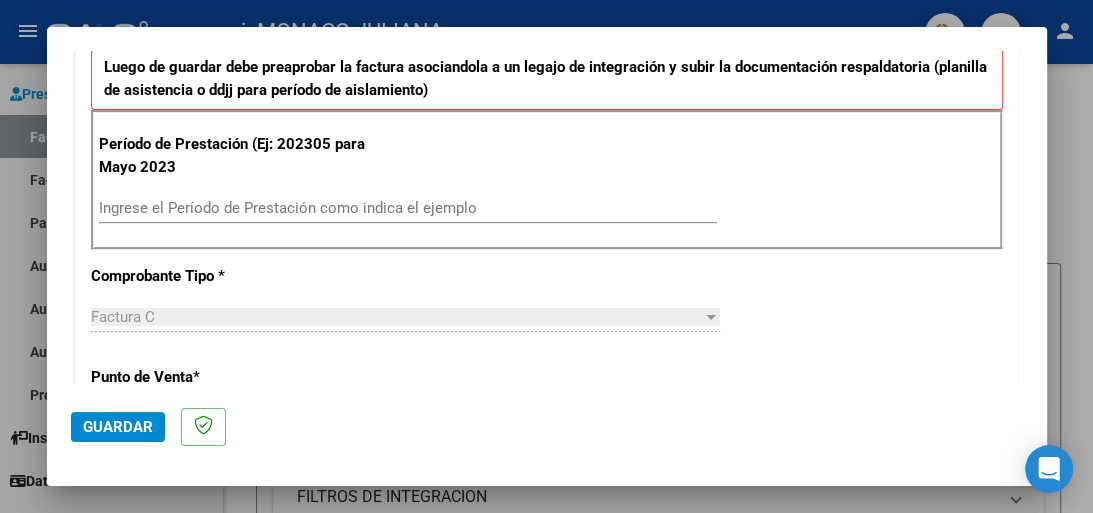 click on "Ingrese el Período de Prestación como indica el ejemplo" at bounding box center [408, 208] 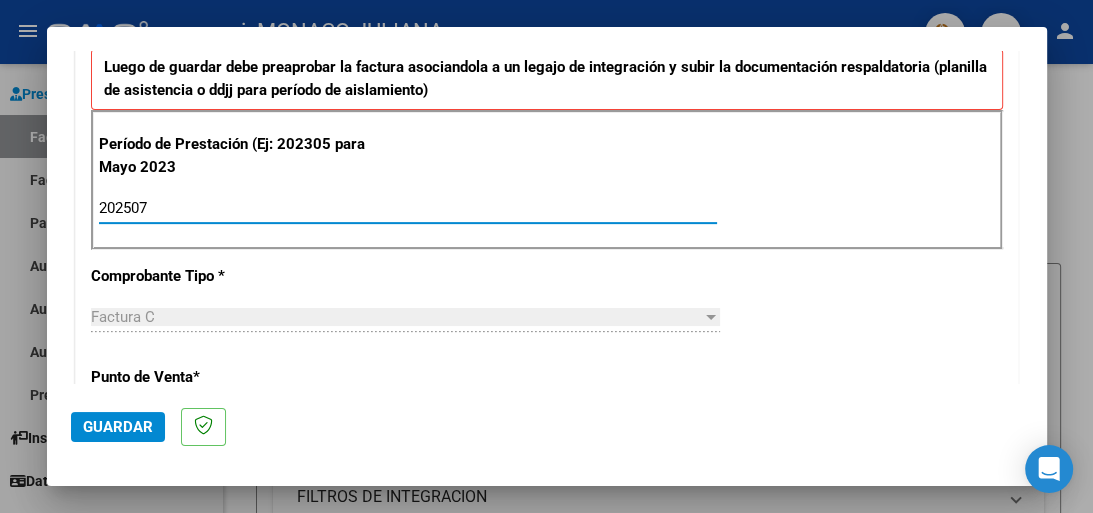 type on "202507" 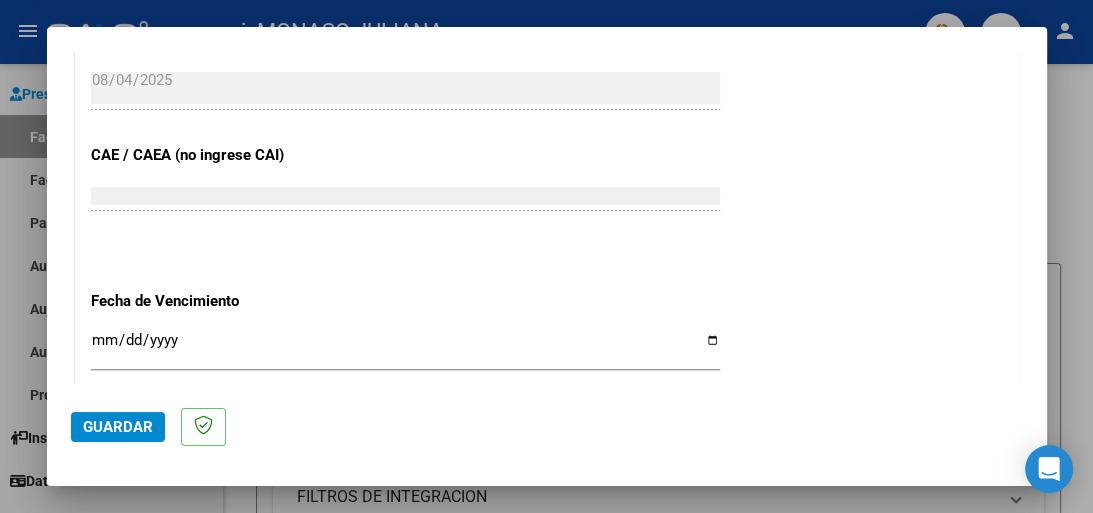 scroll, scrollTop: 1195, scrollLeft: 0, axis: vertical 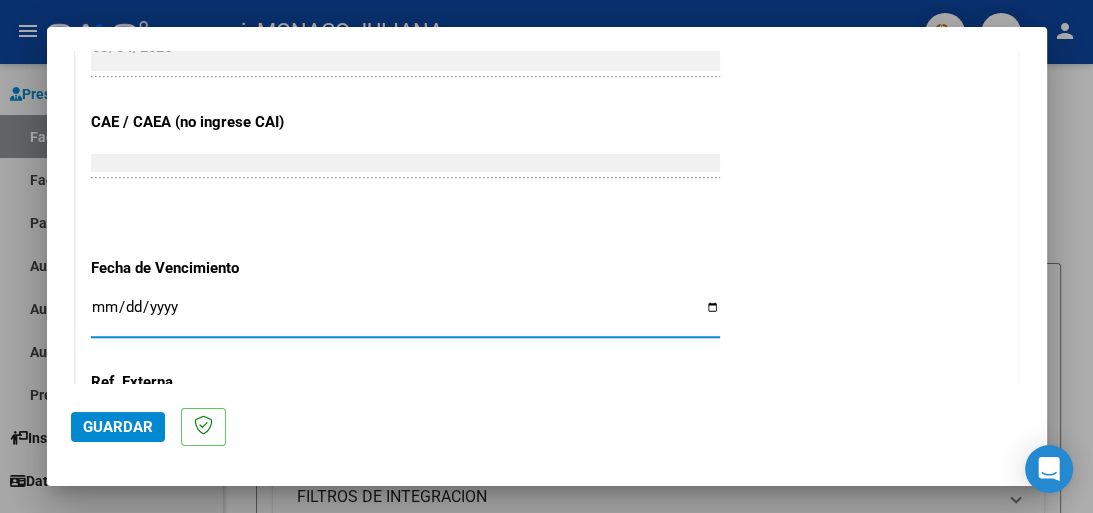 click on "Ingresar la fecha" at bounding box center (405, 315) 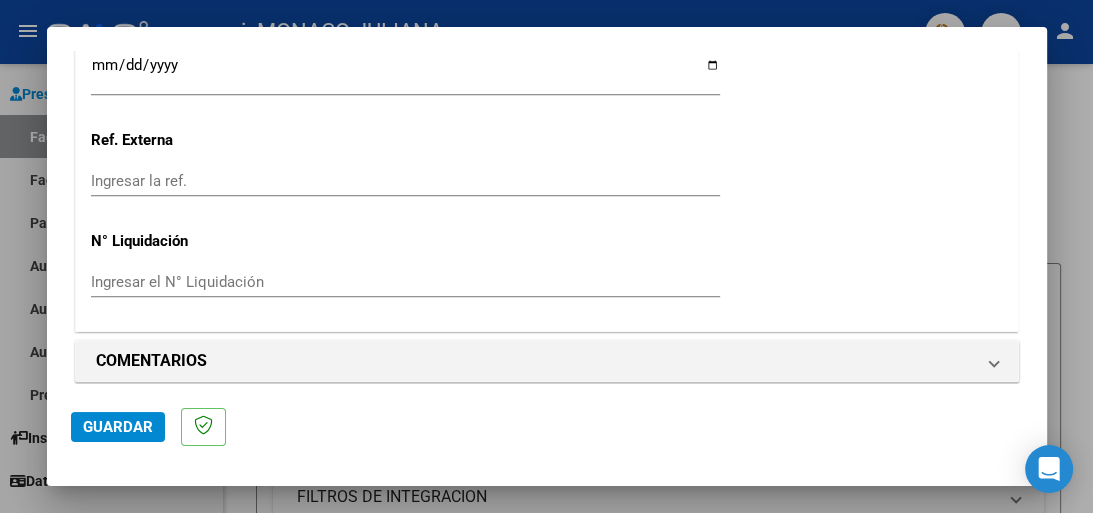 scroll, scrollTop: 1442, scrollLeft: 0, axis: vertical 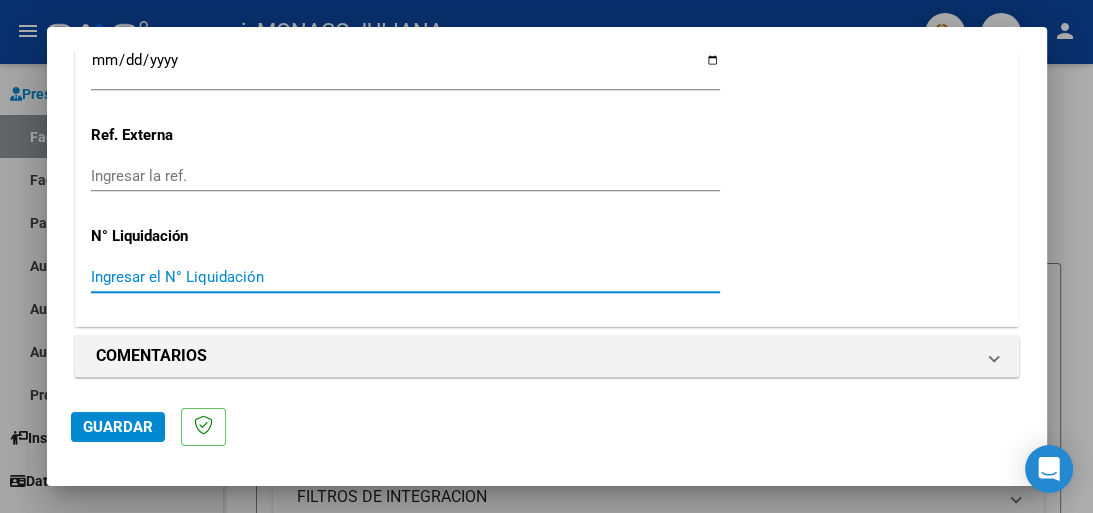 click on "Ingresar el N° Liquidación" at bounding box center (405, 277) 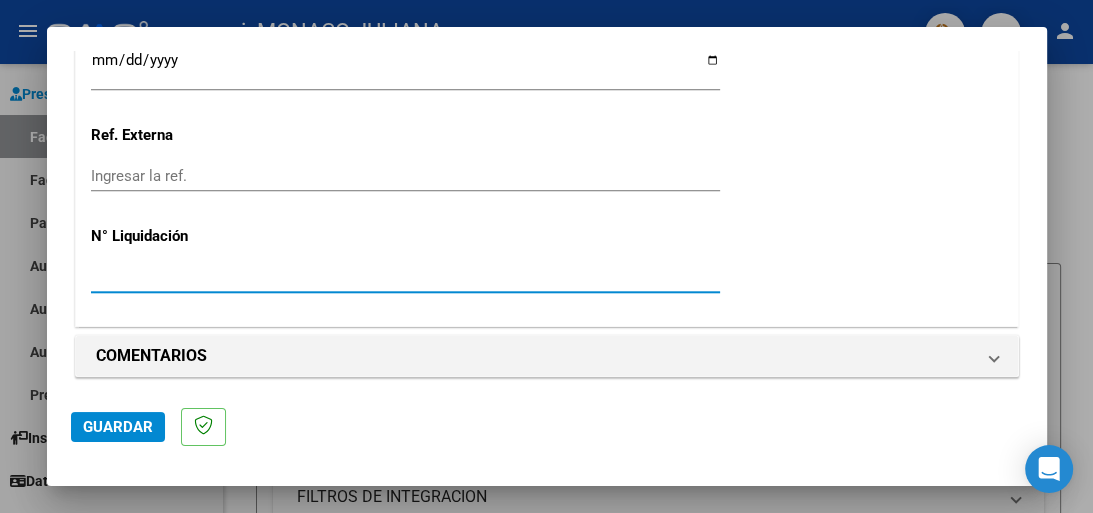 type on "[NUMBER]" 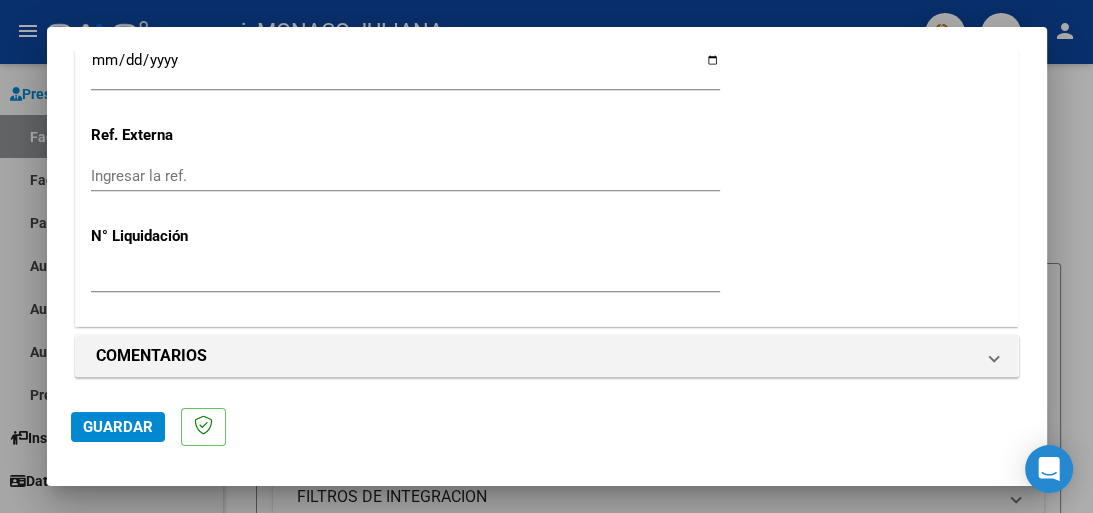 scroll, scrollTop: 1447, scrollLeft: 0, axis: vertical 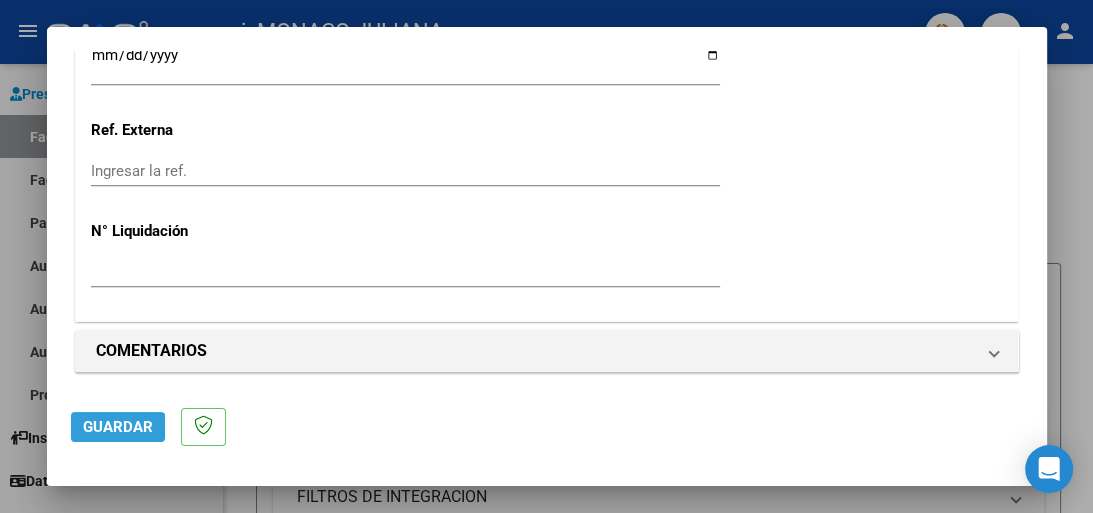 click on "Guardar" 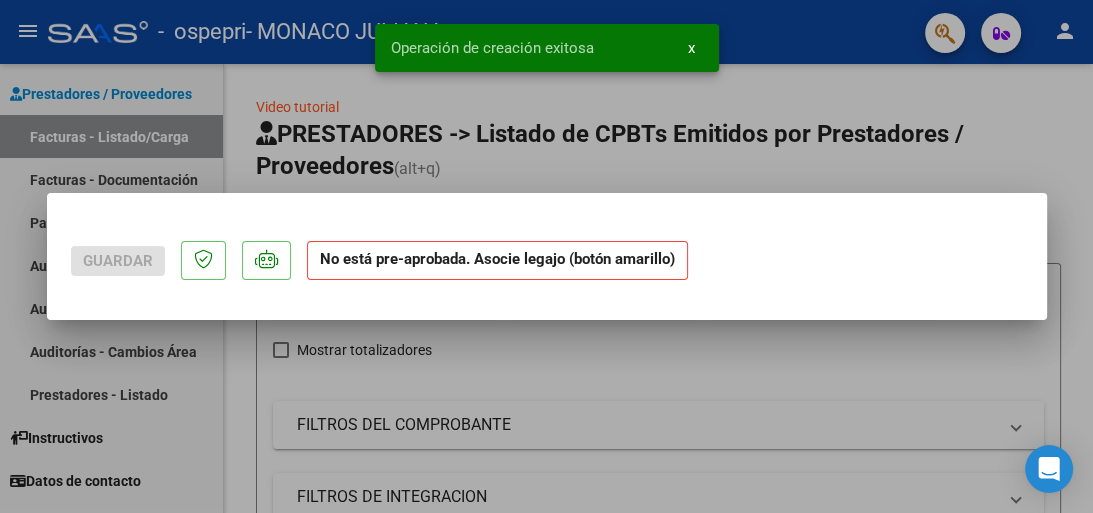 scroll, scrollTop: 0, scrollLeft: 0, axis: both 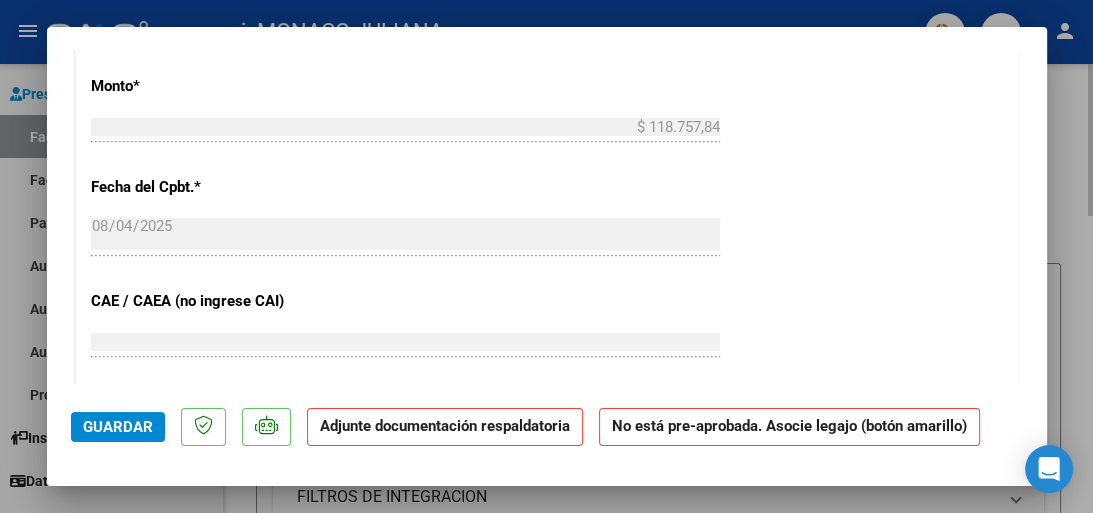 drag, startPoint x: 1052, startPoint y: 203, endPoint x: 1048, endPoint y: 222, distance: 19.416489 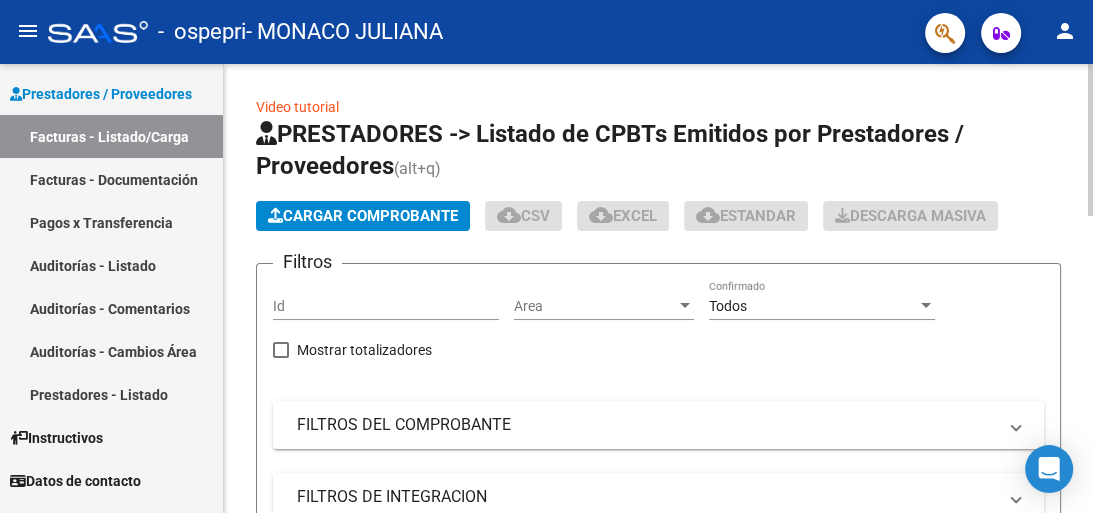 click on "Cargar Comprobante
cloud_download  CSV  cloud_download  EXCEL  cloud_download  Estandar   Descarga Masiva" 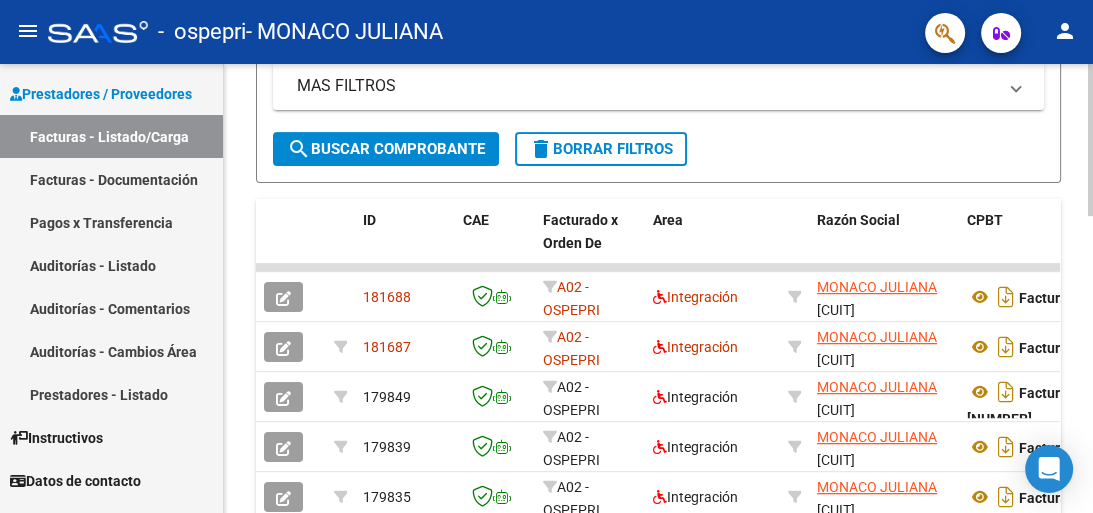 scroll, scrollTop: 487, scrollLeft: 0, axis: vertical 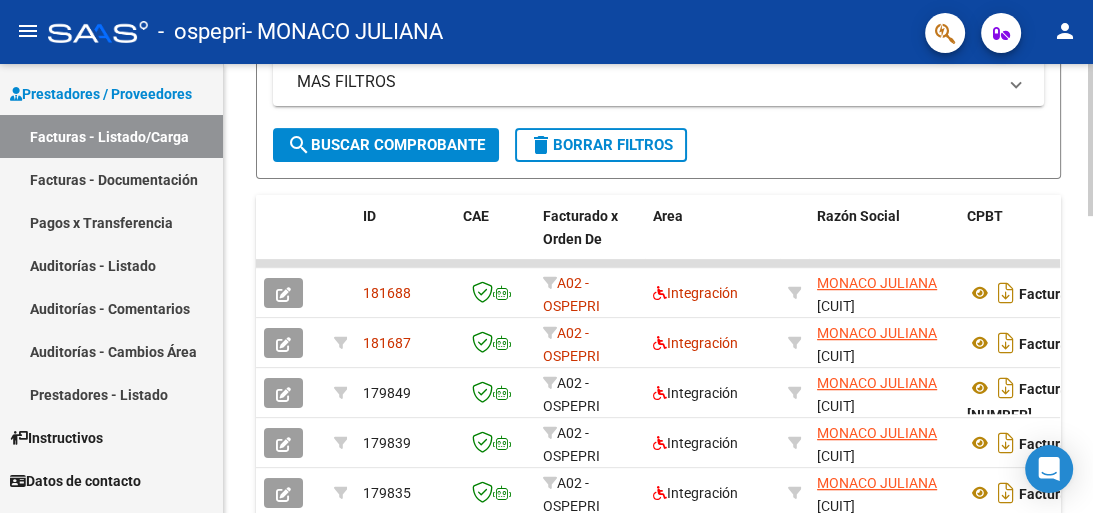 click 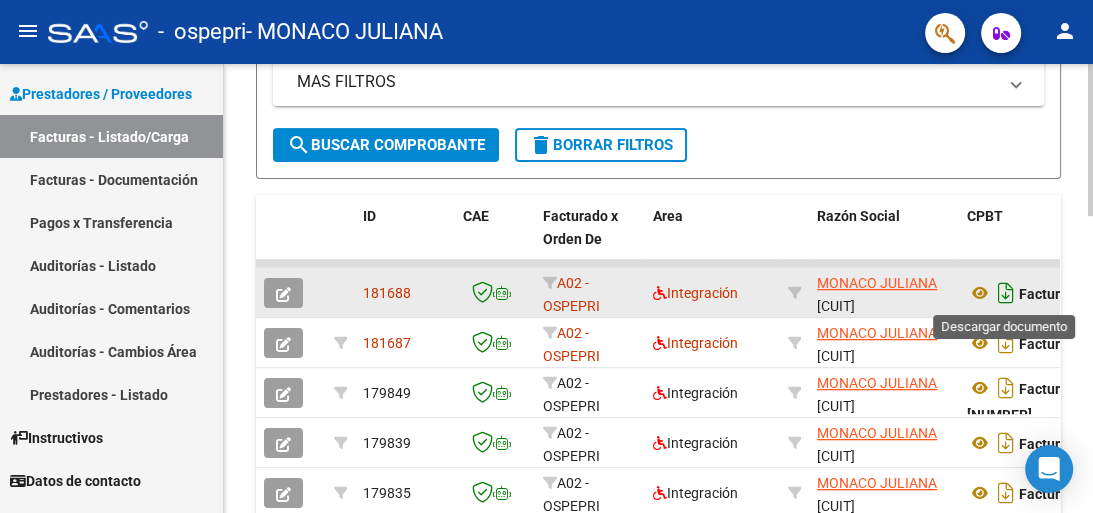 click 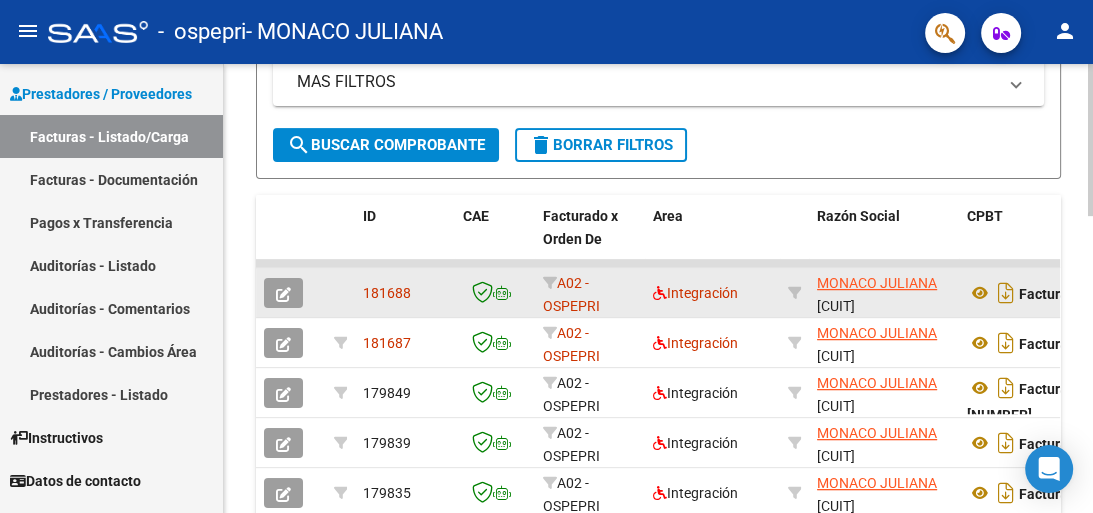 click 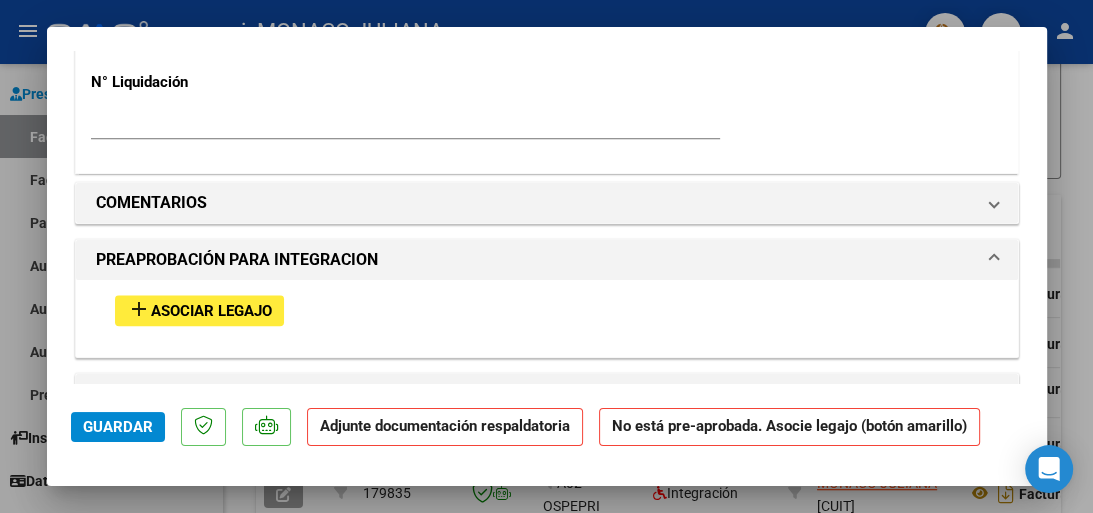 scroll, scrollTop: 1616, scrollLeft: 0, axis: vertical 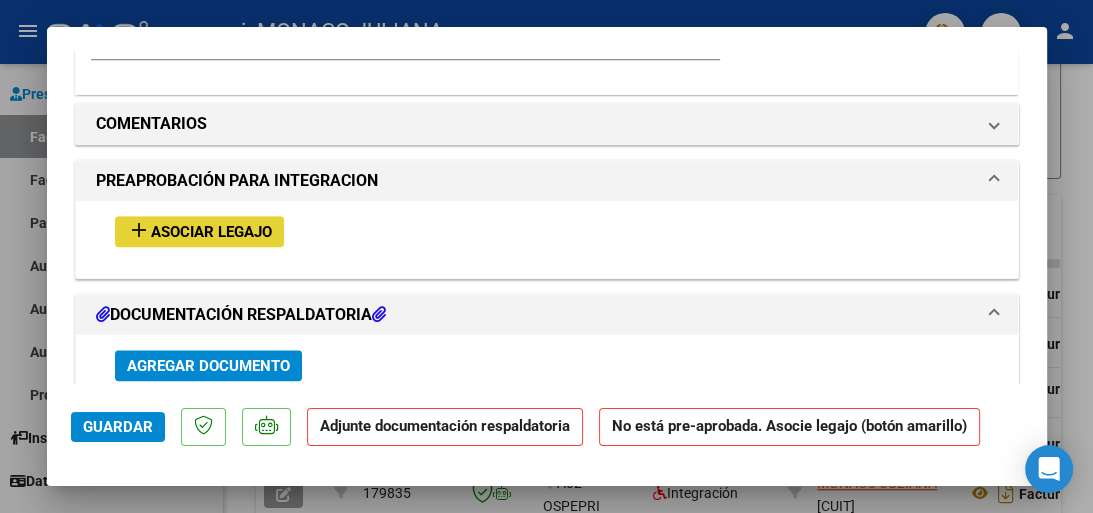 click on "Asociar Legajo" at bounding box center (211, 232) 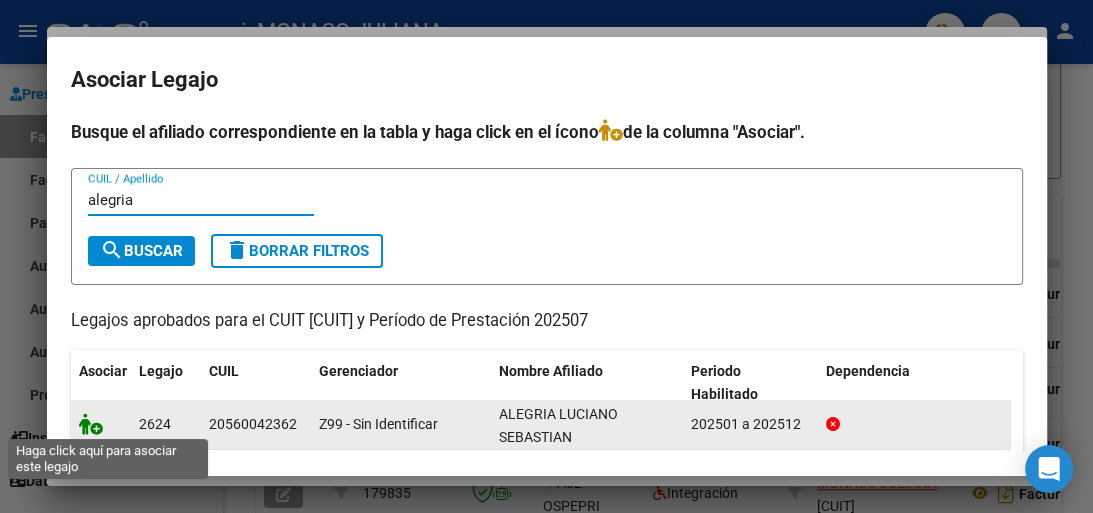 type on "alegria" 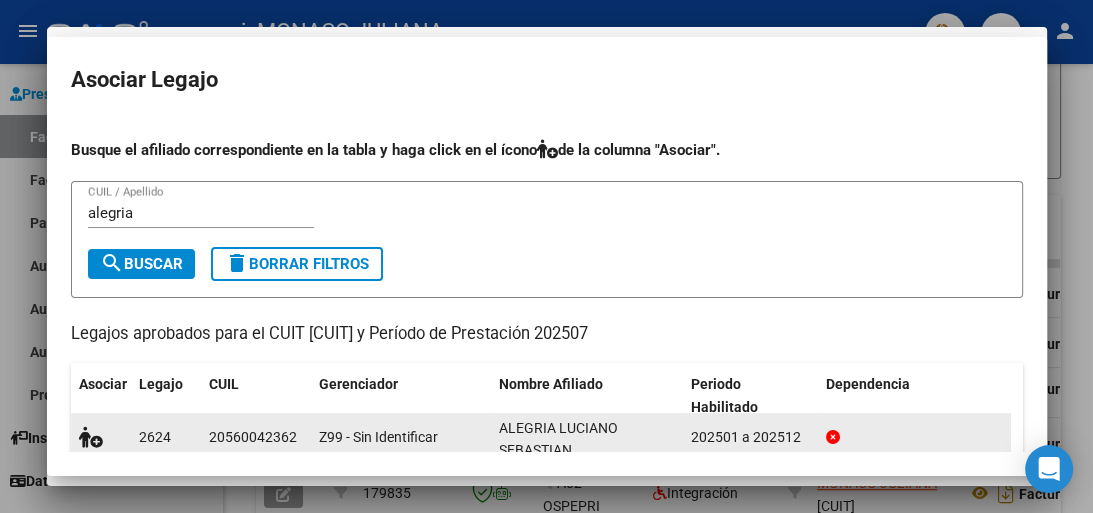scroll, scrollTop: 1669, scrollLeft: 0, axis: vertical 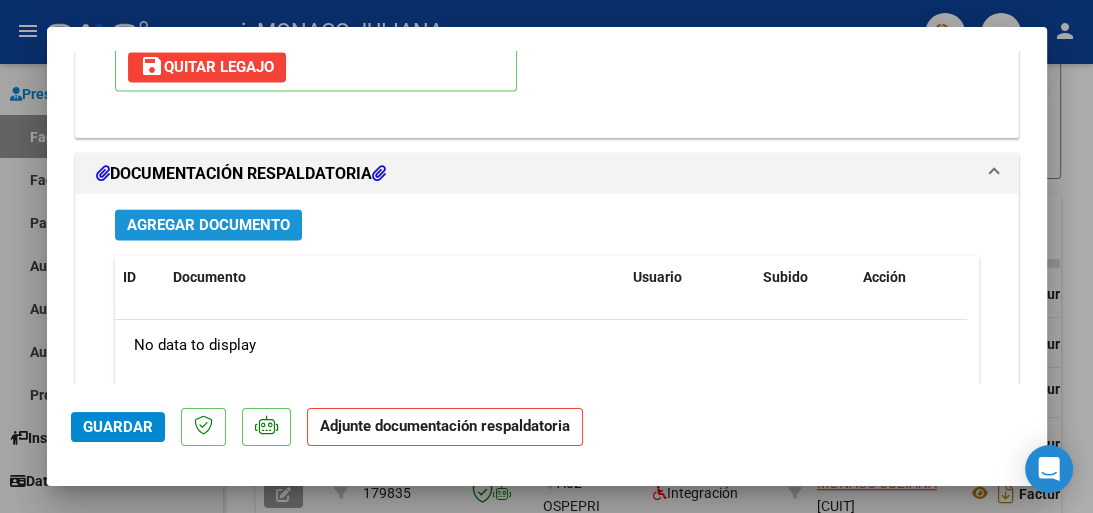 click on "Agregar Documento" at bounding box center (208, 225) 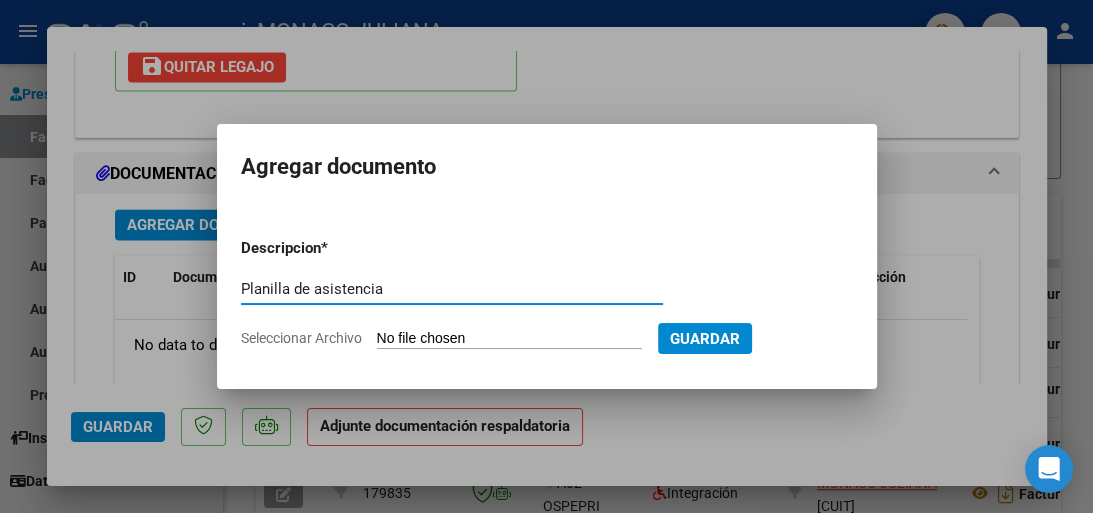 type on "Planilla de asistencia" 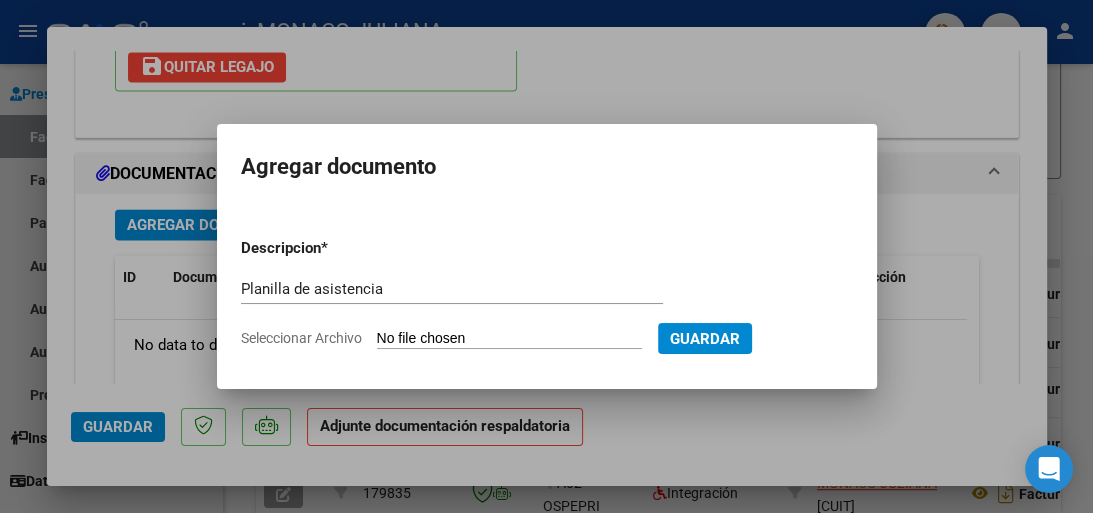 click on "Seleccionar Archivo" 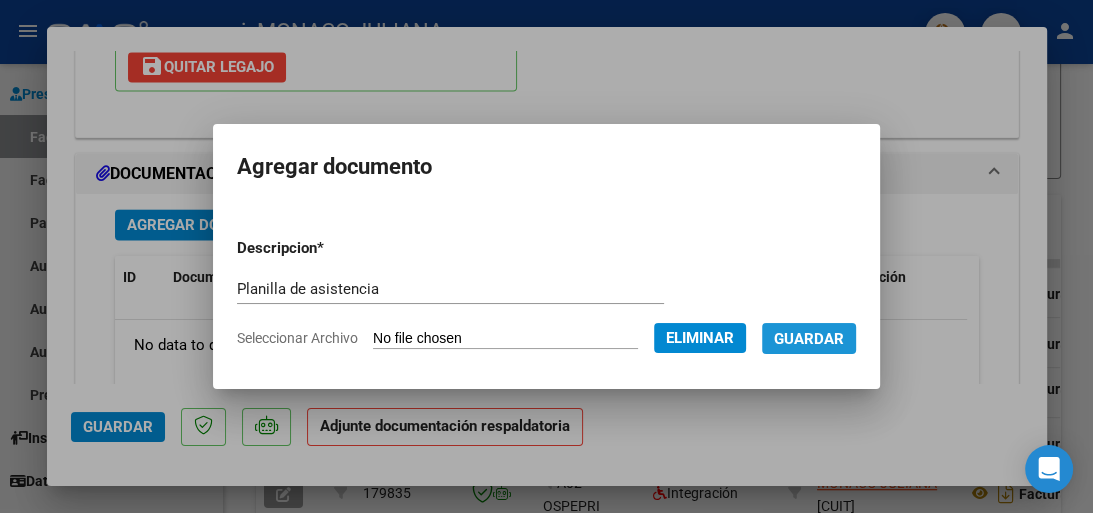 click on "Guardar" at bounding box center (809, 339) 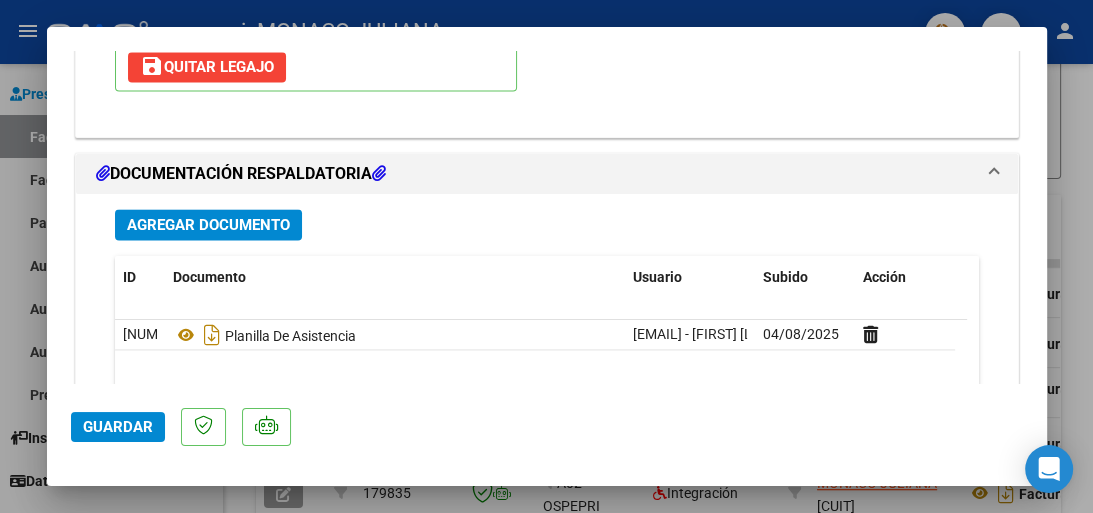 scroll, scrollTop: 2277, scrollLeft: 0, axis: vertical 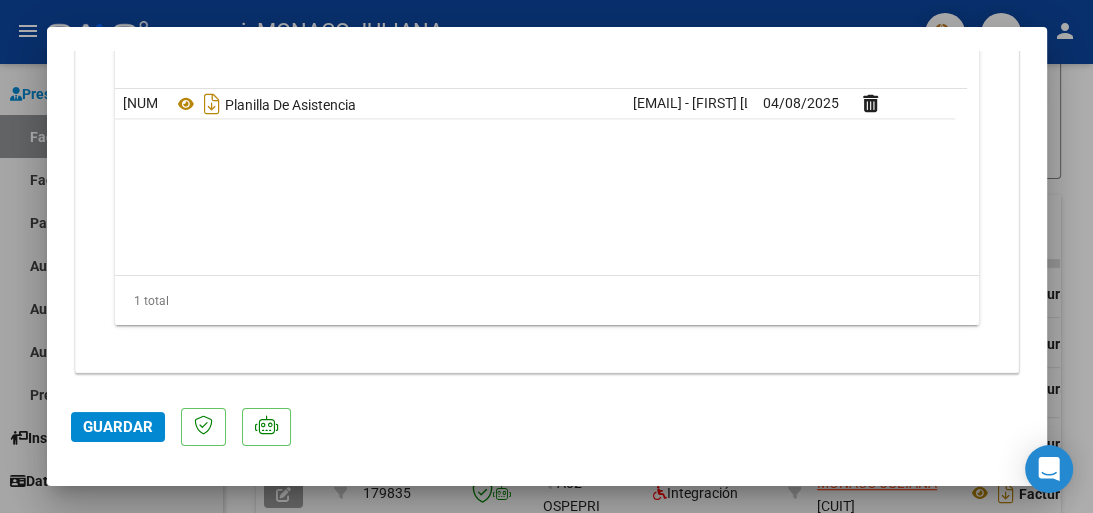 click on "Guardar" 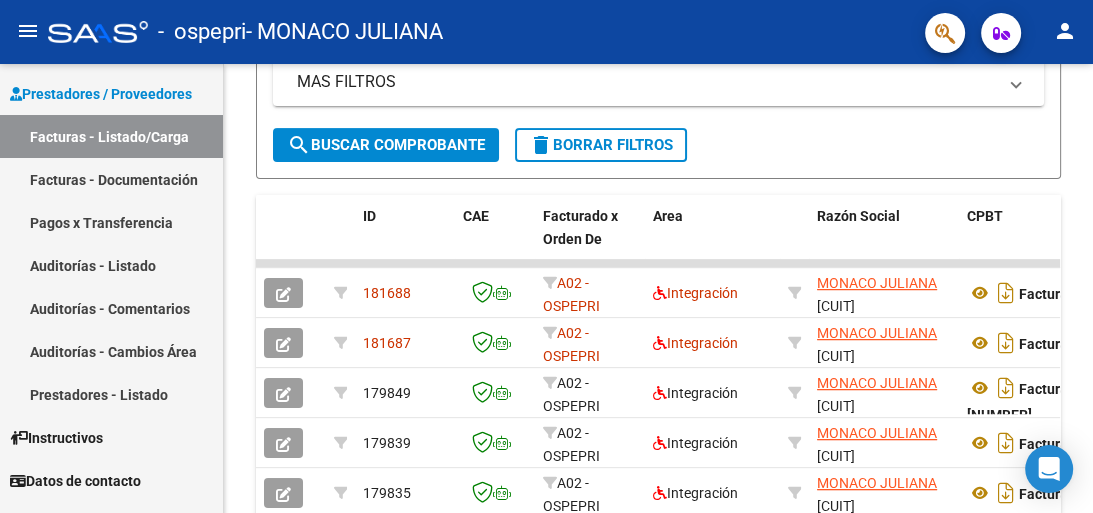 click on "Video tutorial   PRESTADORES -> Listado de CPBTs Emitidos por Prestadores / Proveedores (alt+q)   Cargar Comprobante
cloud_download  CSV  cloud_download  EXCEL  cloud_download  Estandar   Descarga Masiva
Filtros Id Area Area Todos Confirmado   Mostrar totalizadores   FILTROS DEL COMPROBANTE  Comprobante Tipo Comprobante Tipo Start date – End date Fec. Comprobante Desde / Hasta Días Emisión Desde(cant. días) Días Emisión Hasta(cant. días) CUIT / Razón Social Pto. Venta Nro. Comprobante Código SSS CAE Válido CAE Válido Todos Cargado Módulo Hosp. Todos Tiene facturacion Apócrifa Hospital Refes  FILTROS DE INTEGRACION  Período De Prestación Campos del Archivo de Rendición Devuelto x SSS (dr_envio) Todos Rendido x SSS (dr_envio) Tipo de Registro Tipo de Registro Período Presentación Período Presentación Campos del Legajo Asociado (preaprobación) Afiliado Legajo (cuil/nombre) Todos Solo facturas preaprobadas  MAS FILTROS  Todos Con Doc. Respaldatoria Todos Con Trazabilidad Todos – – 0" 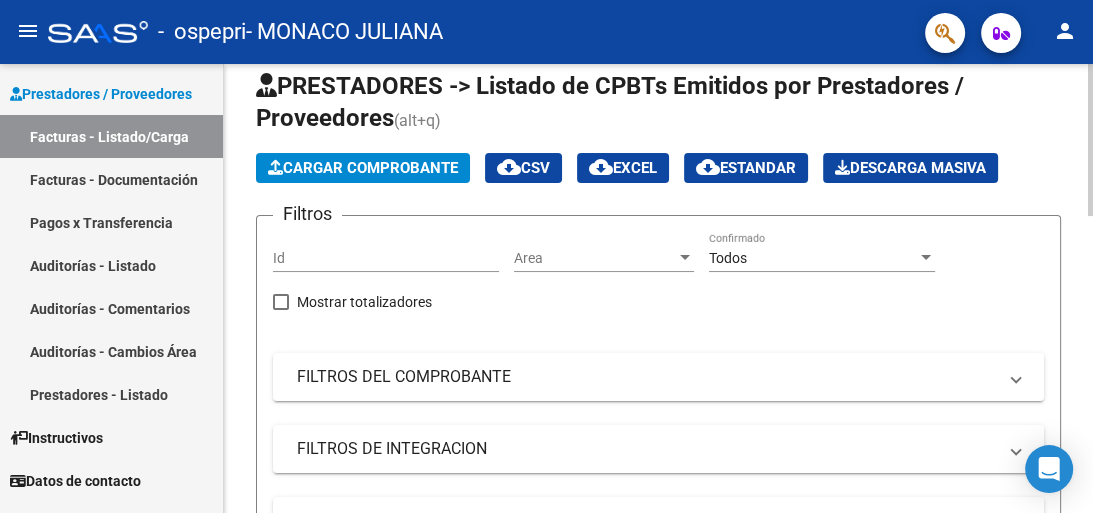 scroll, scrollTop: 0, scrollLeft: 0, axis: both 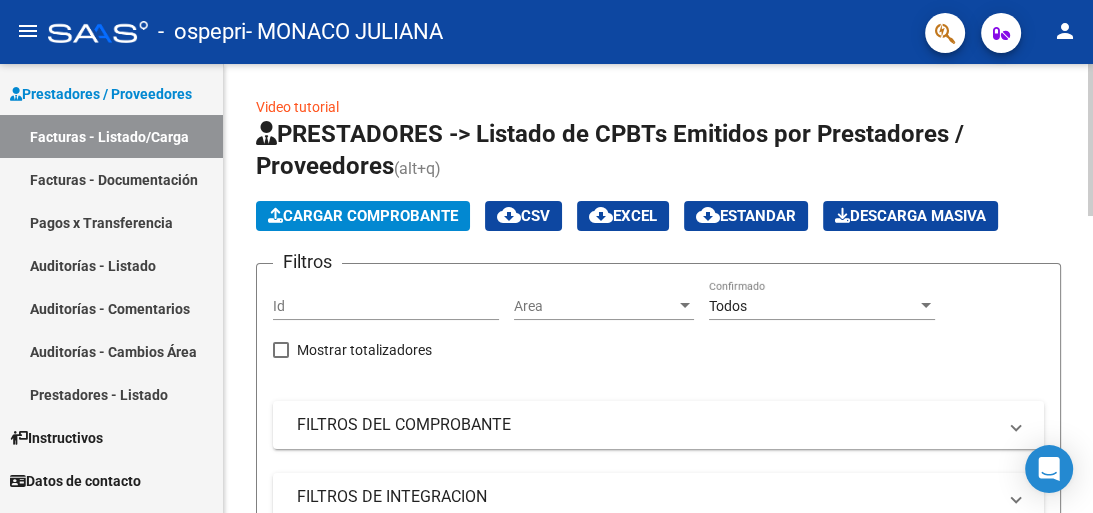 click 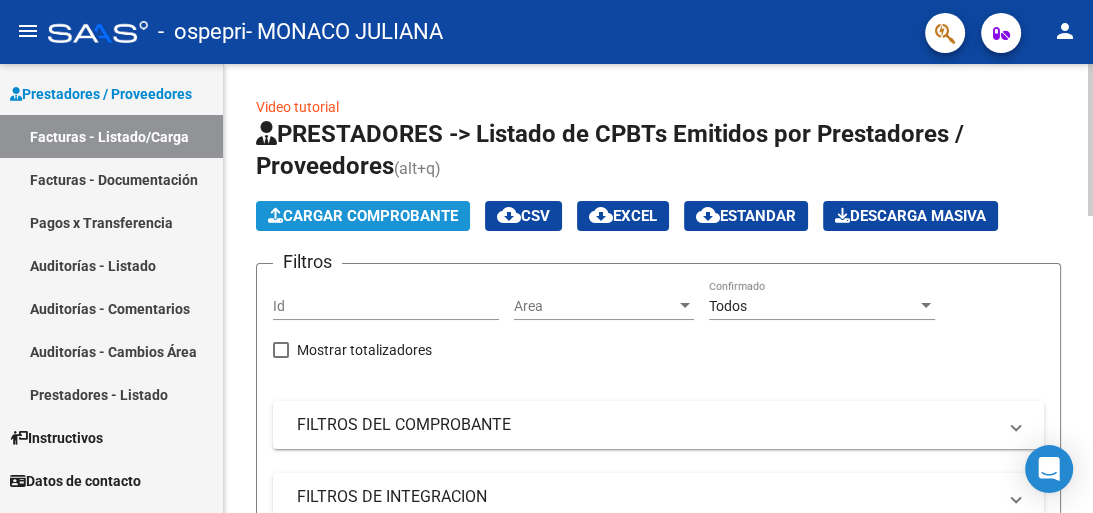 click on "Cargar Comprobante" 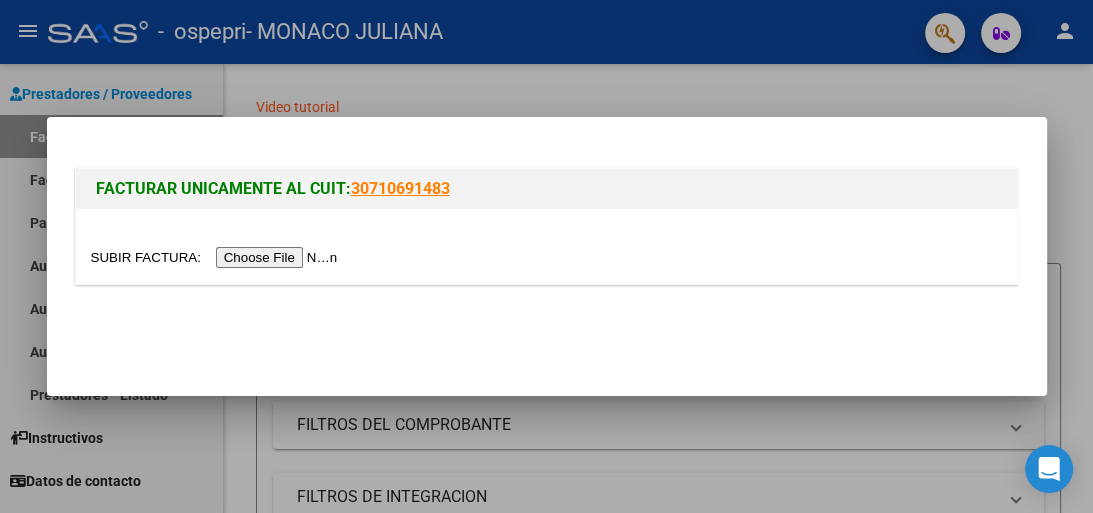 click at bounding box center [217, 257] 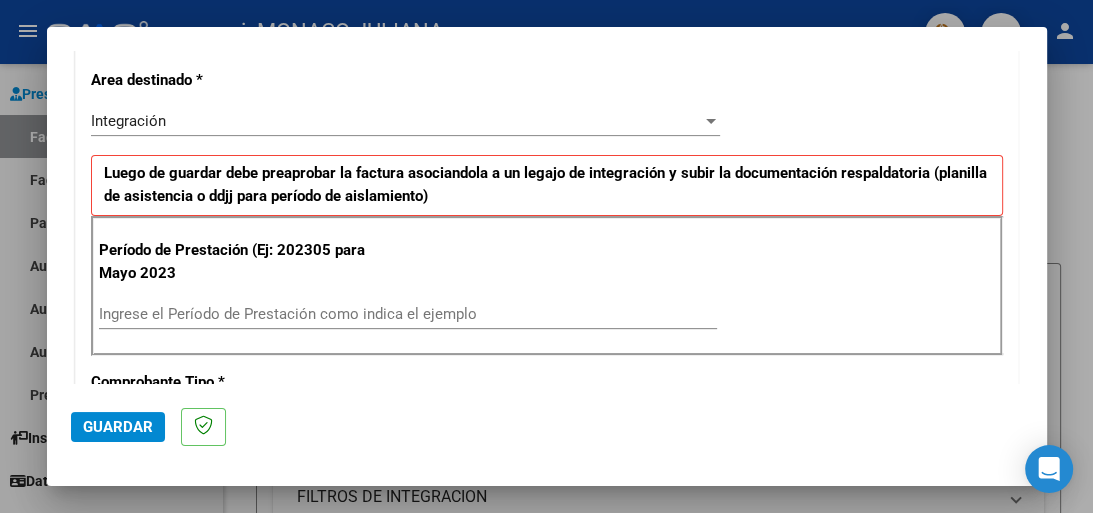 scroll, scrollTop: 544, scrollLeft: 0, axis: vertical 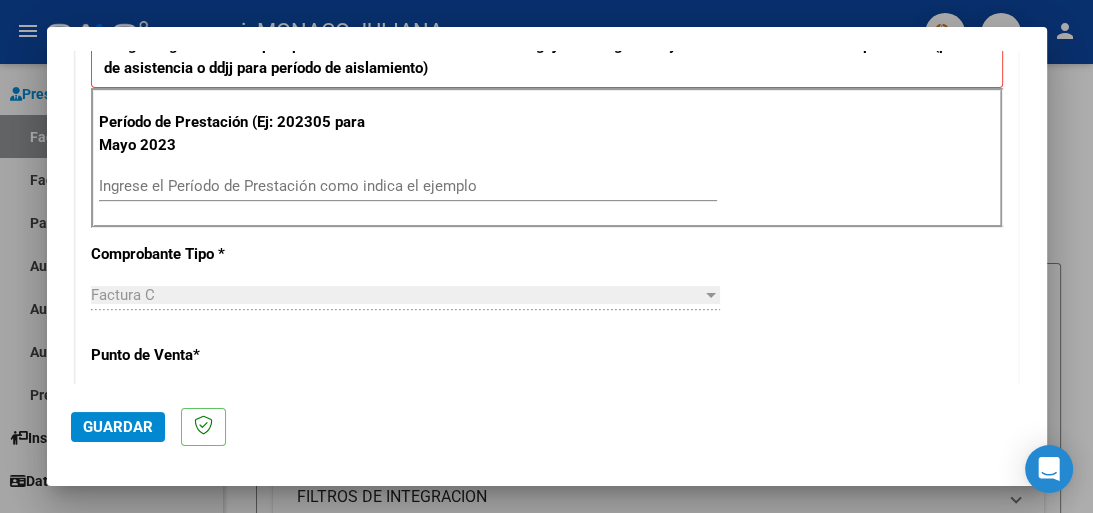 click on "Ingrese el Período de Prestación como indica el ejemplo" at bounding box center (408, 186) 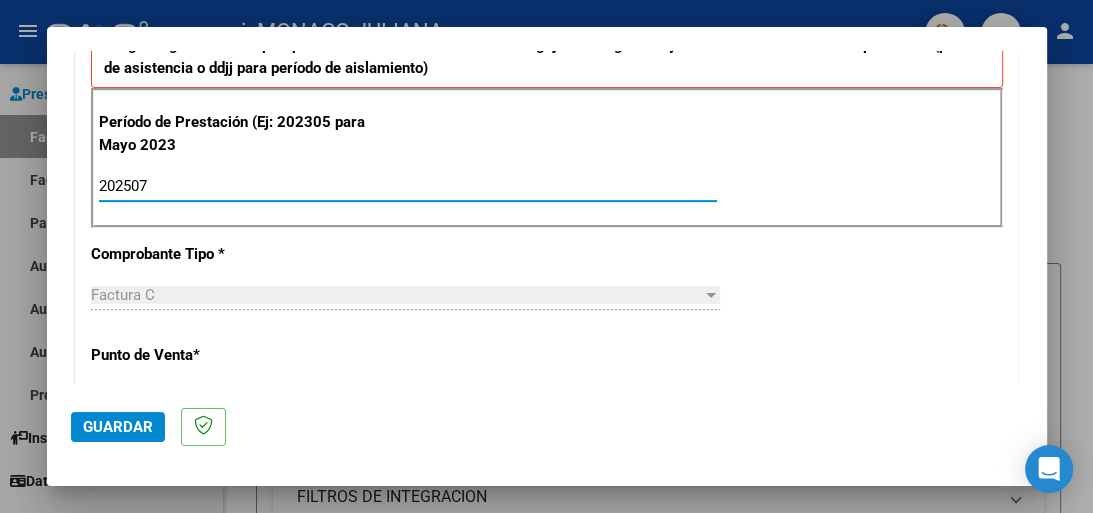 type on "202507" 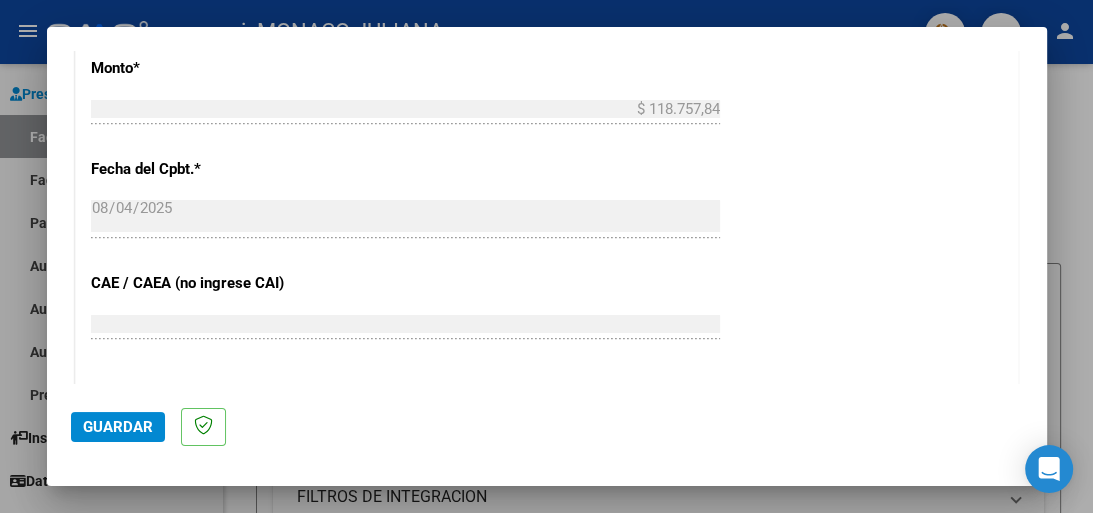 scroll, scrollTop: 1039, scrollLeft: 0, axis: vertical 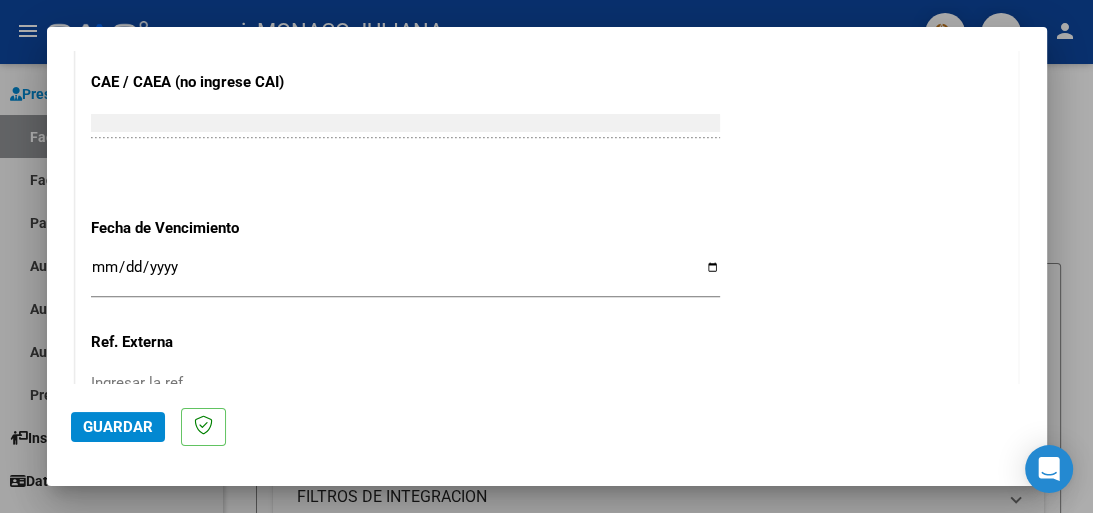 click on "Ingresar la fecha" at bounding box center [405, 275] 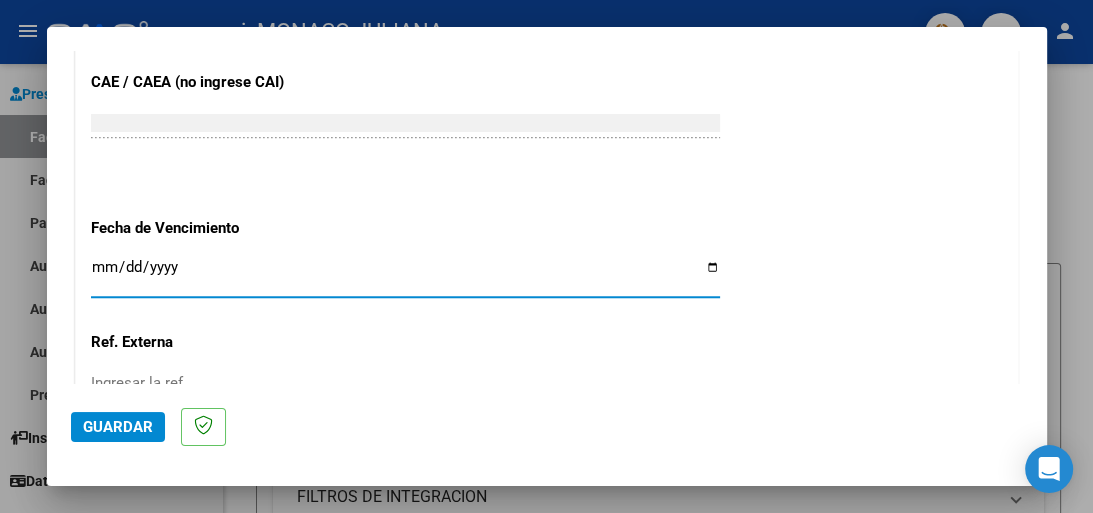 click on "Ingresar la fecha" at bounding box center (405, 275) 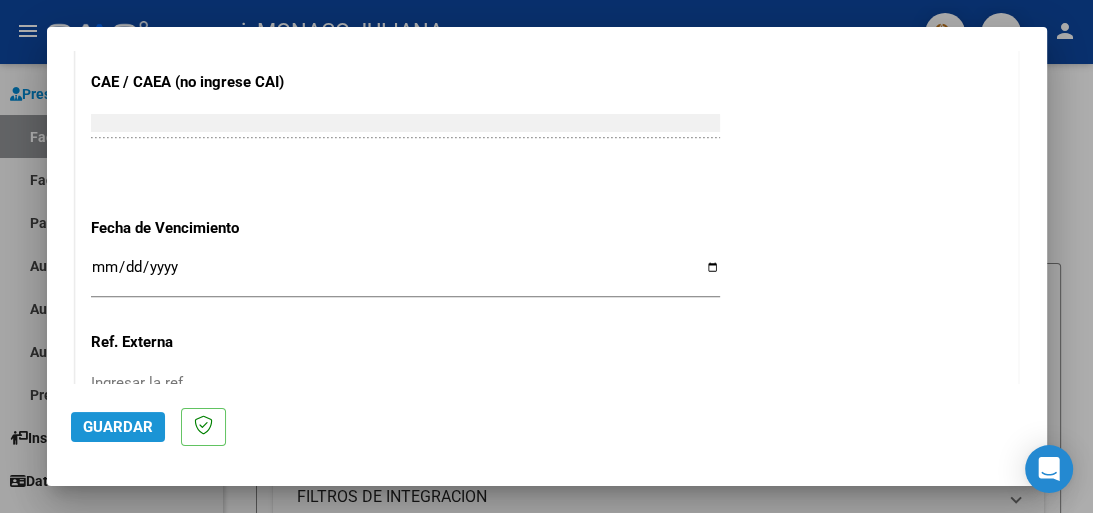 click on "Guardar" 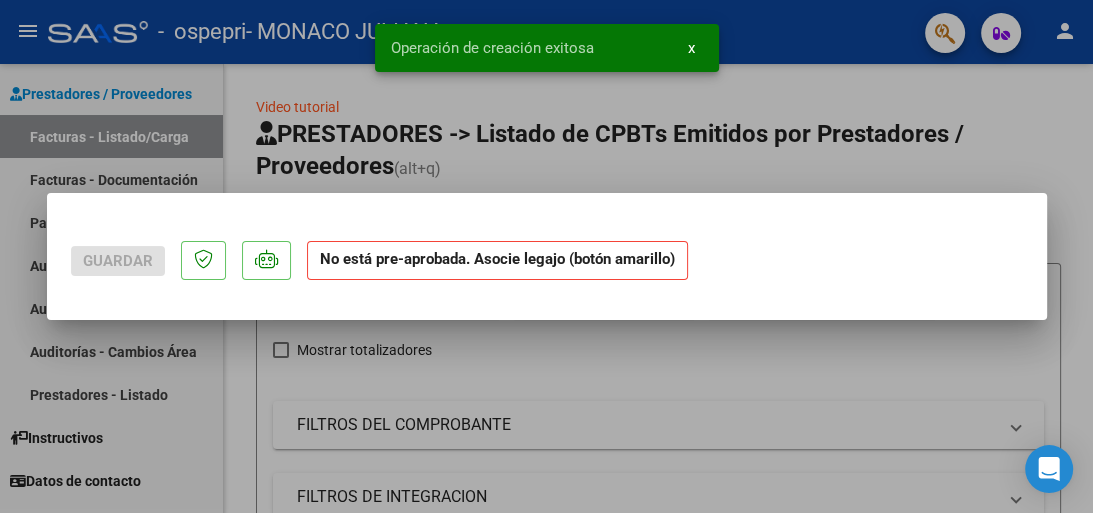 scroll, scrollTop: 0, scrollLeft: 0, axis: both 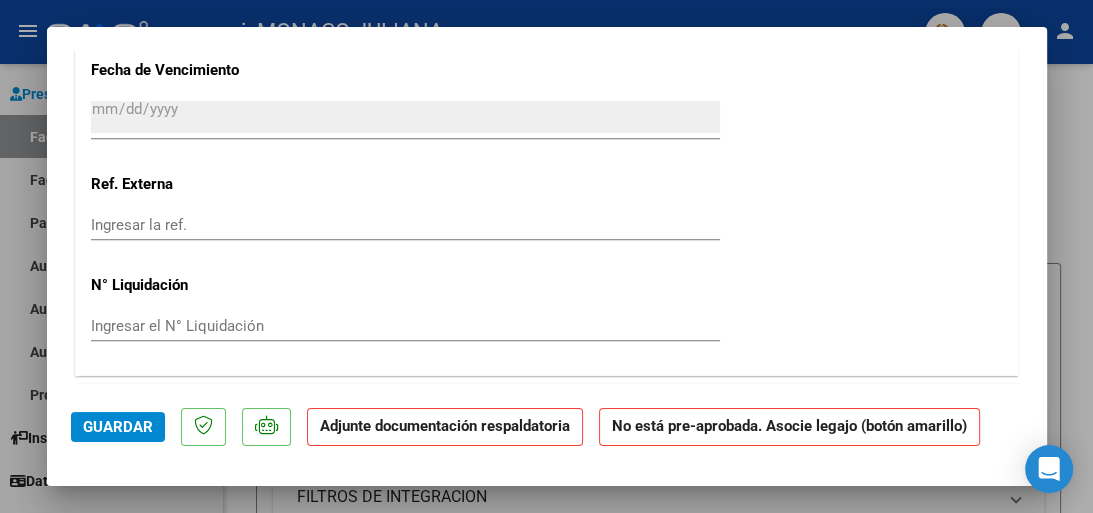 click on "Ingresar el N° Liquidación" at bounding box center [405, 326] 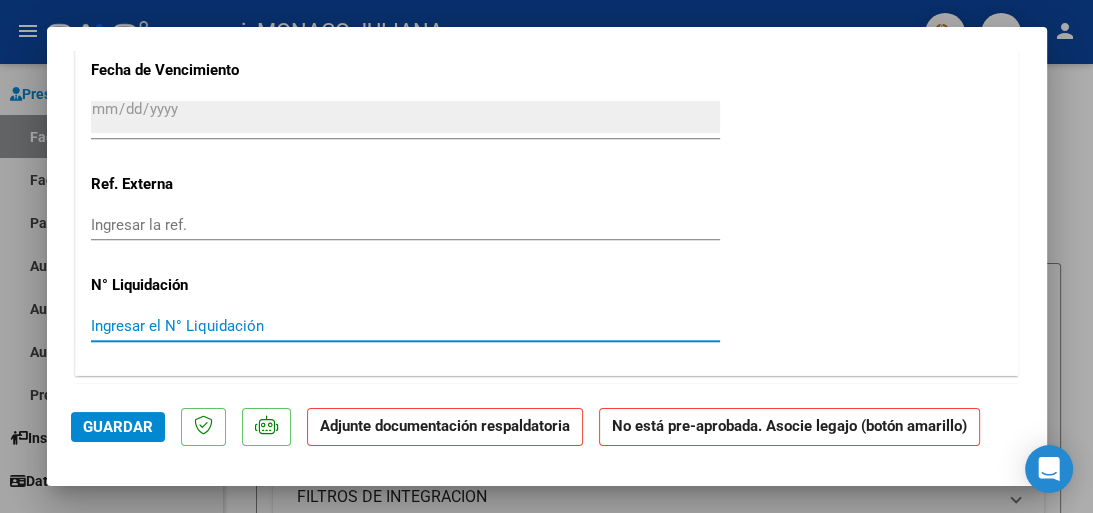 paste on "[NUMBER]" 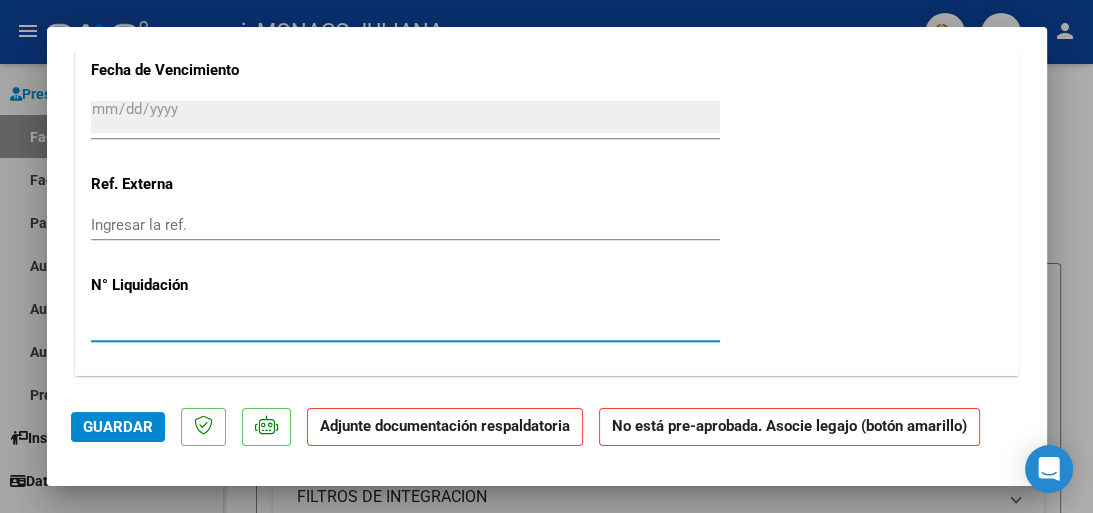 type on "[NUMBER]" 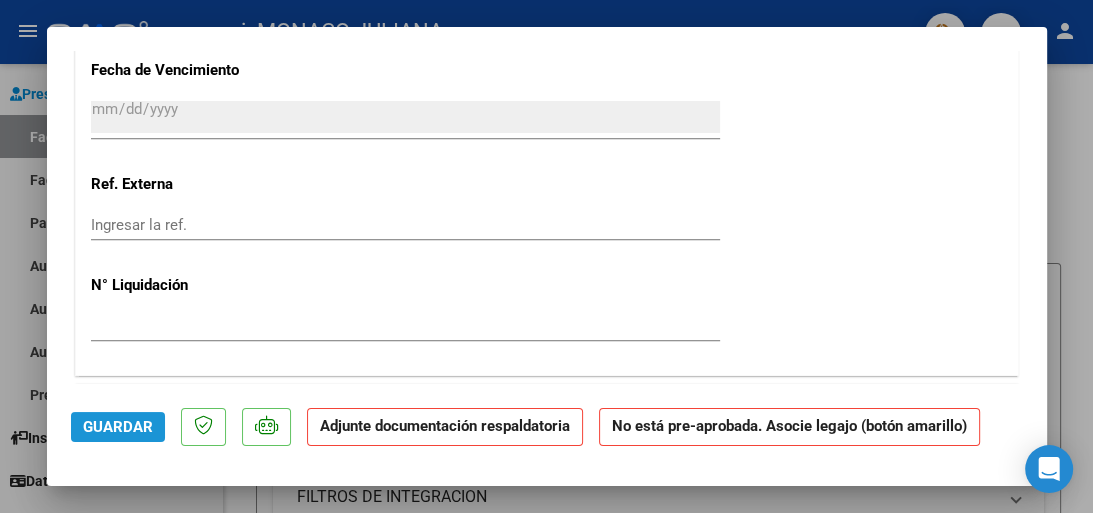click on "Guardar" 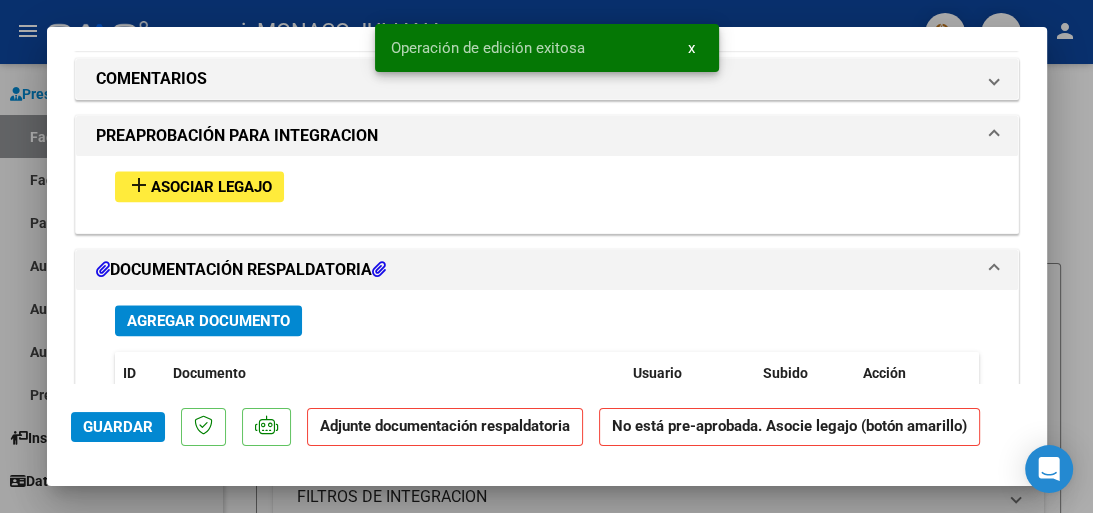 scroll, scrollTop: 1778, scrollLeft: 0, axis: vertical 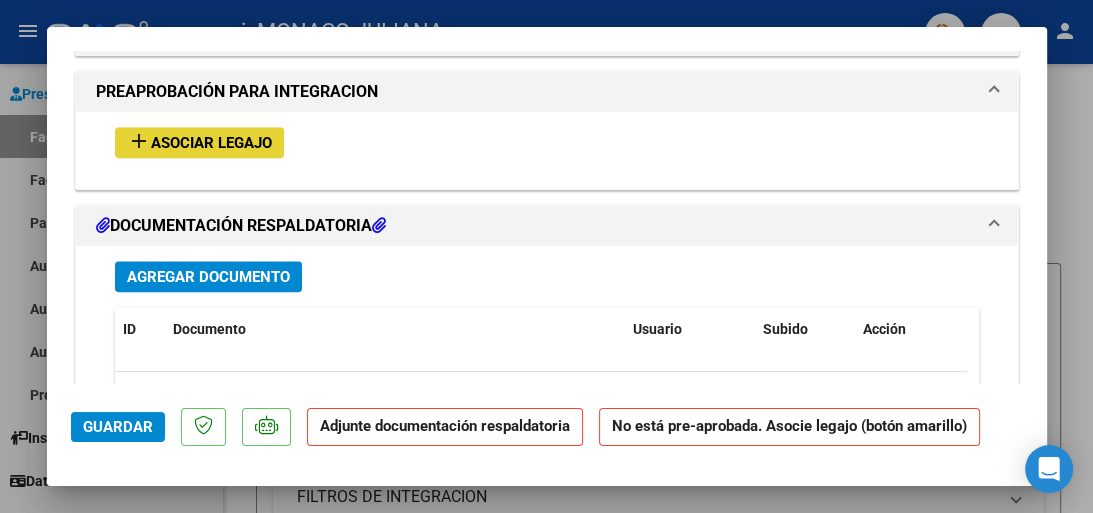 click on "Asociar Legajo" at bounding box center [211, 143] 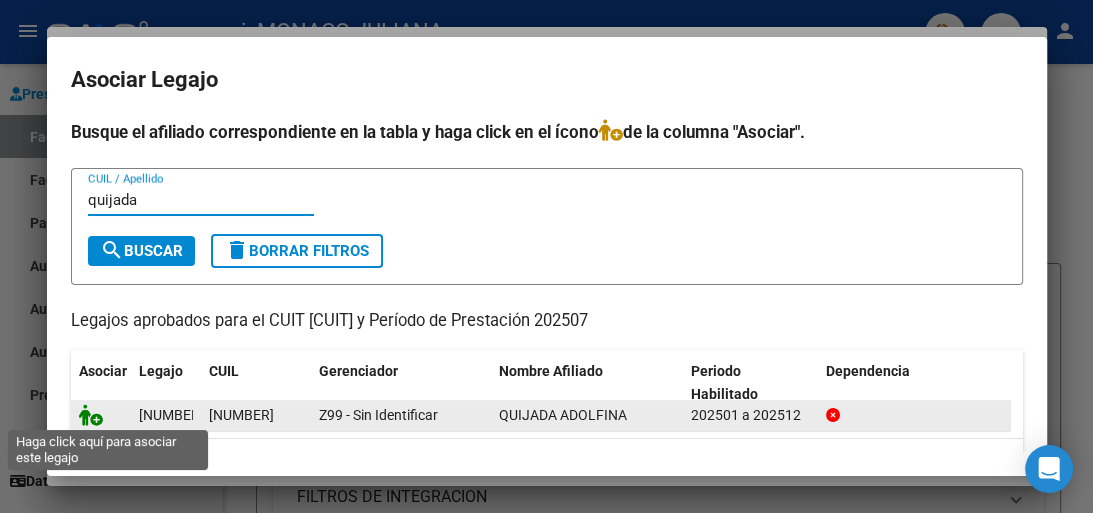 type on "quijada" 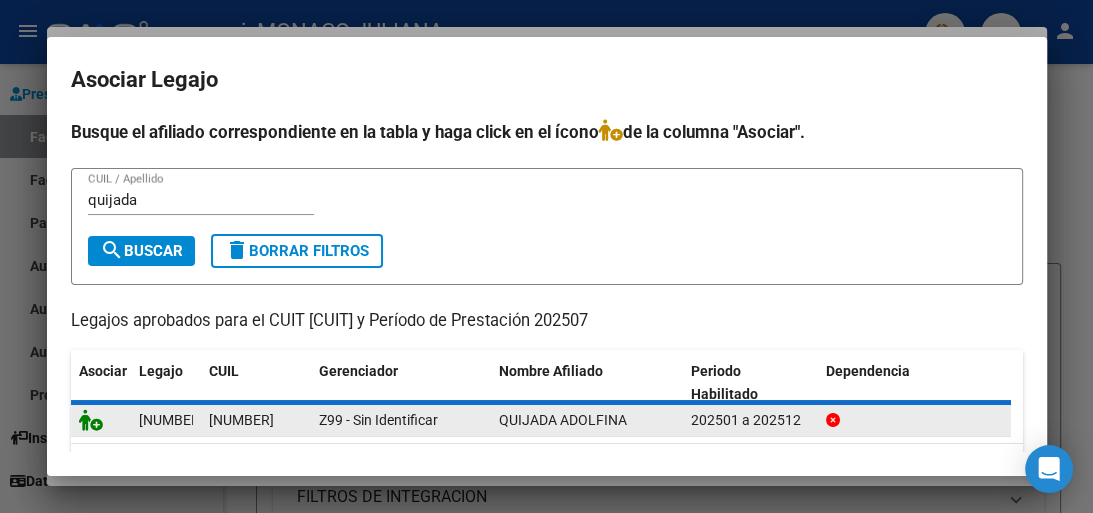 scroll, scrollTop: 1831, scrollLeft: 0, axis: vertical 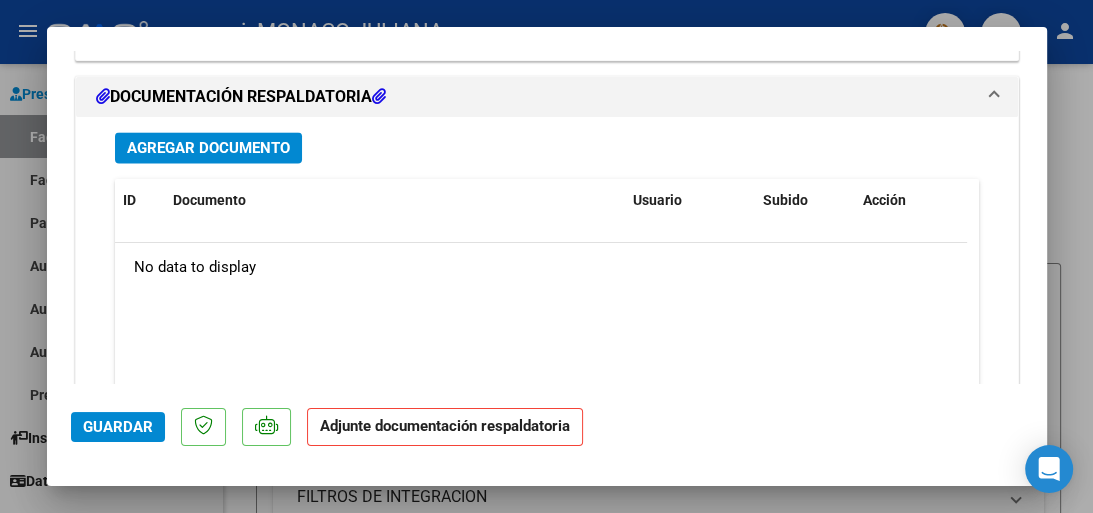 click on "Agregar Documento" at bounding box center (208, 148) 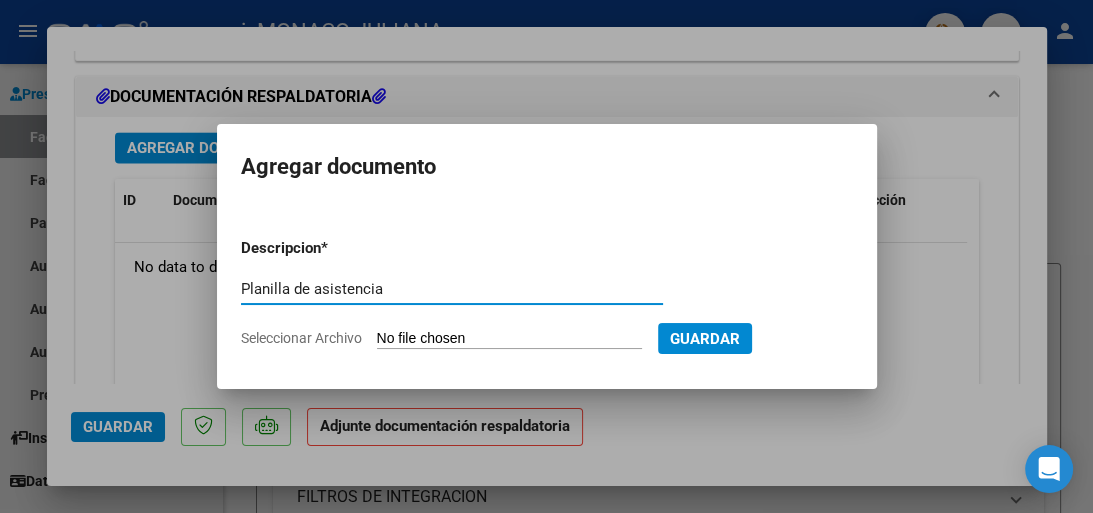 type on "Planilla de asistencia" 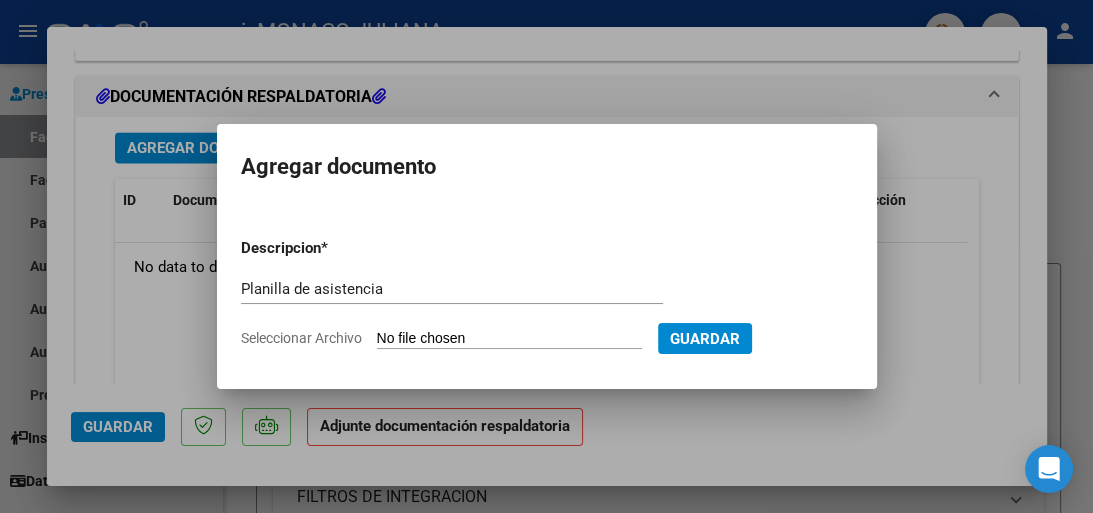 type on "C:\fakepath\[NAME] ([MONTH] [YEAR]).pdf" 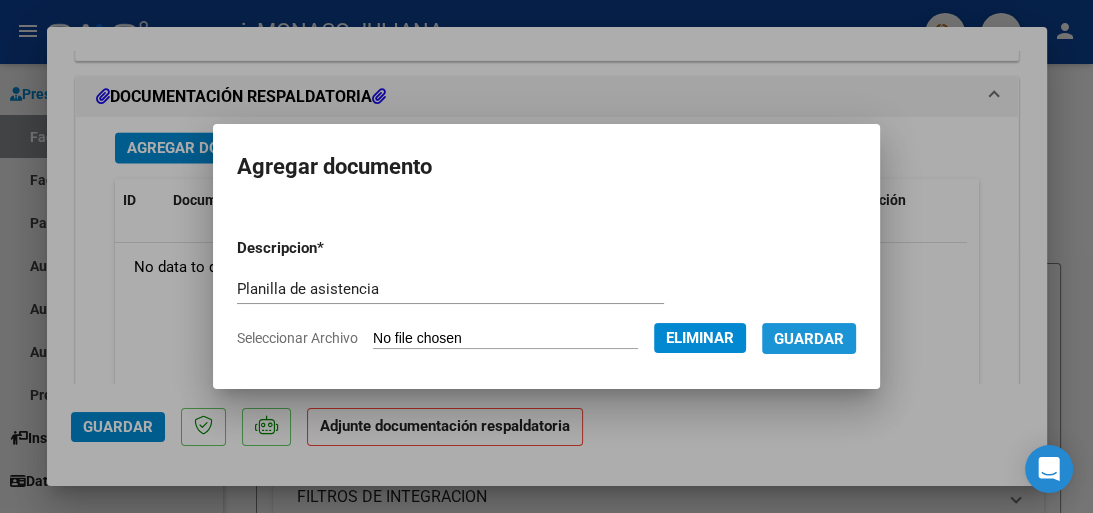click on "Guardar" at bounding box center (809, 339) 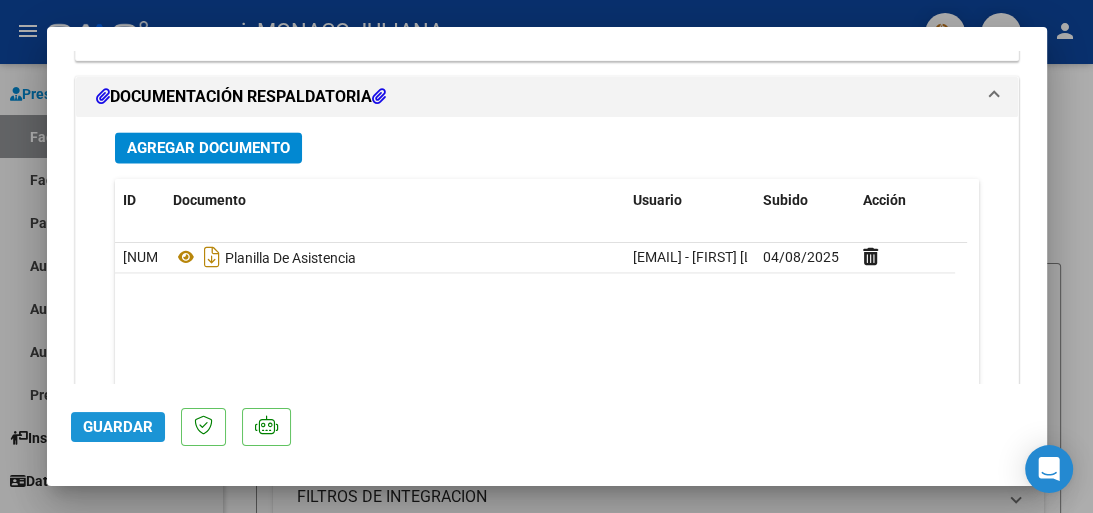 click on "Guardar" 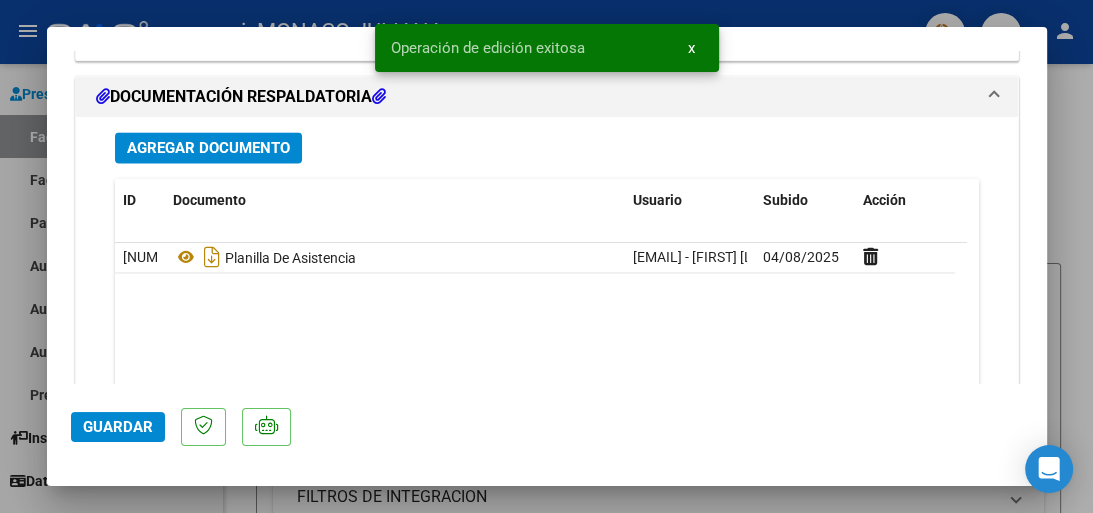 click at bounding box center (546, 256) 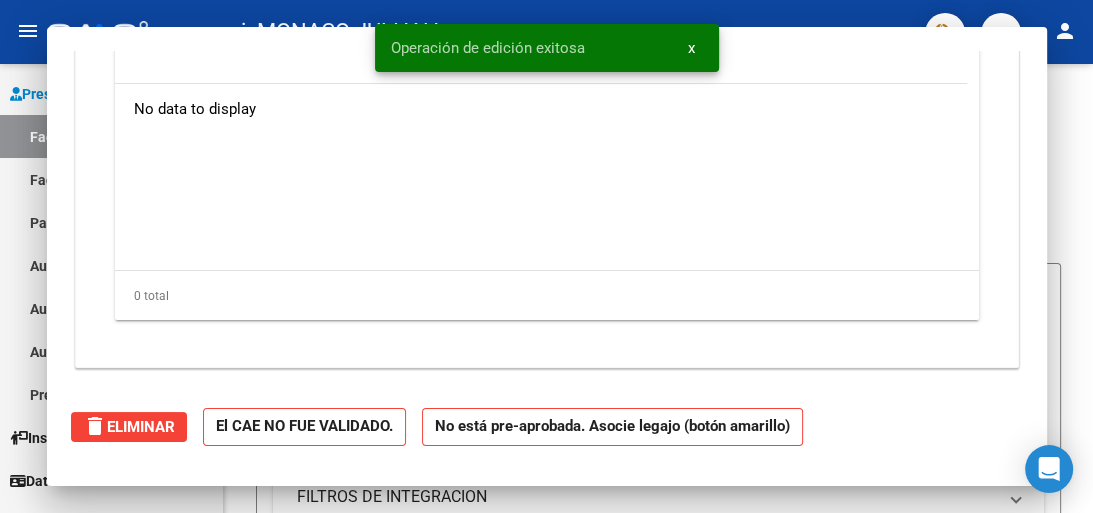 scroll, scrollTop: 0, scrollLeft: 0, axis: both 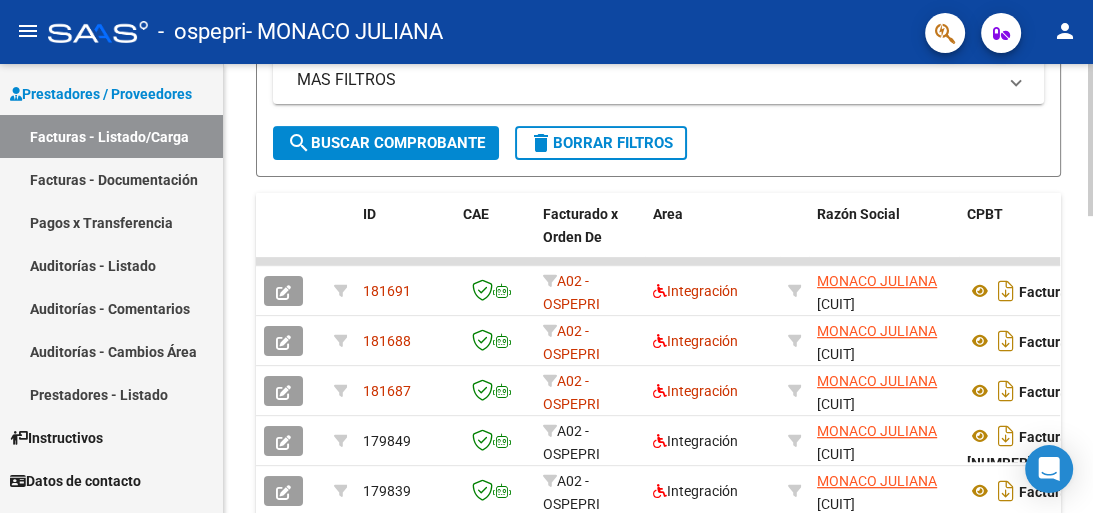 click 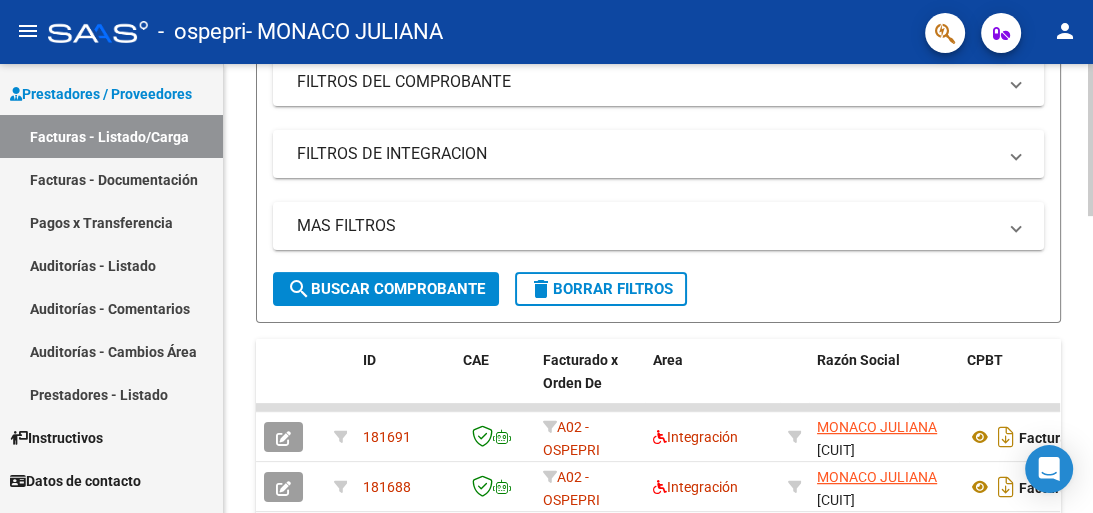 scroll, scrollTop: 340, scrollLeft: 0, axis: vertical 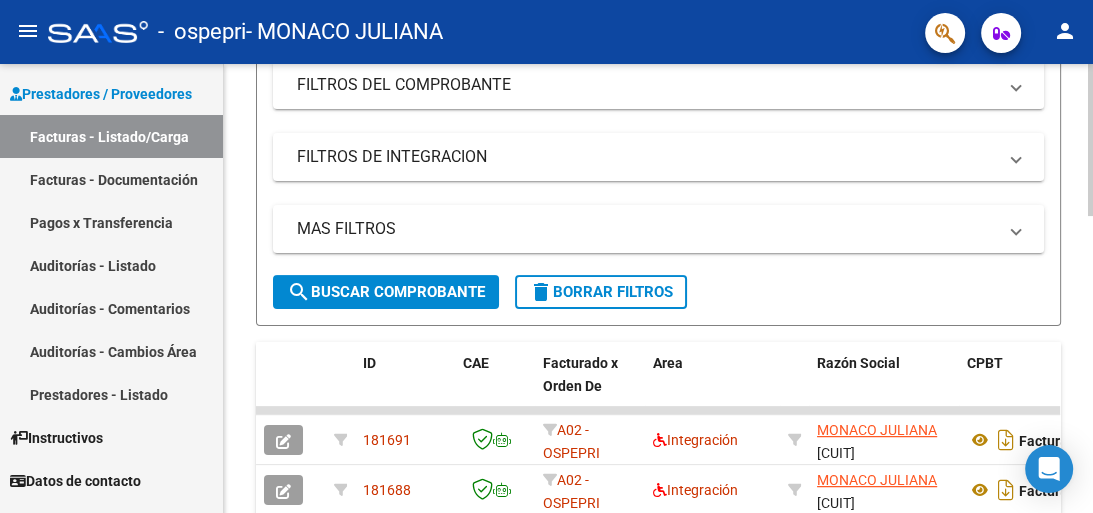 click on "Video tutorial   PRESTADORES -> Listado de CPBTs Emitidos por Prestadores / Proveedores (alt+q)   Cargar Comprobante
cloud_download  CSV  cloud_download  EXCEL  cloud_download  Estandar   Descarga Masiva
Filtros Id Area Area Todos Confirmado   Mostrar totalizadores   FILTROS DEL COMPROBANTE  Comprobante Tipo Comprobante Tipo Start date – End date Fec. Comprobante Desde / Hasta Días Emisión Desde(cant. días) Días Emisión Hasta(cant. días) CUIT / Razón Social Pto. Venta Nro. Comprobante Código SSS CAE Válido CAE Válido Todos Cargado Módulo Hosp. Todos Tiene facturacion Apócrifa Hospital Refes  FILTROS DE INTEGRACION  Período De Prestación Campos del Archivo de Rendición Devuelto x SSS (dr_envio) Todos Rendido x SSS (dr_envio) Tipo de Registro Tipo de Registro Período Presentación Período Presentación Campos del Legajo Asociado (preaprobación) Afiliado Legajo (cuil/nombre) Todos Solo facturas preaprobadas  MAS FILTROS  Todos Con Doc. Respaldatoria Todos Con Trazabilidad Todos – – 0" 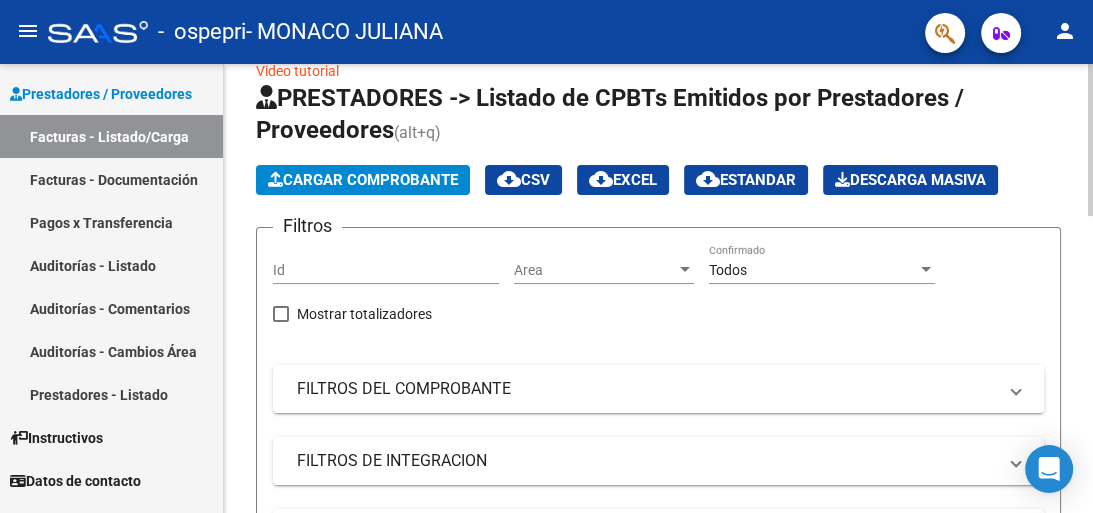 scroll, scrollTop: 0, scrollLeft: 0, axis: both 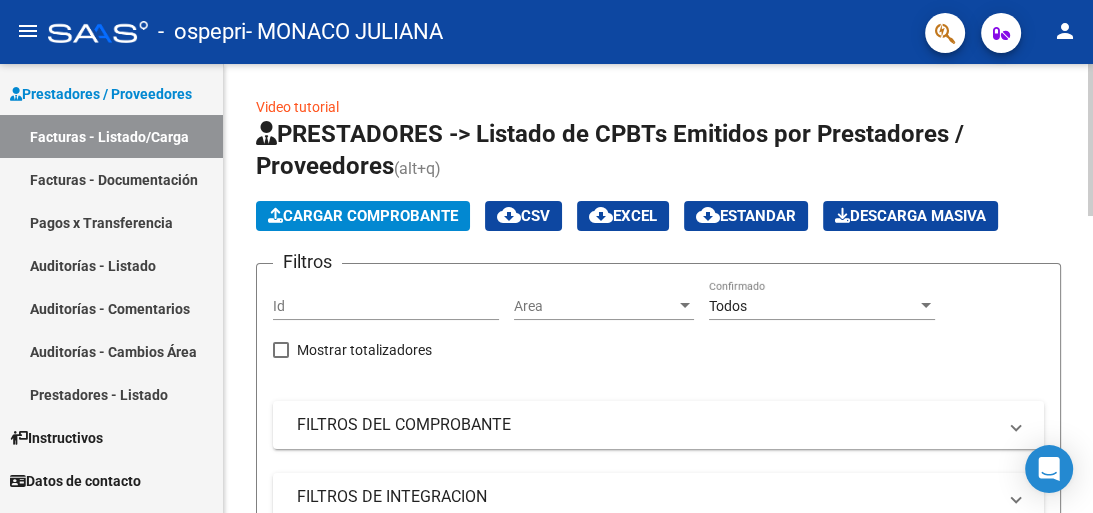 click on "Video tutorial   PRESTADORES -> Listado de CPBTs Emitidos por Prestadores / Proveedores (alt+q)   Cargar Comprobante
cloud_download  CSV  cloud_download  EXCEL  cloud_download  Estandar   Descarga Masiva
Filtros Id Area Area Todos Confirmado   Mostrar totalizadores   FILTROS DEL COMPROBANTE  Comprobante Tipo Comprobante Tipo Start date – End date Fec. Comprobante Desde / Hasta Días Emisión Desde(cant. días) Días Emisión Hasta(cant. días) CUIT / Razón Social Pto. Venta Nro. Comprobante Código SSS CAE Válido CAE Válido Todos Cargado Módulo Hosp. Todos Tiene facturacion Apócrifa Hospital Refes  FILTROS DE INTEGRACION  Período De Prestación Campos del Archivo de Rendición Devuelto x SSS (dr_envio) Todos Rendido x SSS (dr_envio) Tipo de Registro Tipo de Registro Período Presentación Período Presentación Campos del Legajo Asociado (preaprobación) Afiliado Legajo (cuil/nombre) Todos Solo facturas preaprobadas  MAS FILTROS  Todos Con Doc. Respaldatoria Todos Con Trazabilidad Todos – – 0" 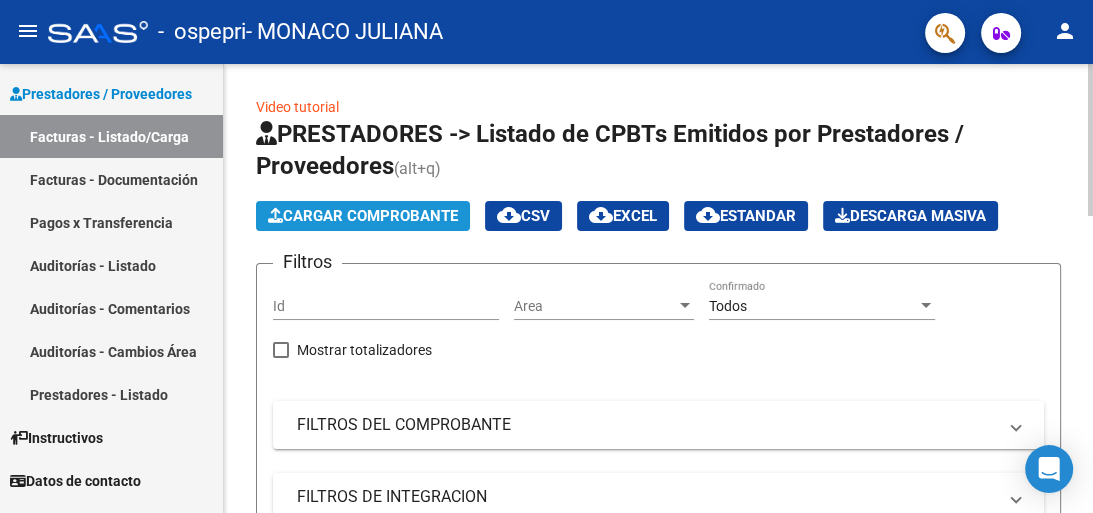 click on "Cargar Comprobante" 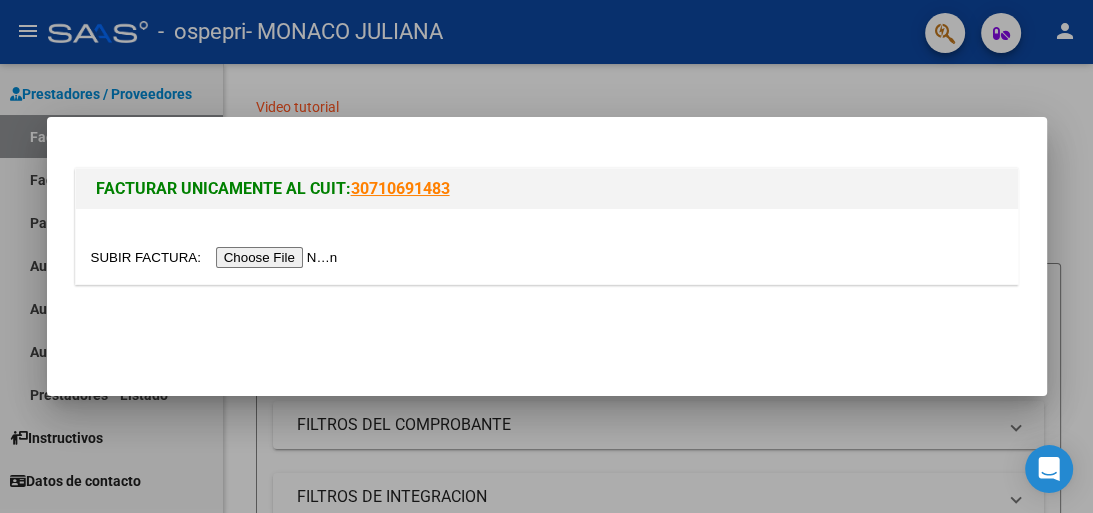 click at bounding box center [217, 257] 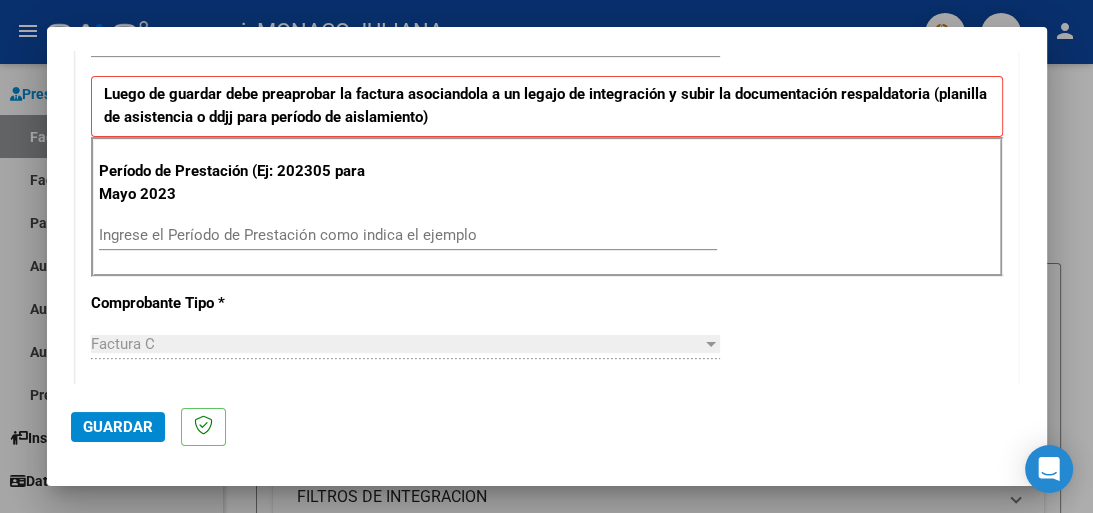 scroll, scrollTop: 480, scrollLeft: 0, axis: vertical 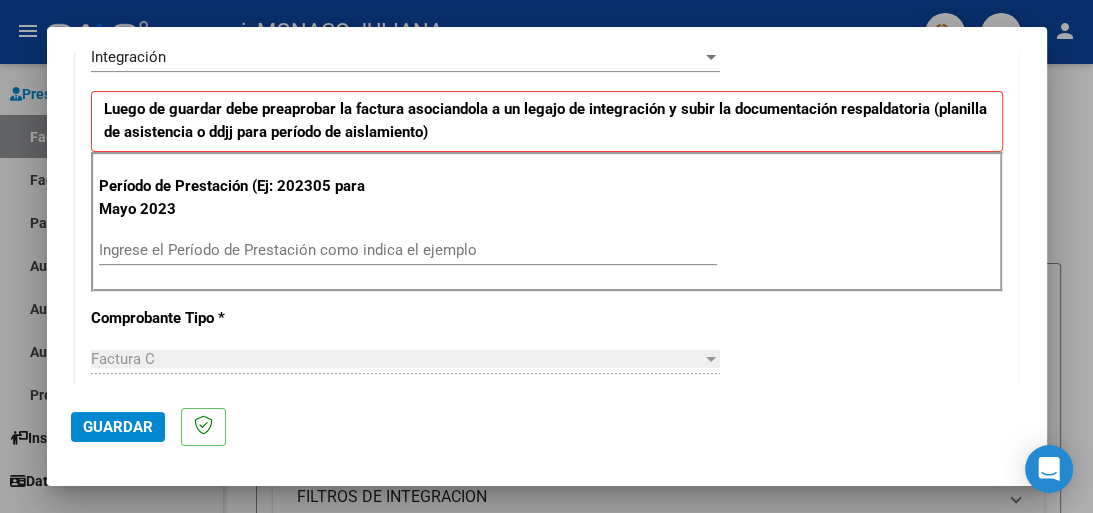 click on "Ingrese el Período de Prestación como indica el ejemplo" at bounding box center (408, 250) 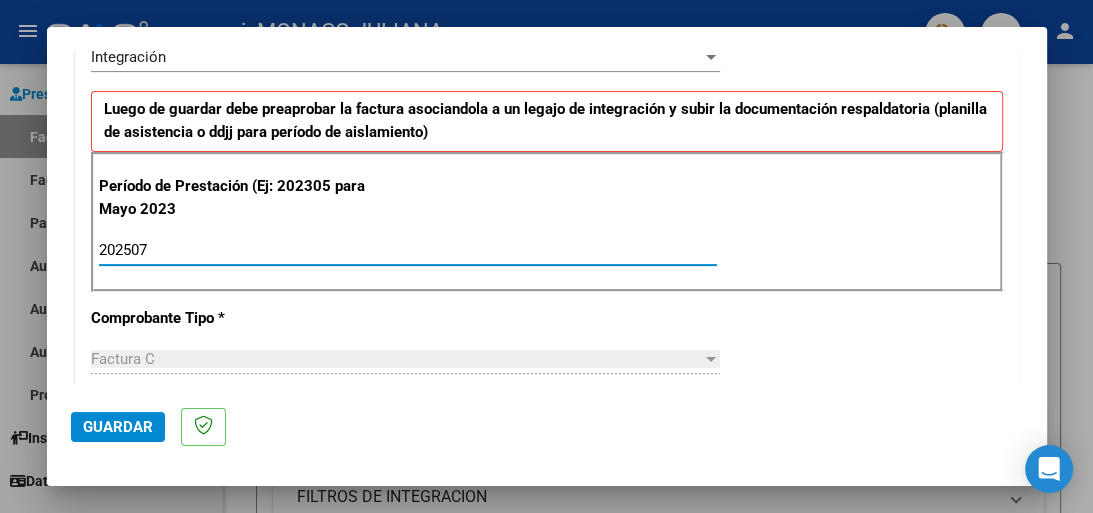 type on "202507" 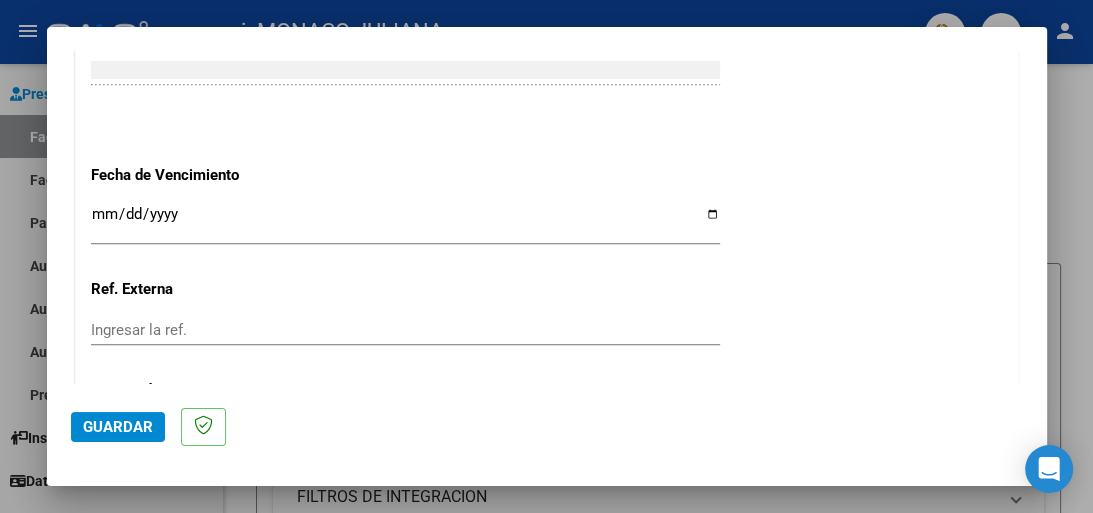 scroll, scrollTop: 1307, scrollLeft: 0, axis: vertical 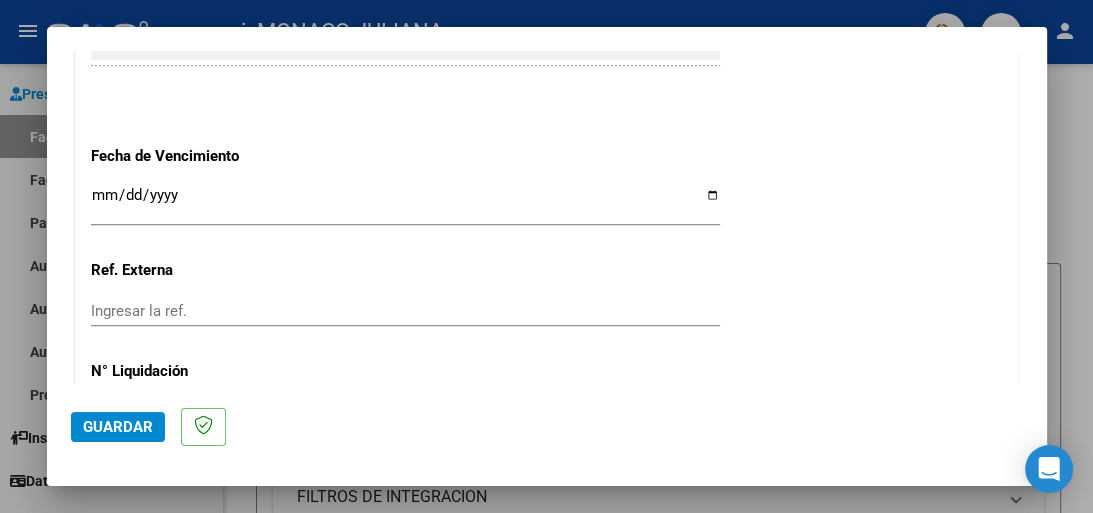 click on "Ingresar la fecha" at bounding box center [405, 203] 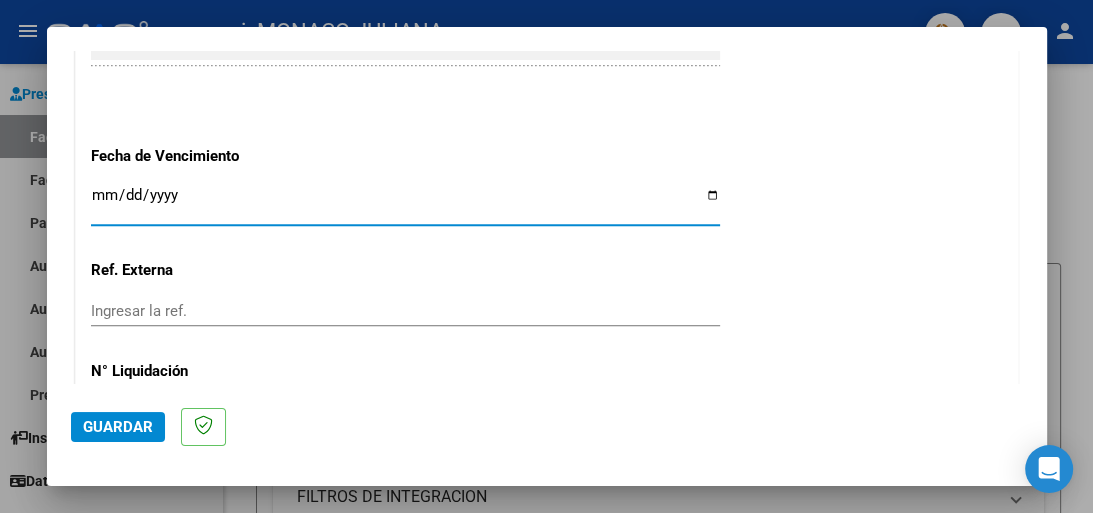 type on "[DATE]" 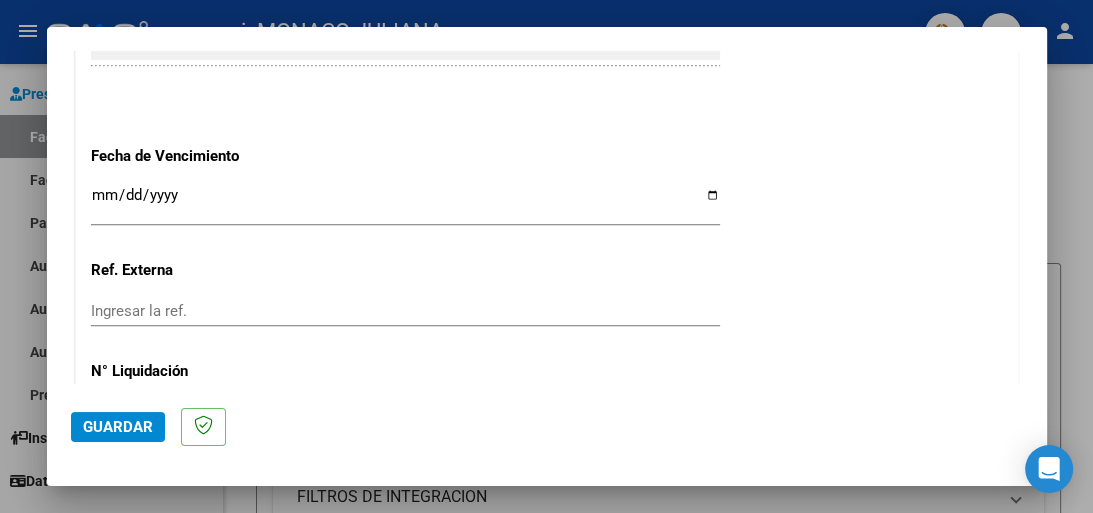 scroll, scrollTop: 1447, scrollLeft: 0, axis: vertical 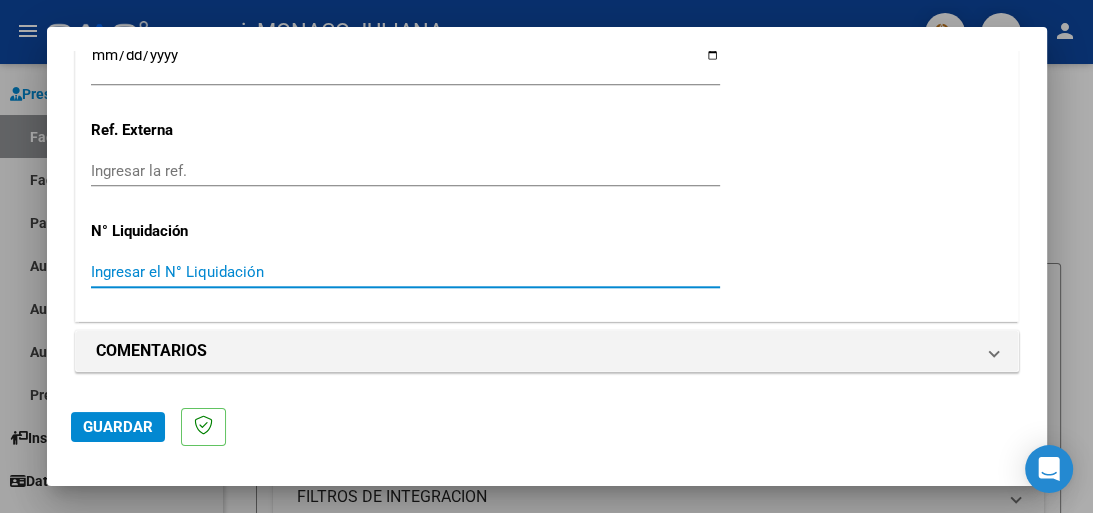 click on "Ingresar el N° Liquidación" at bounding box center (405, 272) 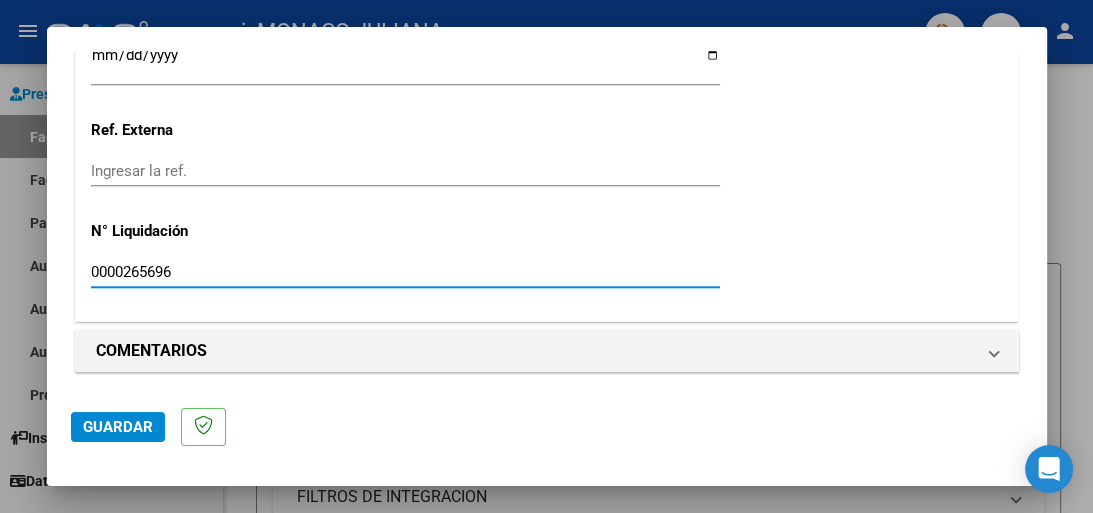 type on "0000265696" 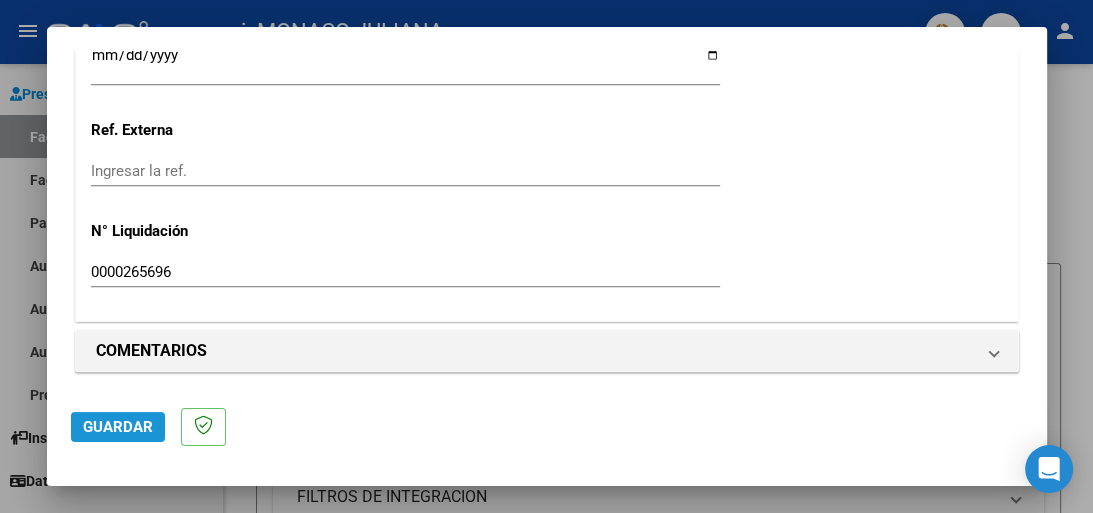 click on "Guardar" 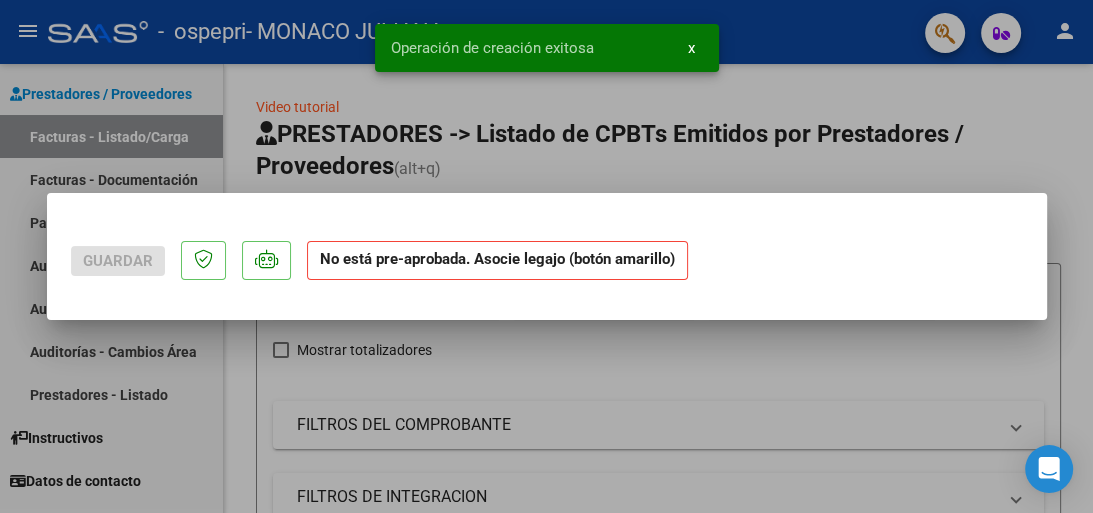 scroll, scrollTop: 0, scrollLeft: 0, axis: both 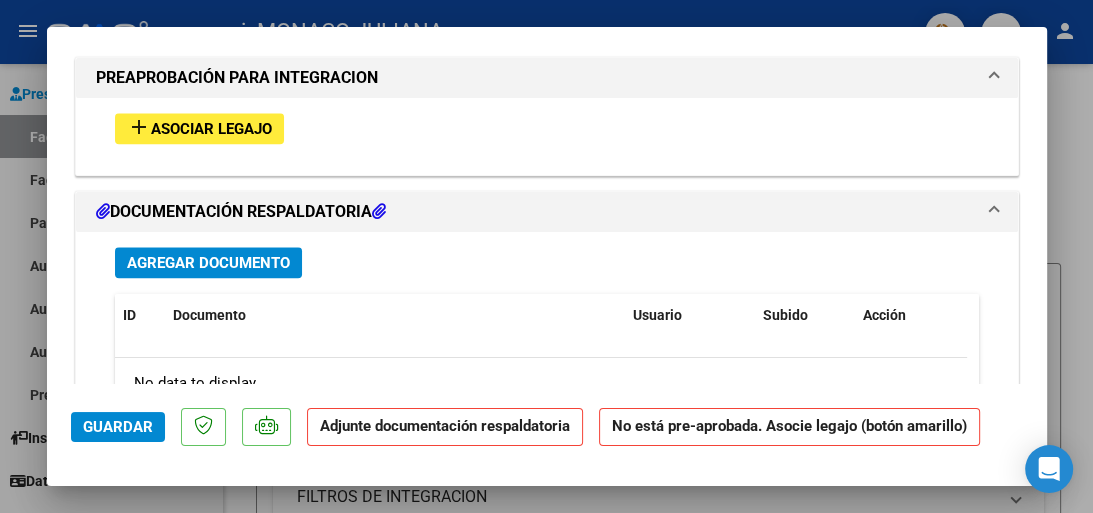 click on "Asociar Legajo" at bounding box center [211, 129] 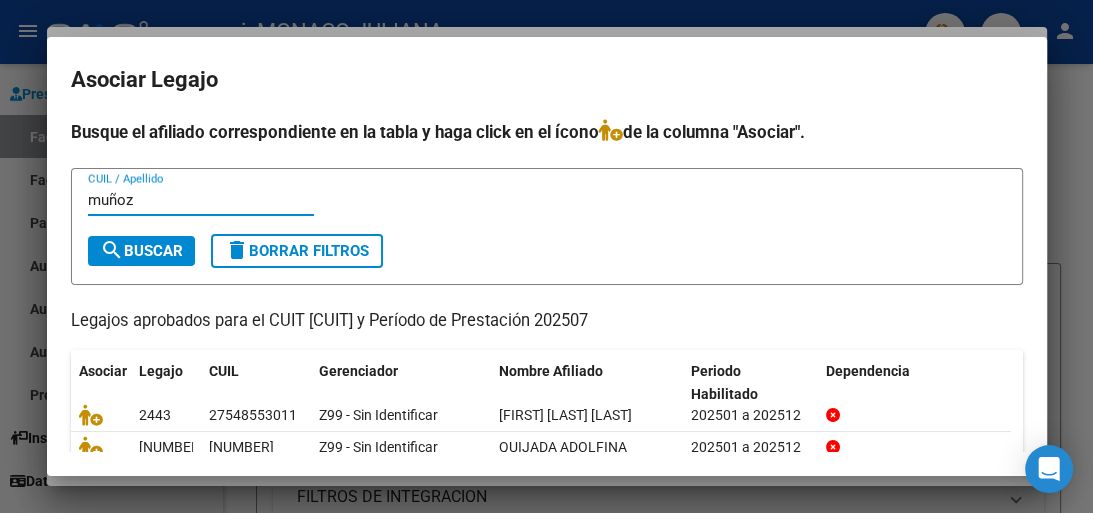 type on "muñoz" 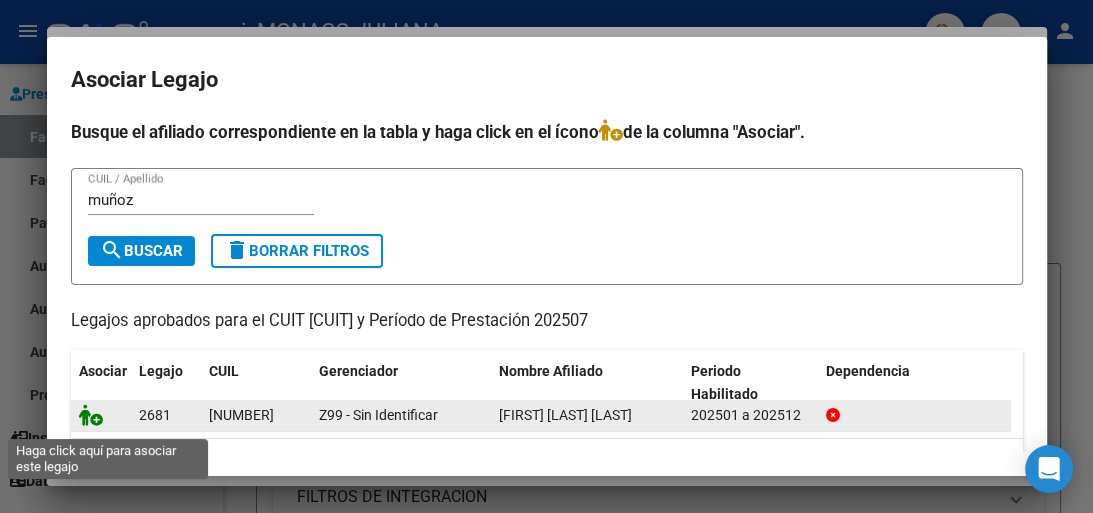click 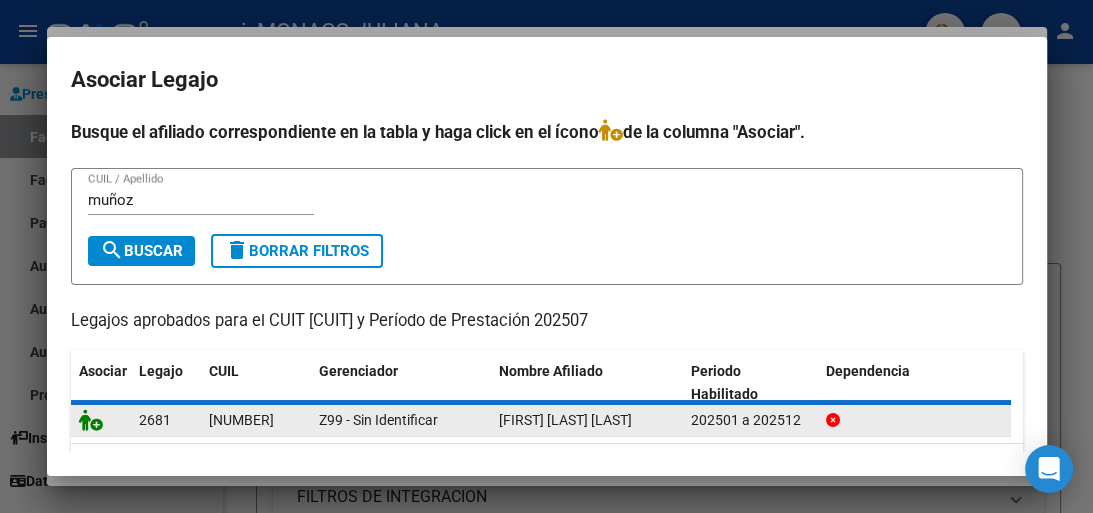 scroll, scrollTop: 1844, scrollLeft: 0, axis: vertical 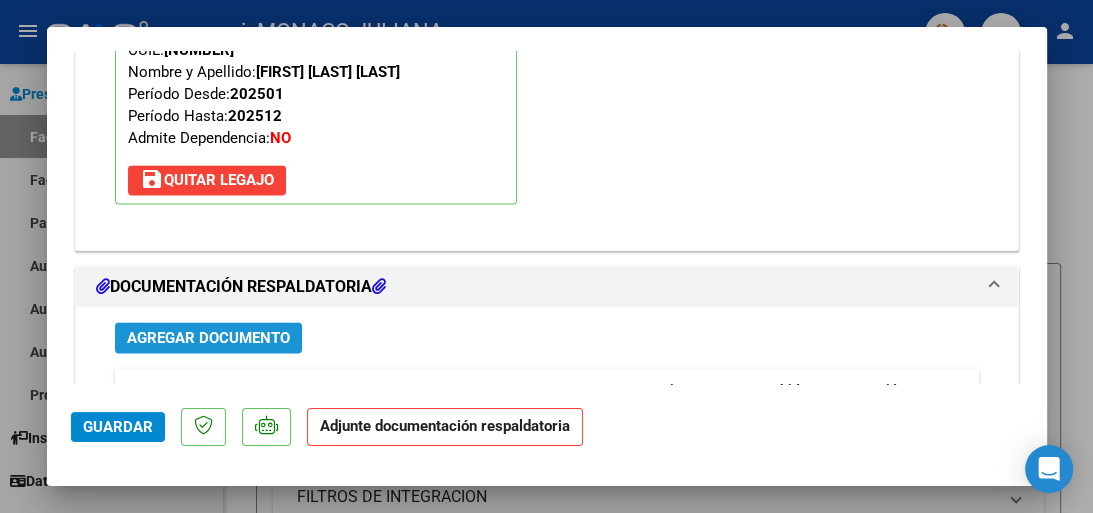 click on "Agregar Documento" at bounding box center (208, 338) 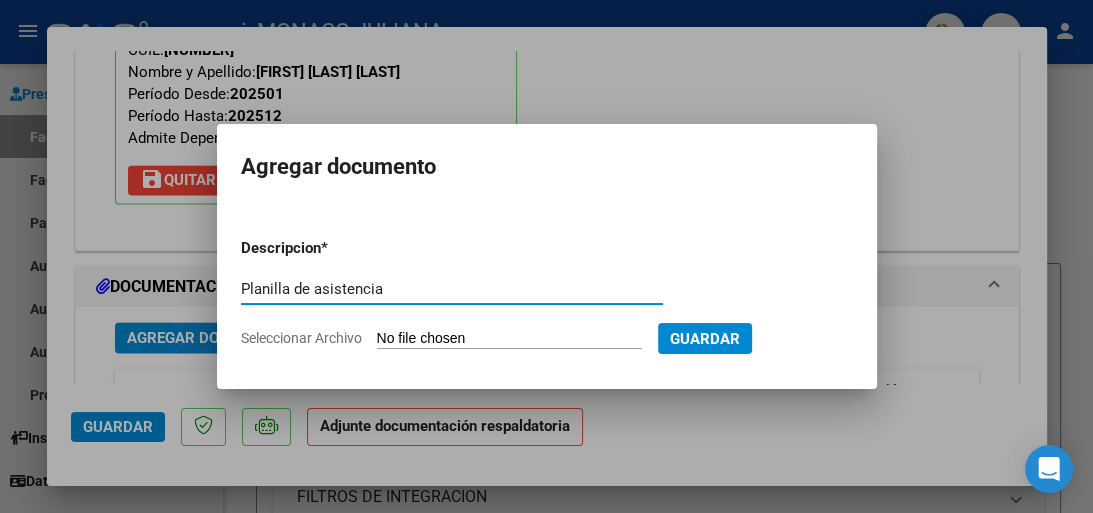 type on "Planilla de asistencia" 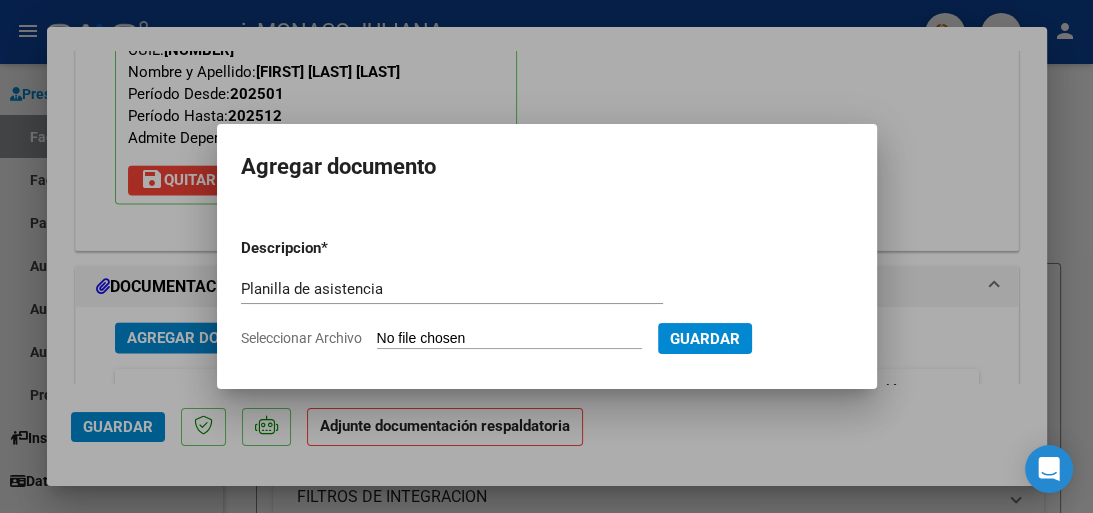 type on "C:\fakepath\[NAME] ([MONTH] [YEAR]).pdf" 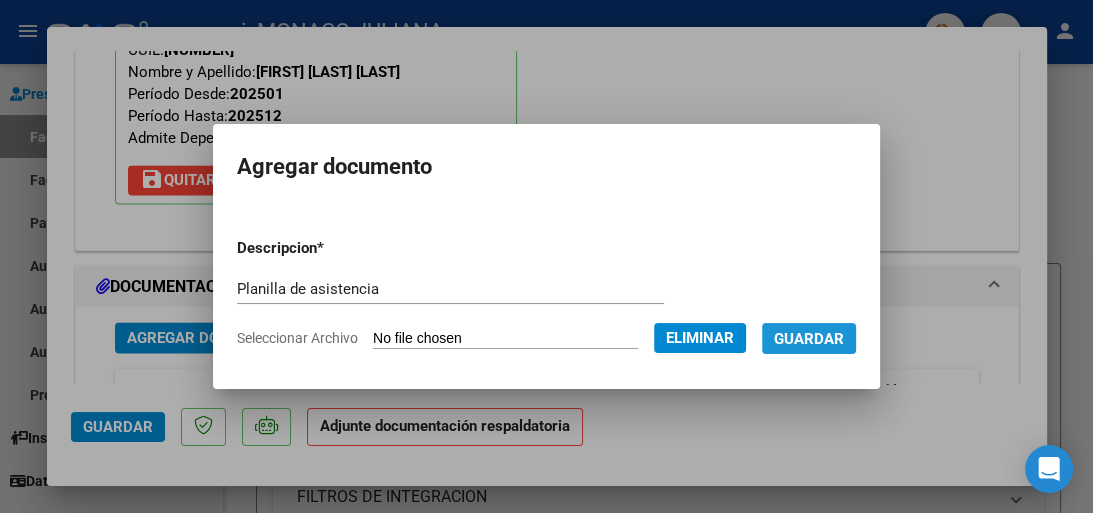 click on "Guardar" at bounding box center [809, 339] 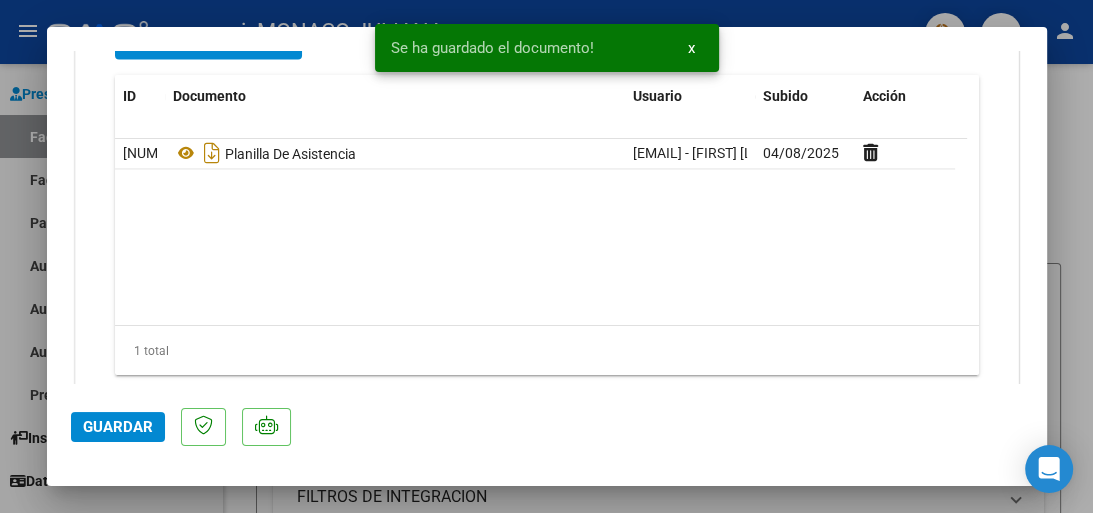 scroll, scrollTop: 2351, scrollLeft: 0, axis: vertical 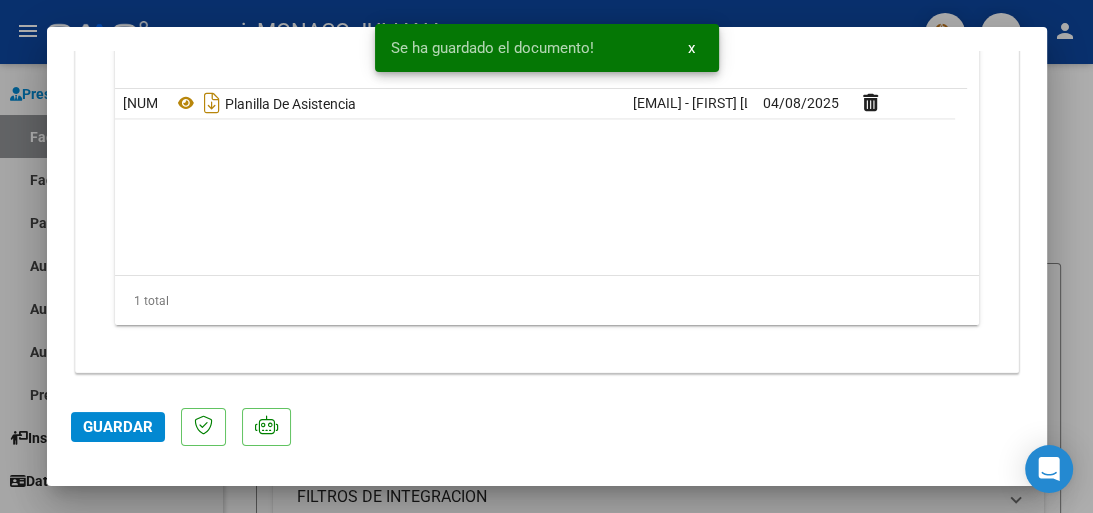 click on "Guardar" 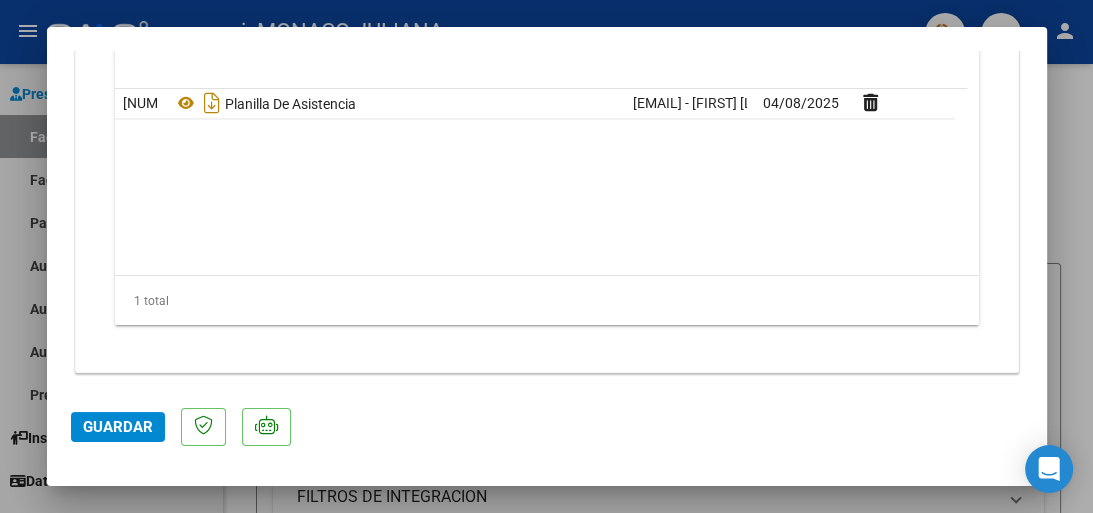 click at bounding box center (546, 256) 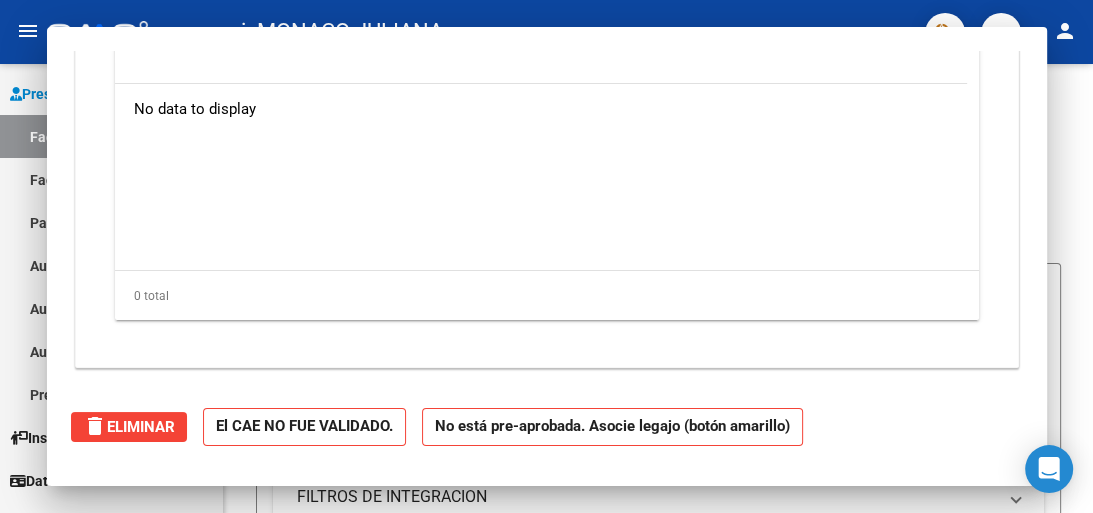 scroll, scrollTop: 0, scrollLeft: 0, axis: both 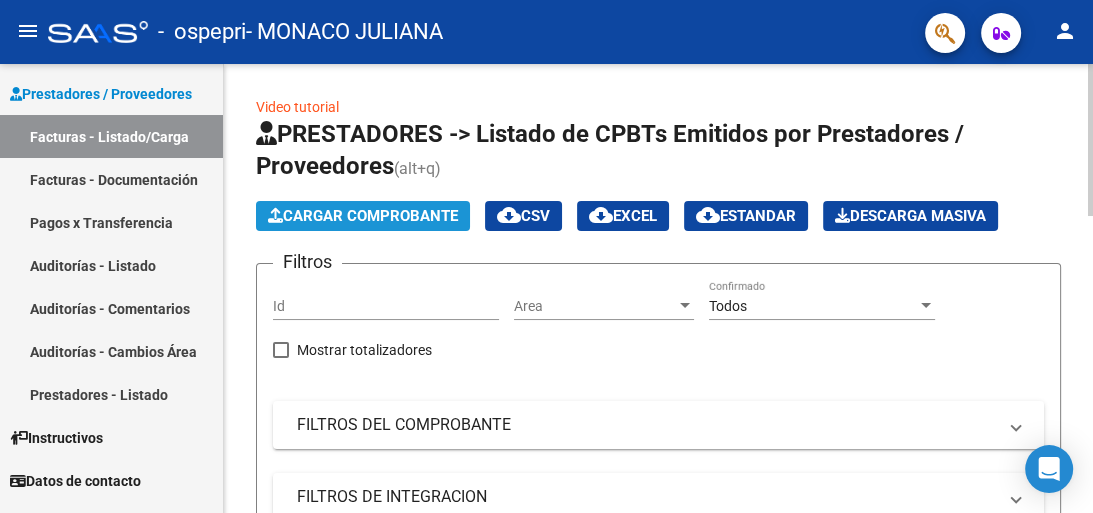 click on "Cargar Comprobante" 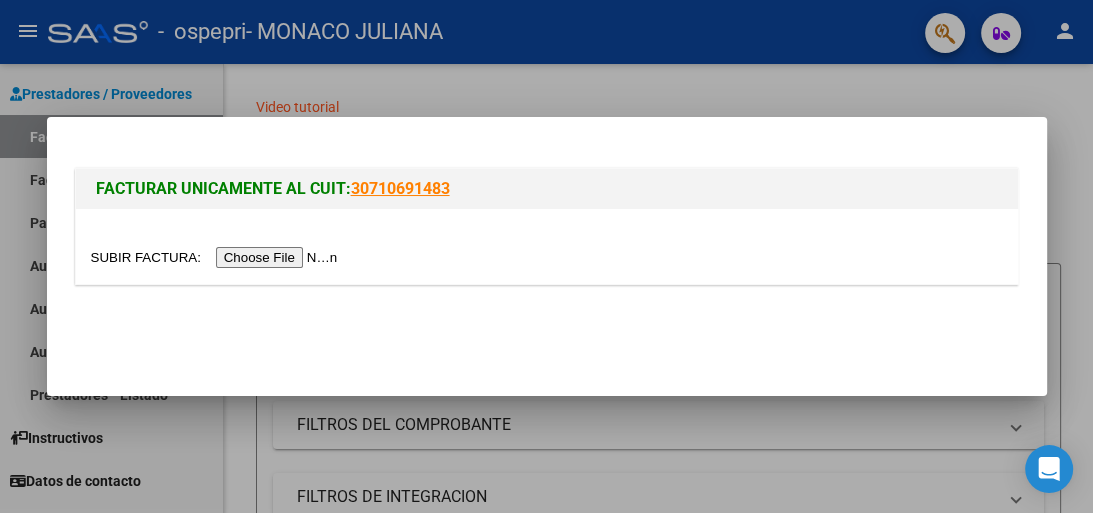 click at bounding box center [217, 257] 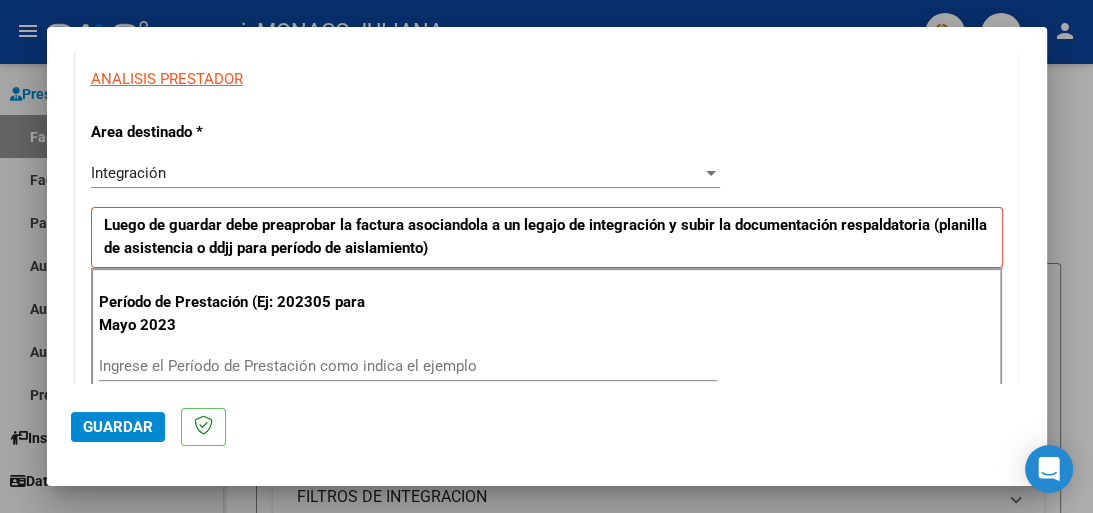 scroll, scrollTop: 368, scrollLeft: 0, axis: vertical 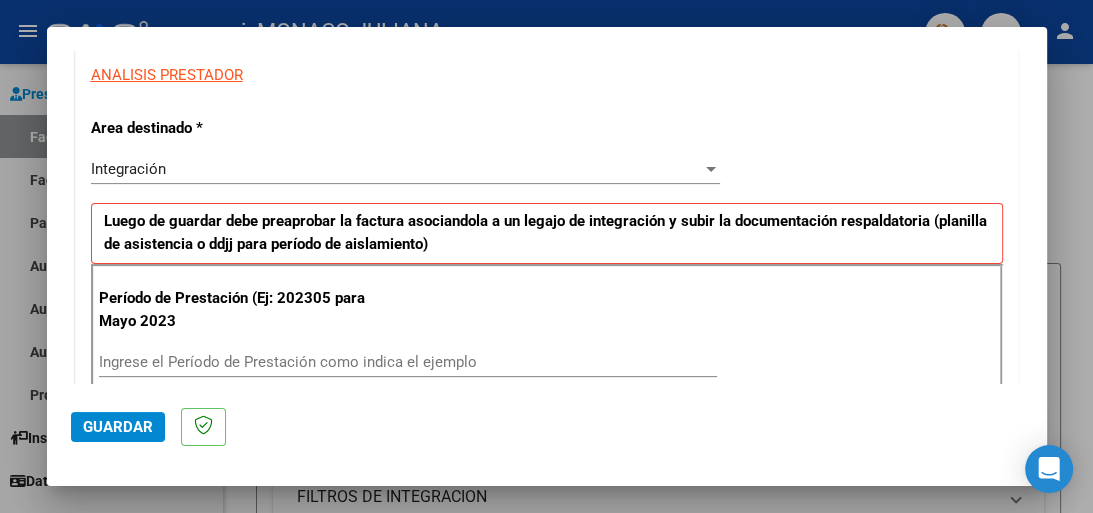 click on "Ingrese el Período de Prestación como indica el ejemplo" at bounding box center (408, 362) 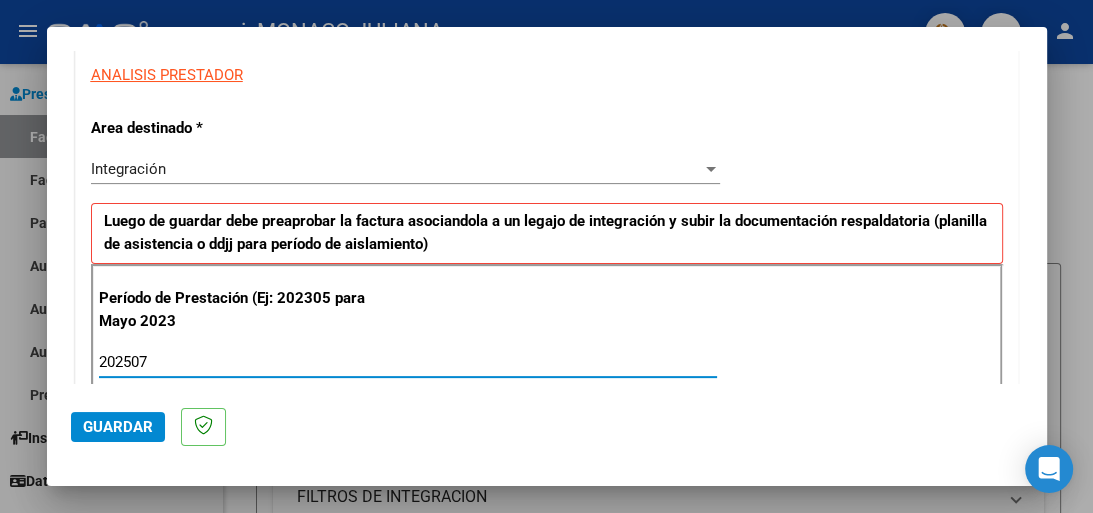 type on "202507" 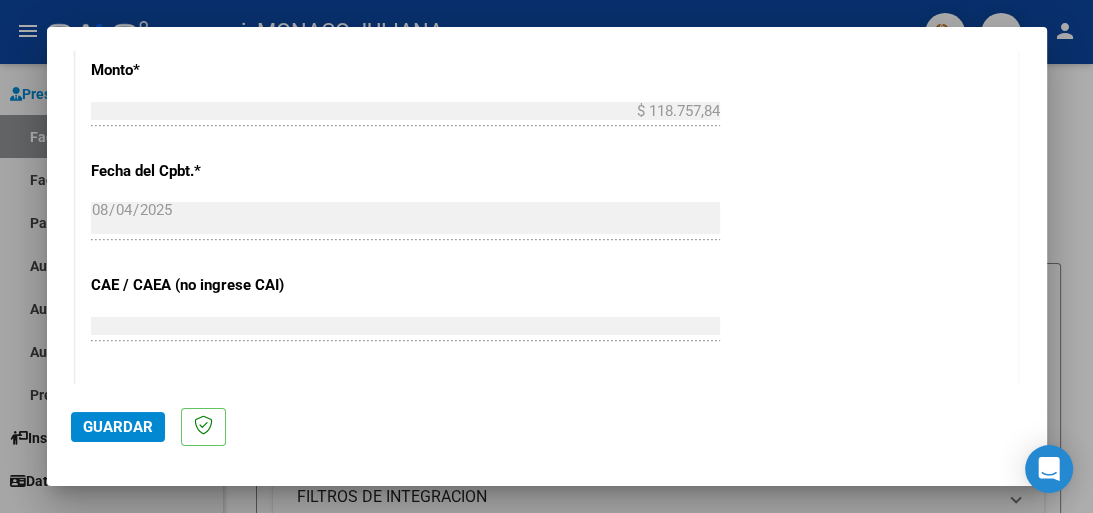 scroll, scrollTop: 1036, scrollLeft: 0, axis: vertical 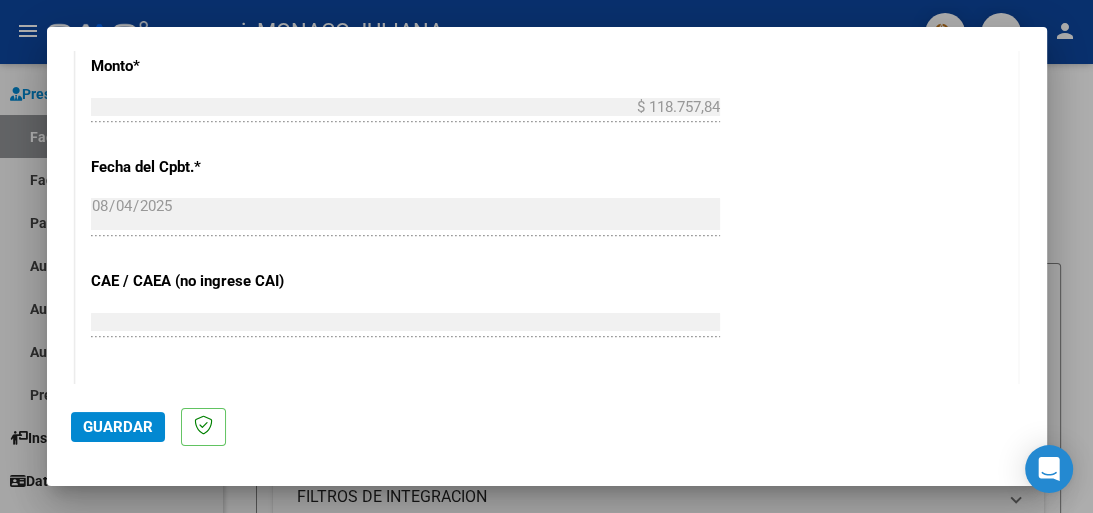 click at bounding box center (546, 256) 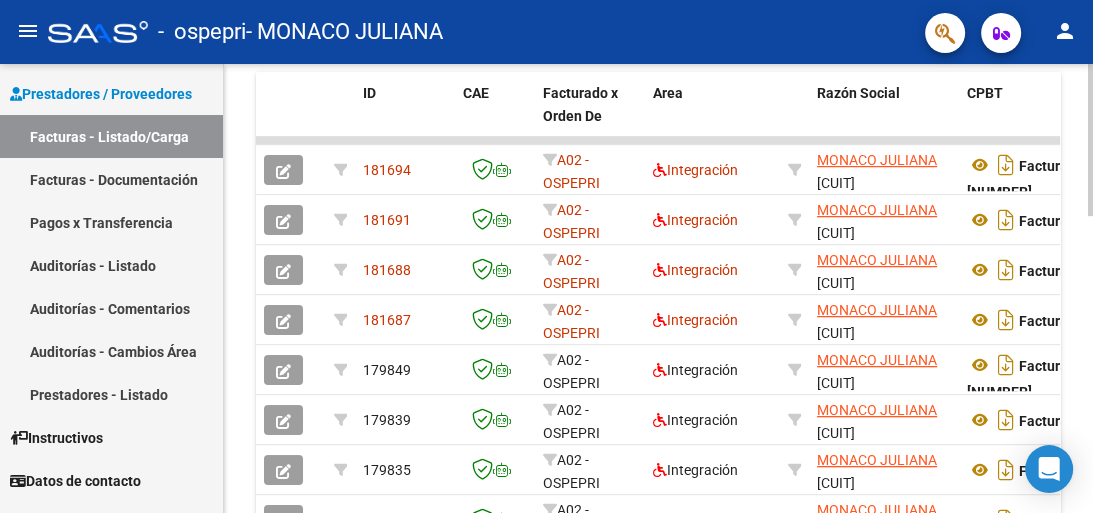 scroll, scrollTop: 612, scrollLeft: 0, axis: vertical 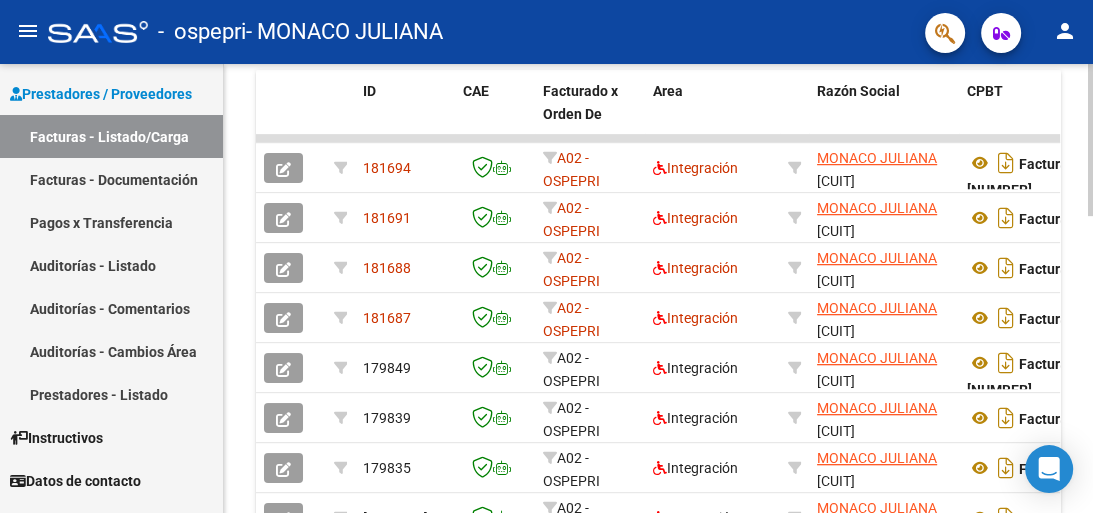 click 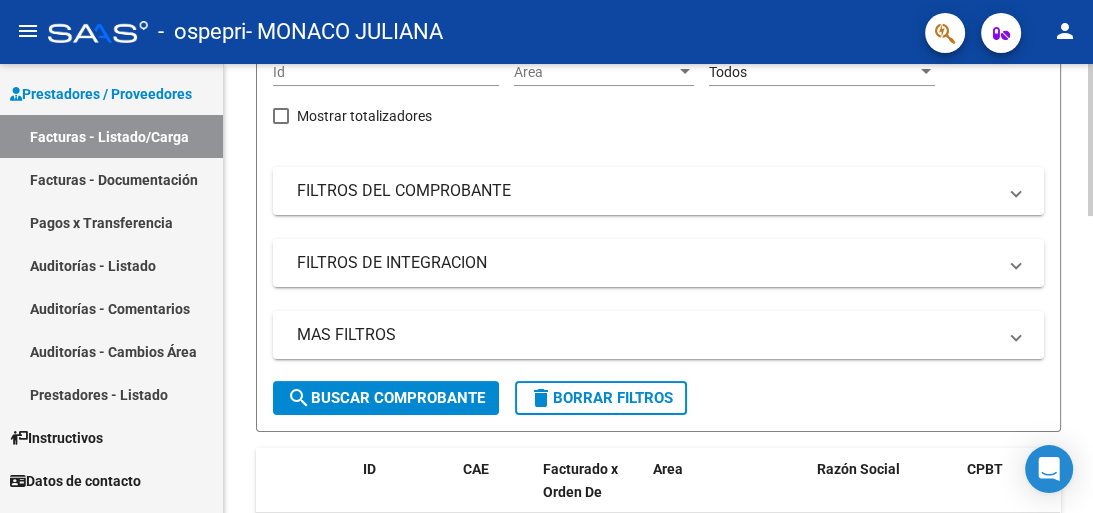 scroll, scrollTop: 199, scrollLeft: 0, axis: vertical 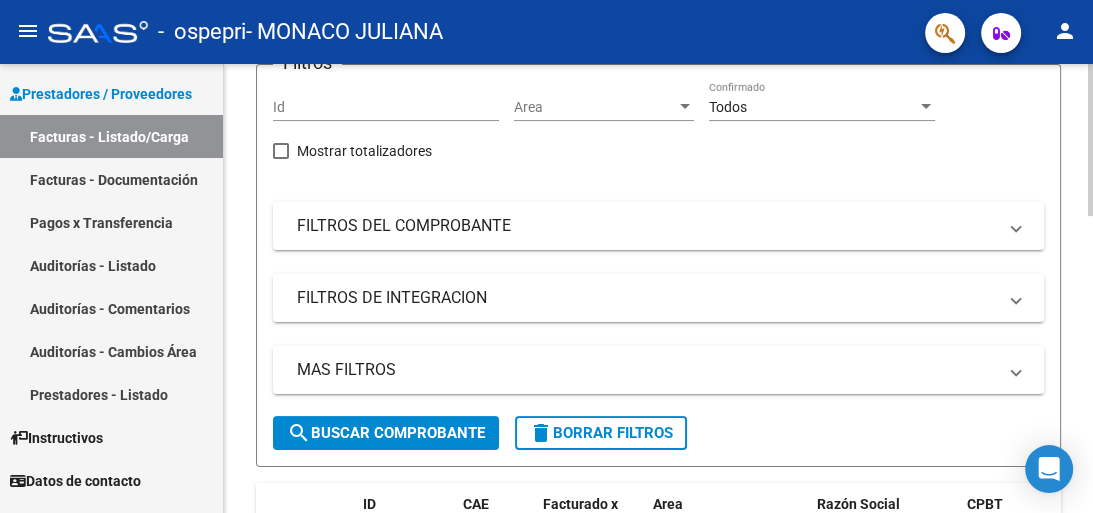 click on "Video tutorial   PRESTADORES -> Listado de CPBTs Emitidos por Prestadores / Proveedores (alt+q)   Cargar Comprobante
cloud_download  CSV  cloud_download  EXCEL  cloud_download  Estandar   Descarga Masiva
Filtros Id Area Area Todos Confirmado   Mostrar totalizadores   FILTROS DEL COMPROBANTE  Comprobante Tipo Comprobante Tipo Start date – End date Fec. Comprobante Desde / Hasta Días Emisión Desde(cant. días) Días Emisión Hasta(cant. días) CUIT / Razón Social Pto. Venta Nro. Comprobante Código SSS CAE Válido CAE Válido Todos Cargado Módulo Hosp. Todos Tiene facturacion Apócrifa Hospital Refes  FILTROS DE INTEGRACION  Período De Prestación Campos del Archivo de Rendición Devuelto x SSS (dr_envio) Todos Rendido x SSS (dr_envio) Tipo de Registro Tipo de Registro Período Presentación Período Presentación Campos del Legajo Asociado (preaprobación) Afiliado Legajo (cuil/nombre) Todos Solo facturas preaprobadas  MAS FILTROS  Todos Con Doc. Respaldatoria Todos Con Trazabilidad Todos – – 0" 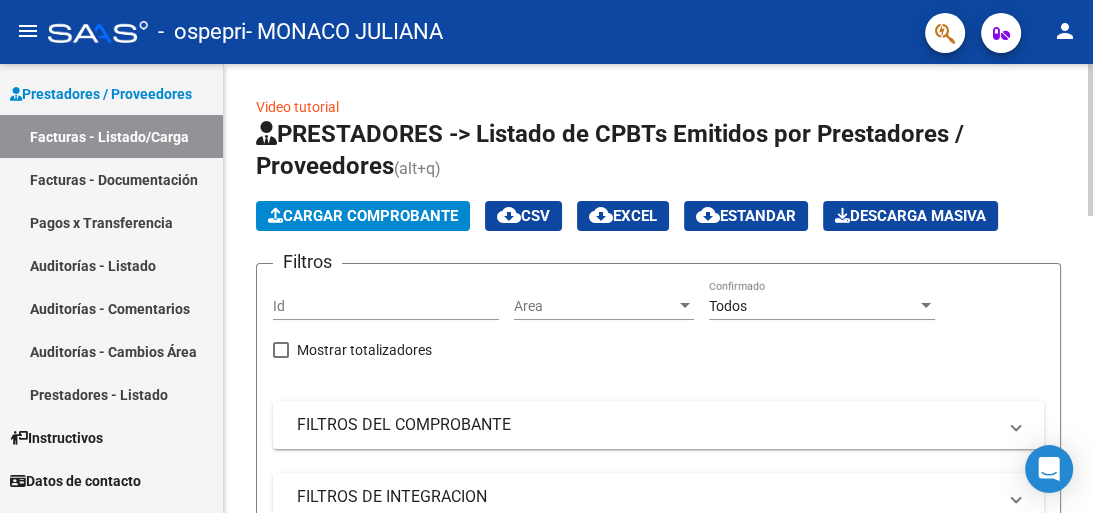 click 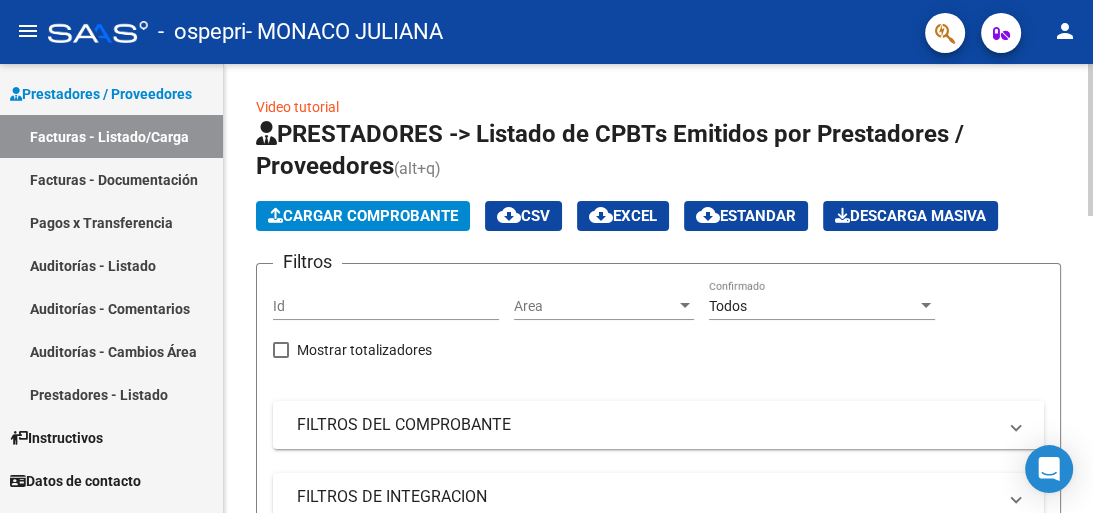 click on "Cargar Comprobante" 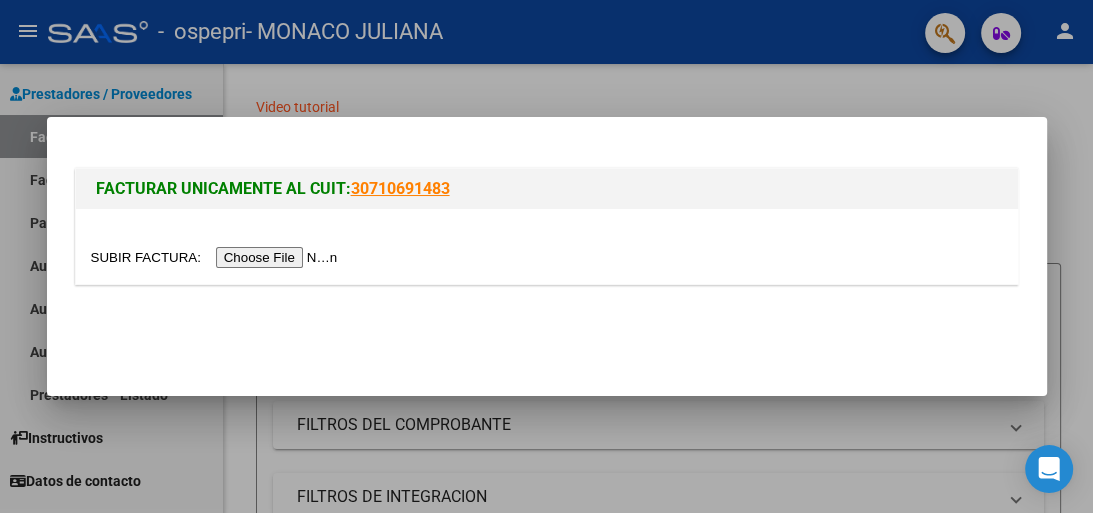 click at bounding box center (217, 257) 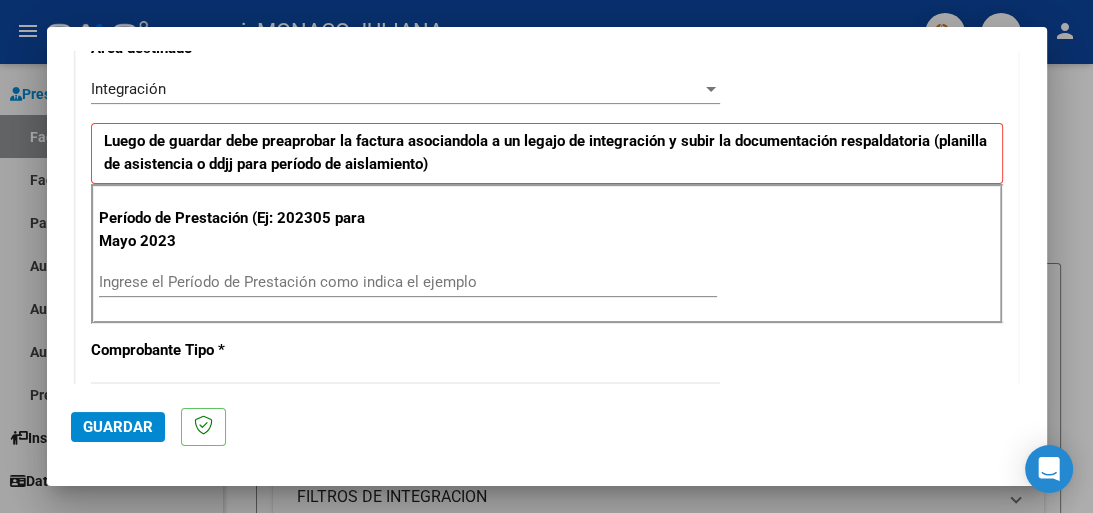 scroll, scrollTop: 457, scrollLeft: 0, axis: vertical 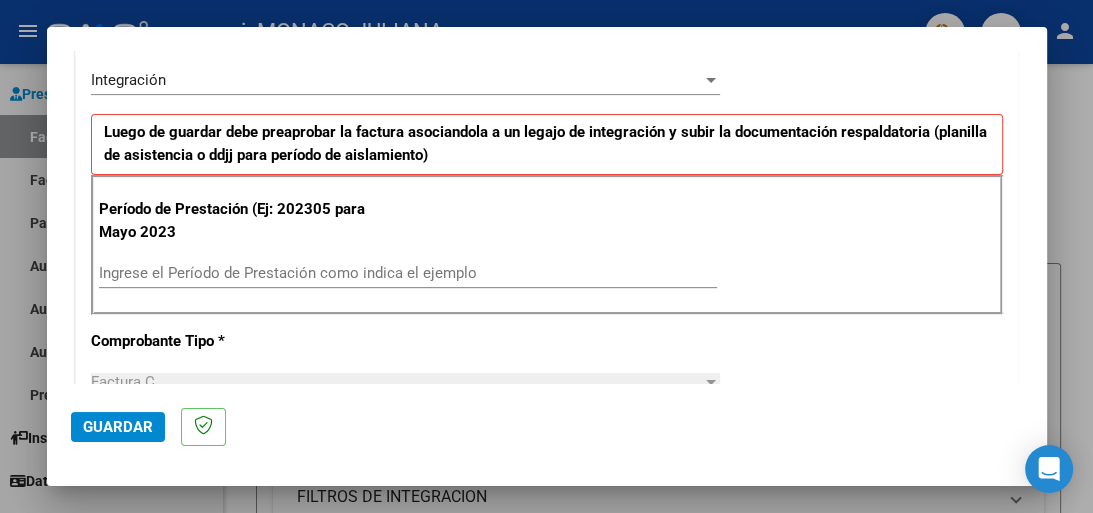 click on "Ingrese el Período de Prestación como indica el ejemplo" at bounding box center (408, 273) 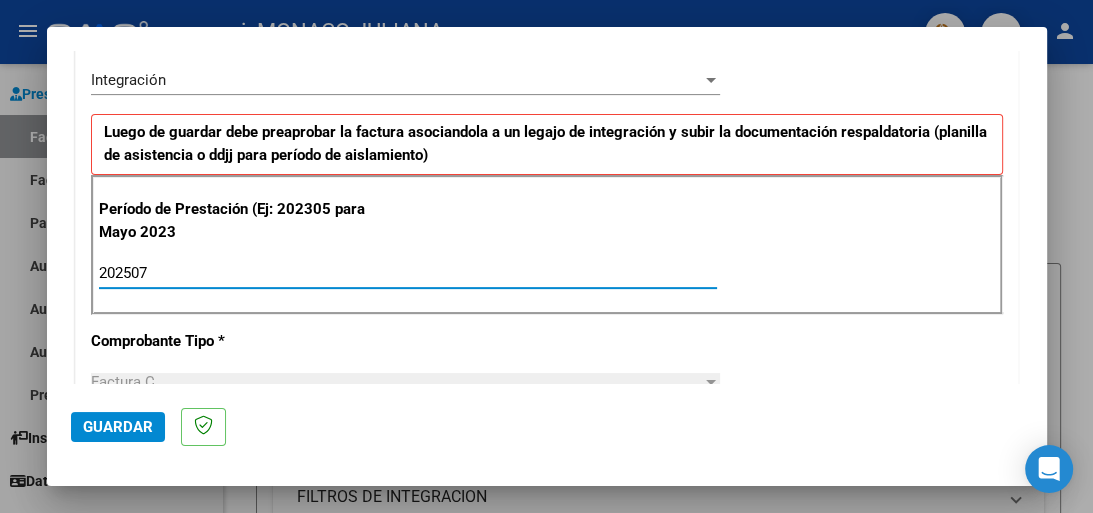 type on "202507" 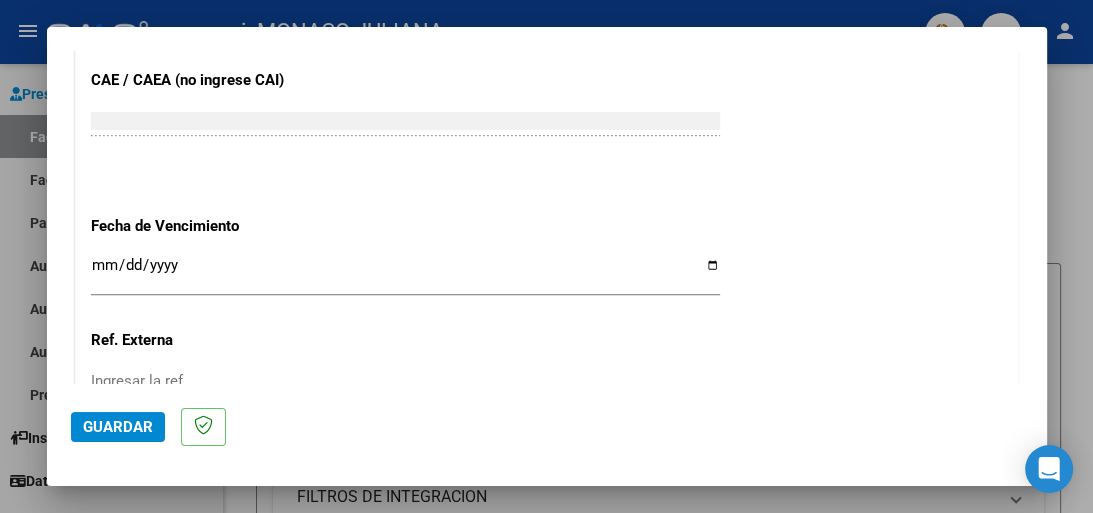 scroll, scrollTop: 1321, scrollLeft: 0, axis: vertical 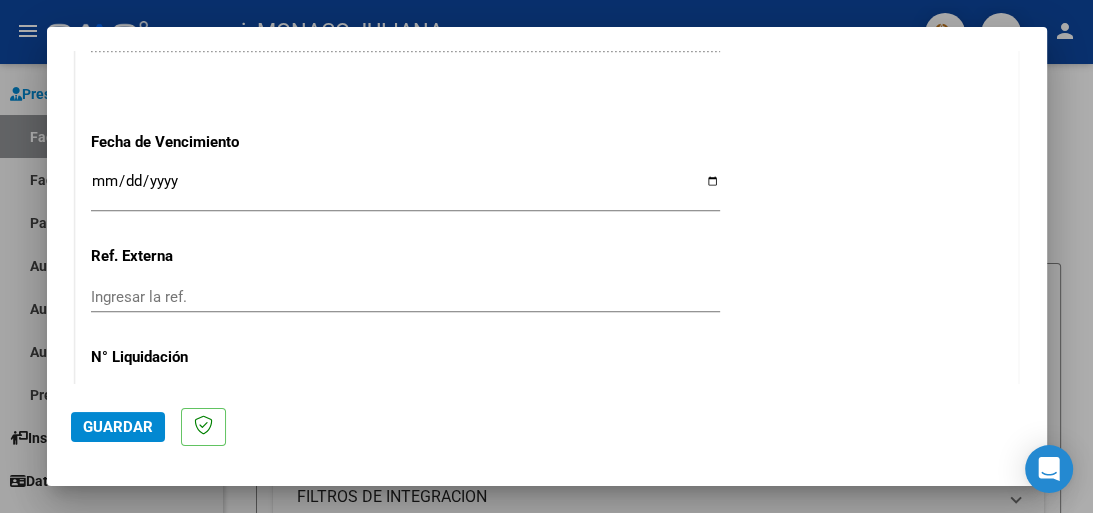 click on "Ingresar la fecha" at bounding box center [405, 189] 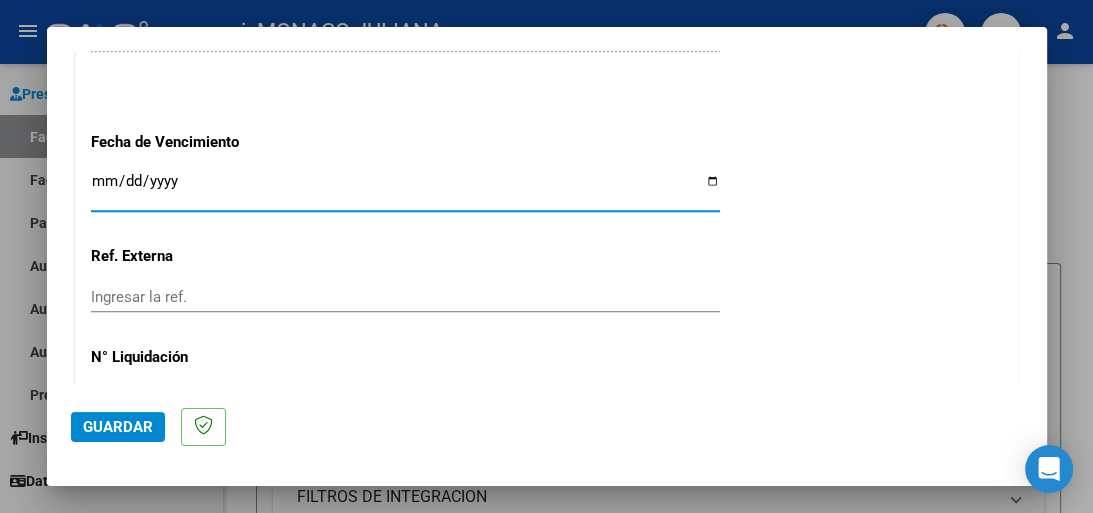 type on "[DATE]" 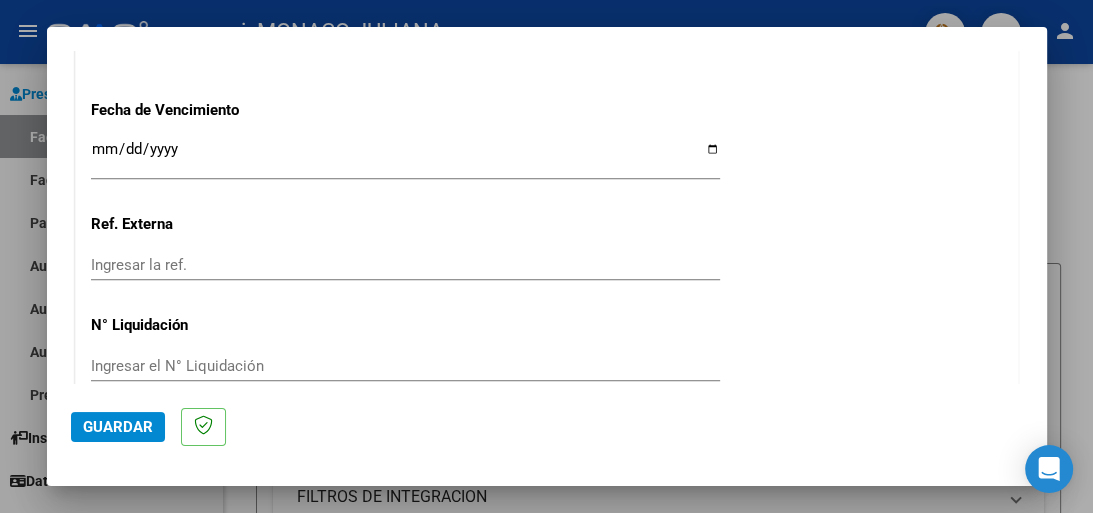scroll, scrollTop: 1447, scrollLeft: 0, axis: vertical 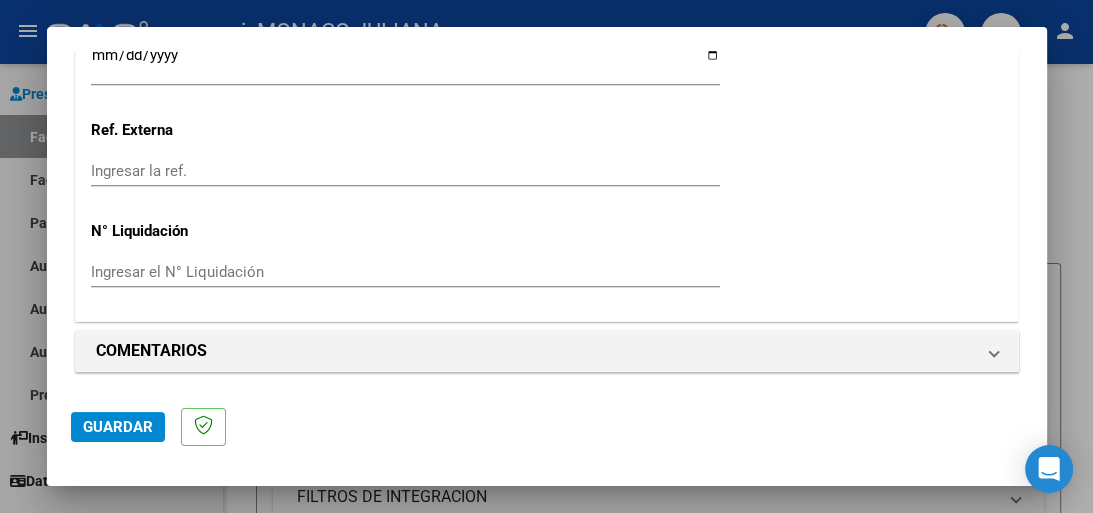 click on "Ingresar el N° Liquidación" at bounding box center [405, 272] 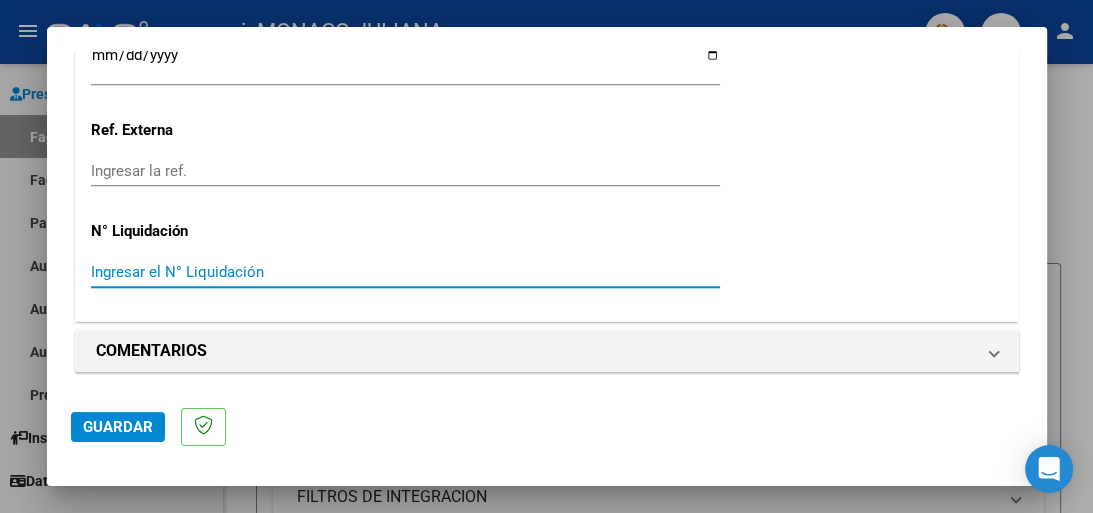 paste on "[NUMBER]" 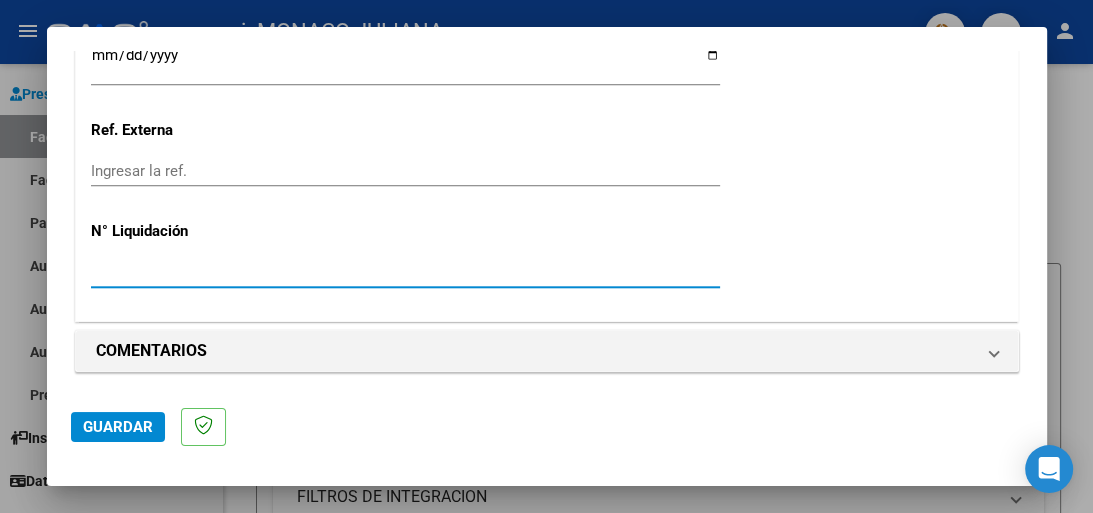 type on "[NUMBER]" 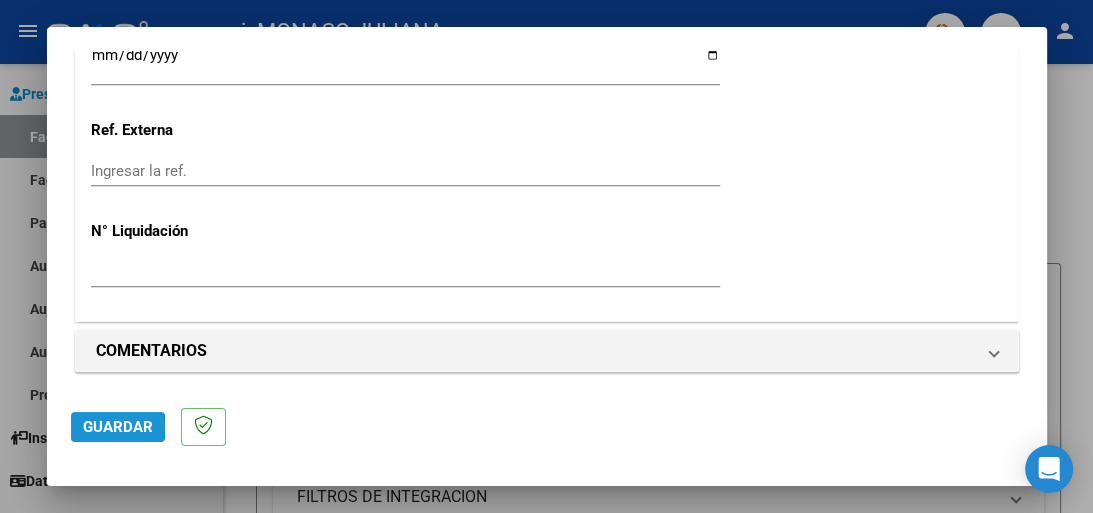 click on "Guardar" 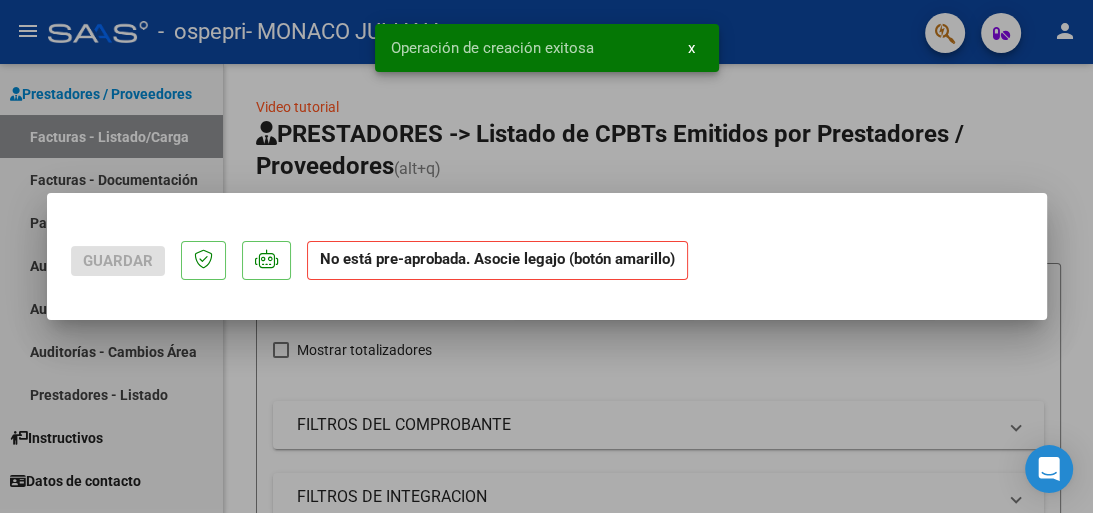 scroll, scrollTop: 0, scrollLeft: 0, axis: both 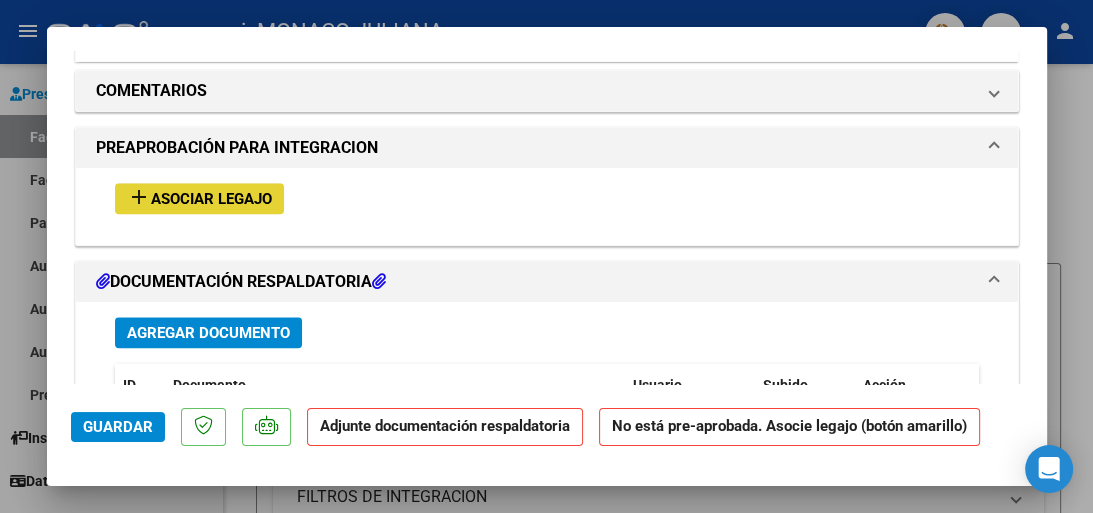 click on "Asociar Legajo" at bounding box center [211, 199] 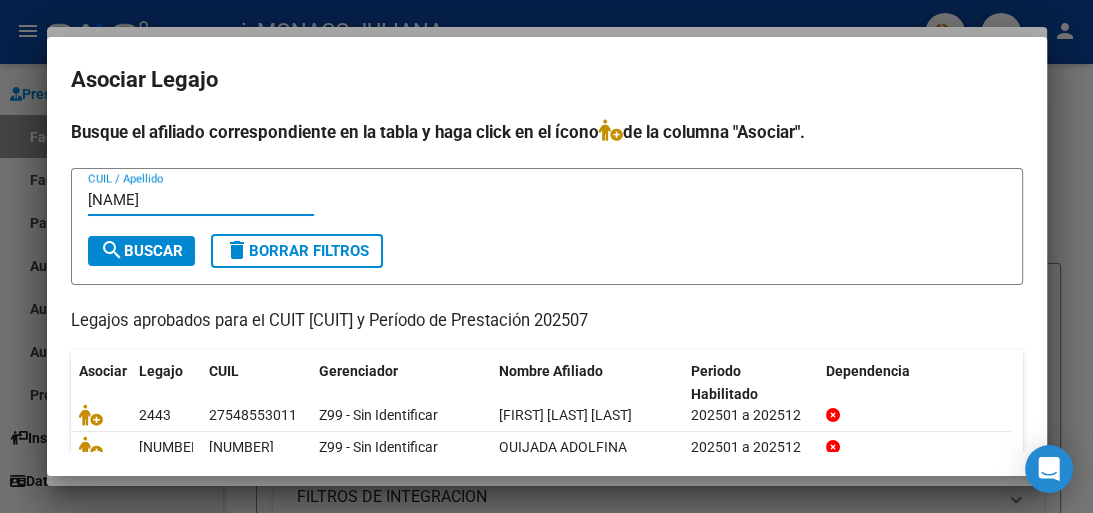 type on "[NAME]" 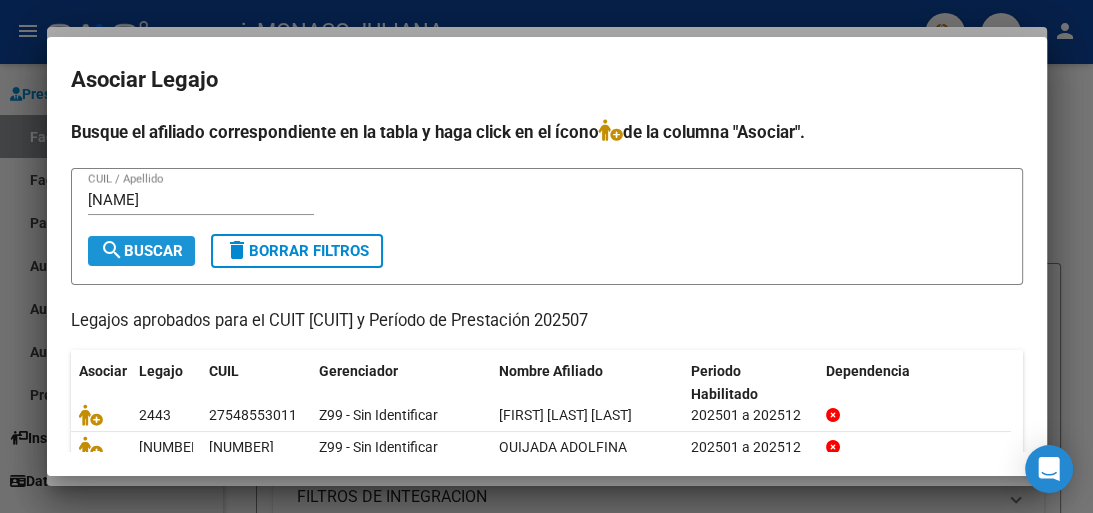 click on "search  Buscar" at bounding box center [141, 251] 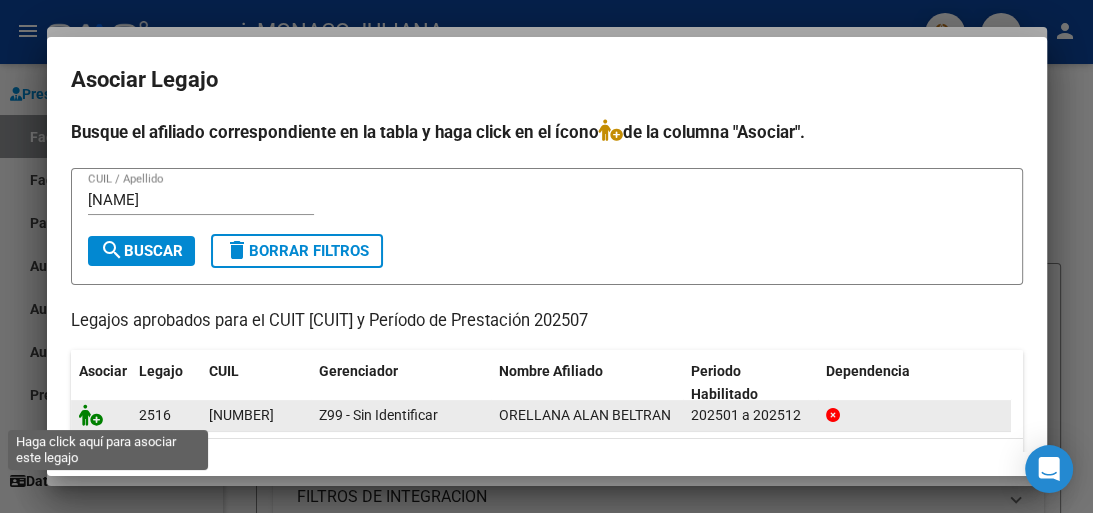 click 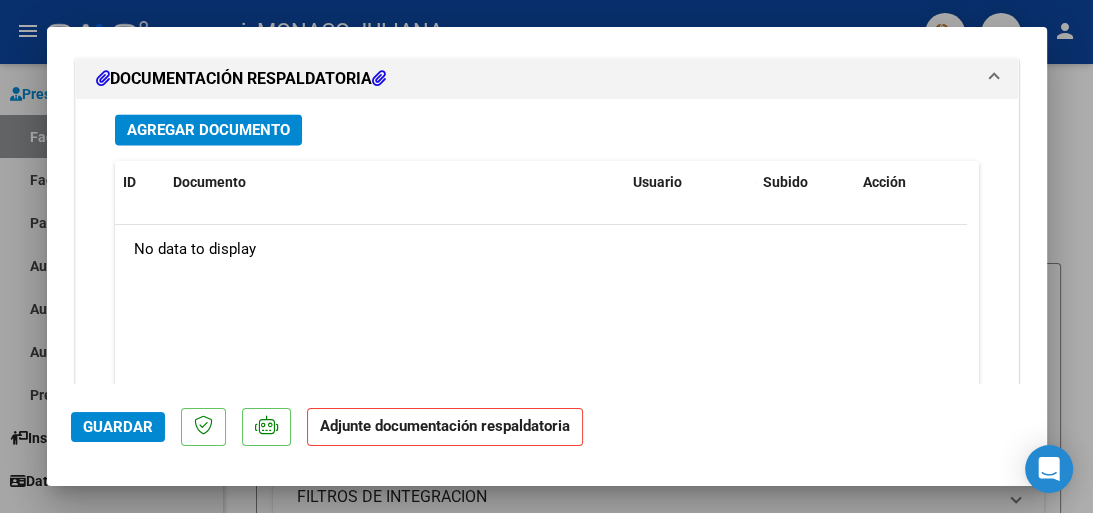 scroll, scrollTop: 2208, scrollLeft: 0, axis: vertical 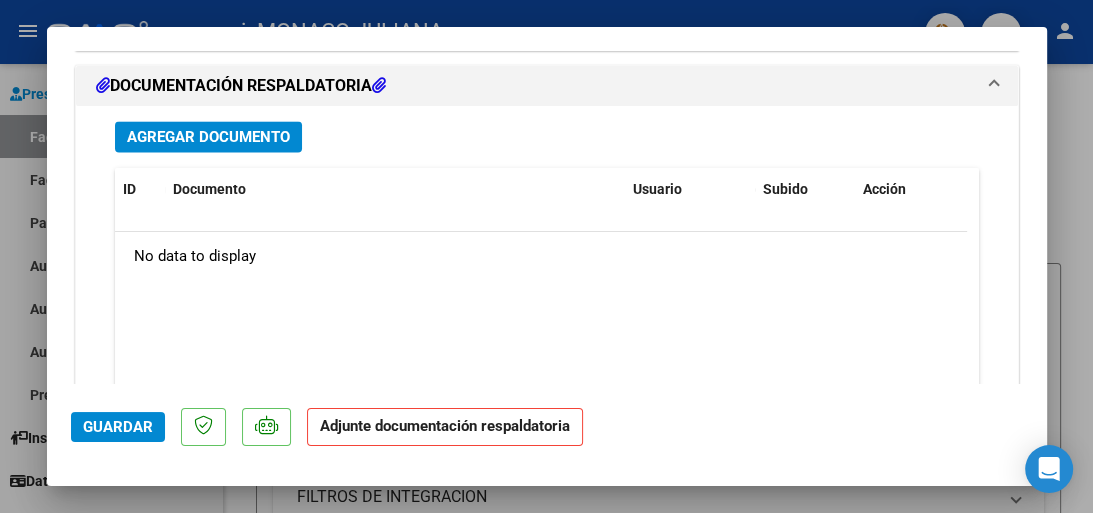 click on "Agregar Documento" at bounding box center (208, 137) 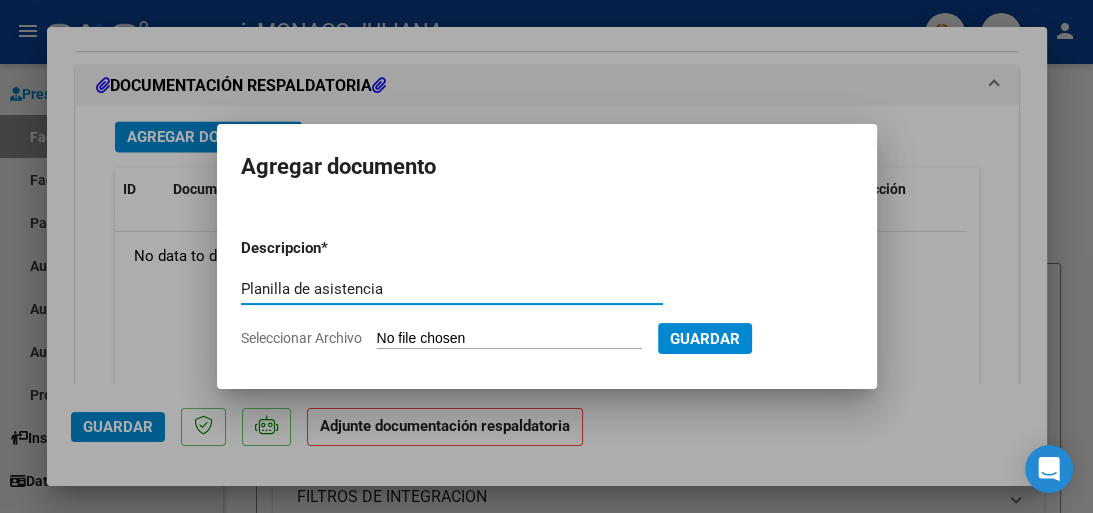 type on "Planilla de asistencia" 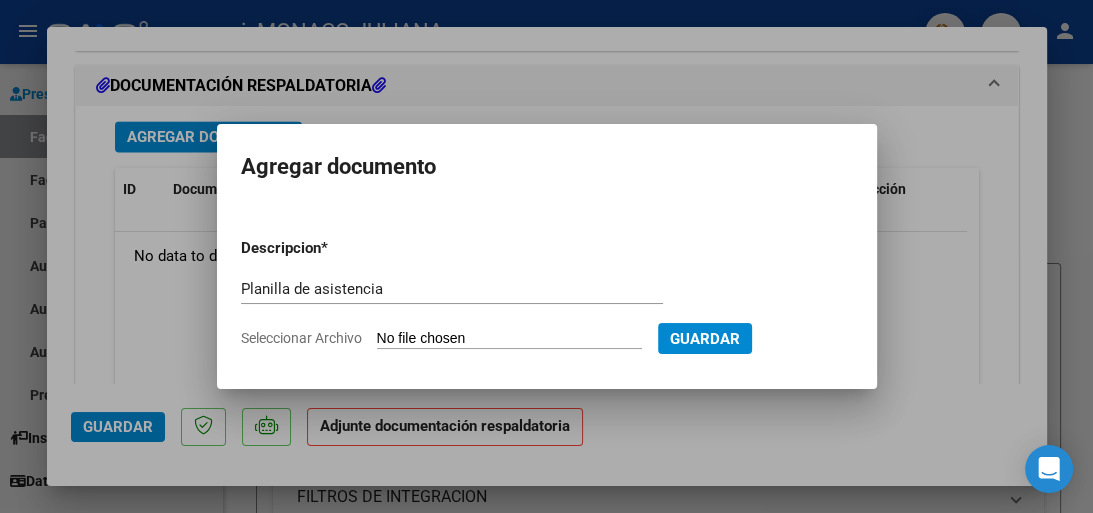 click on "Seleccionar Archivo" 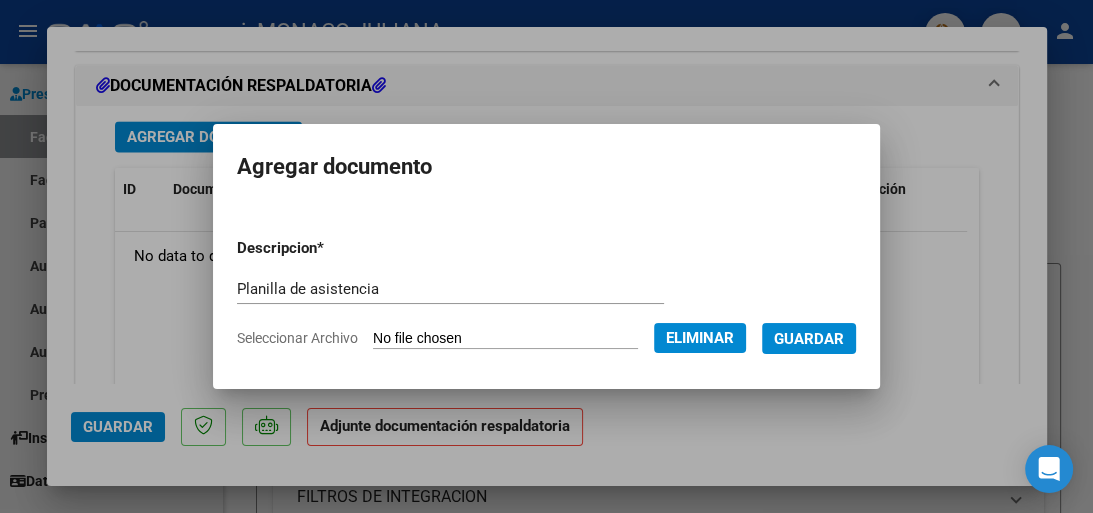 click on "Guardar" at bounding box center (809, 339) 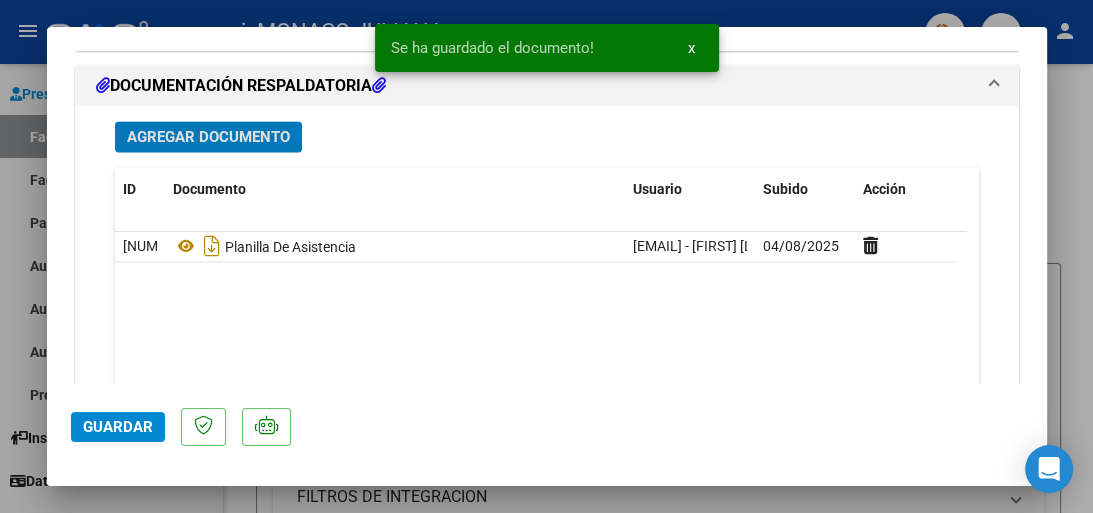click on "Guardar" 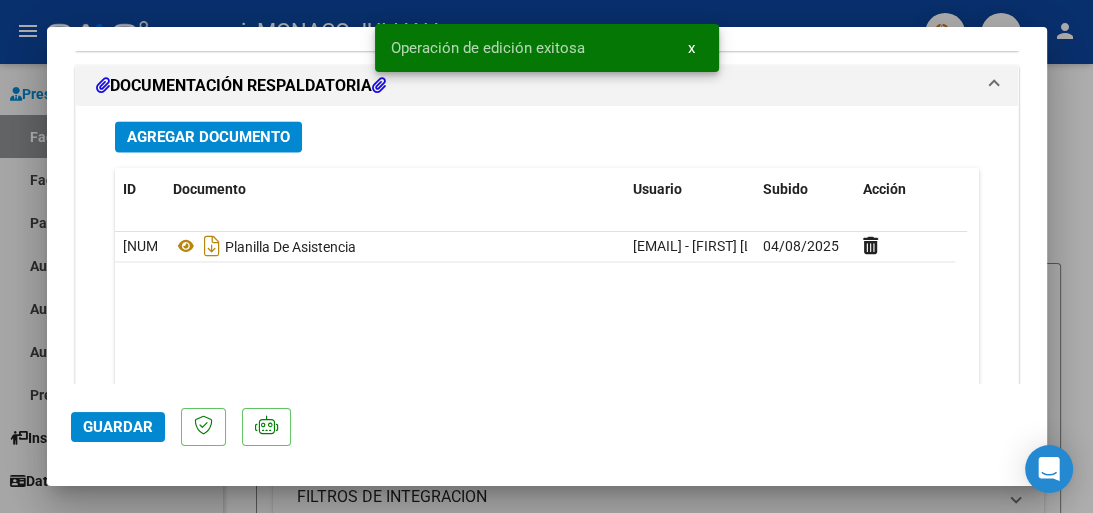 click at bounding box center [546, 256] 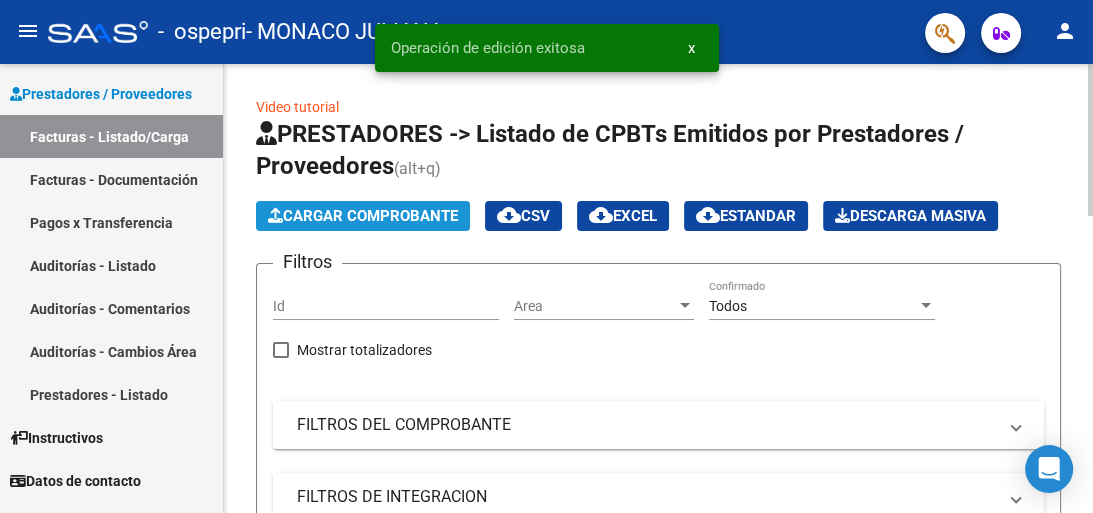 click on "Cargar Comprobante" 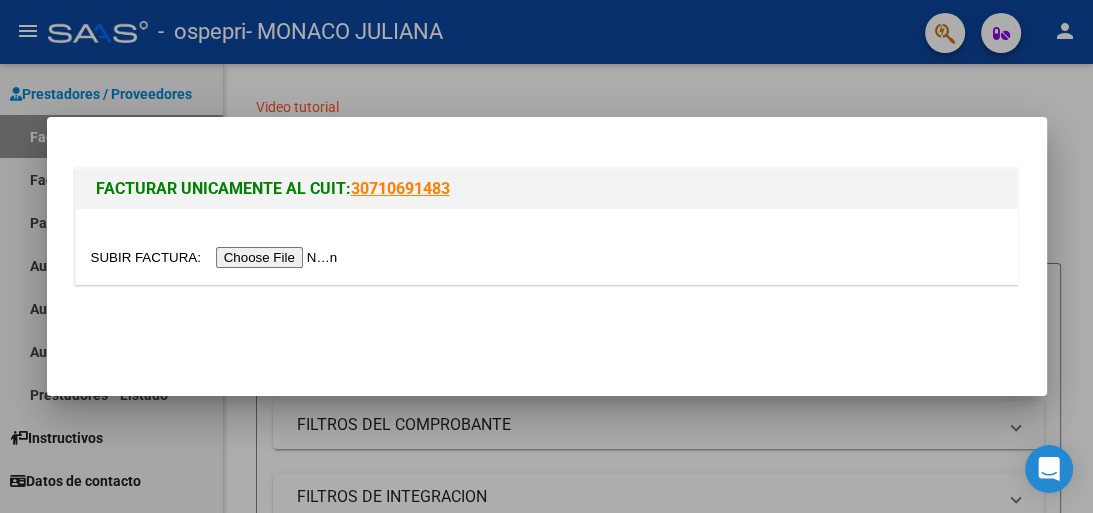 click at bounding box center (217, 257) 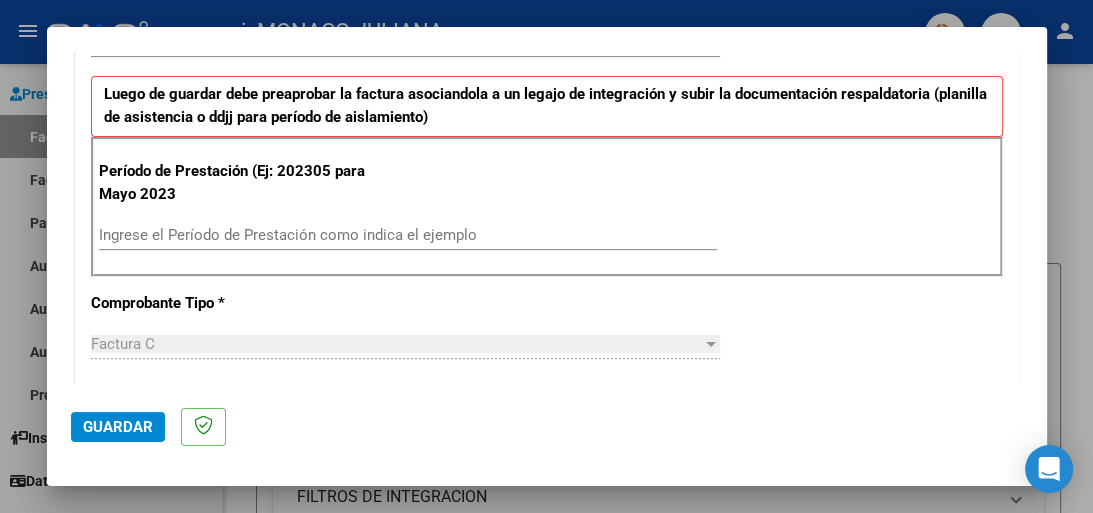 scroll, scrollTop: 532, scrollLeft: 0, axis: vertical 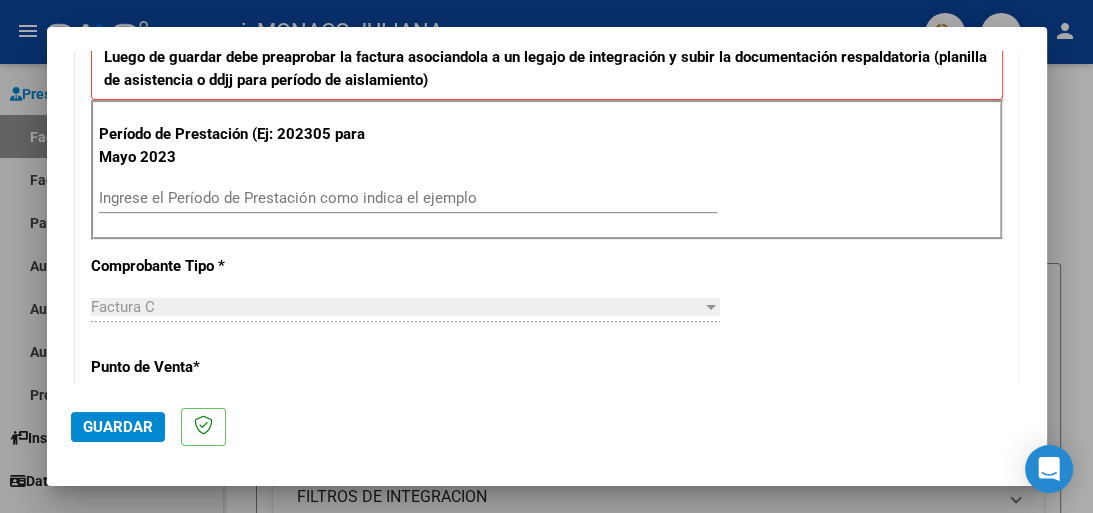 click on "Ingrese el Período de Prestación como indica el ejemplo" at bounding box center (408, 198) 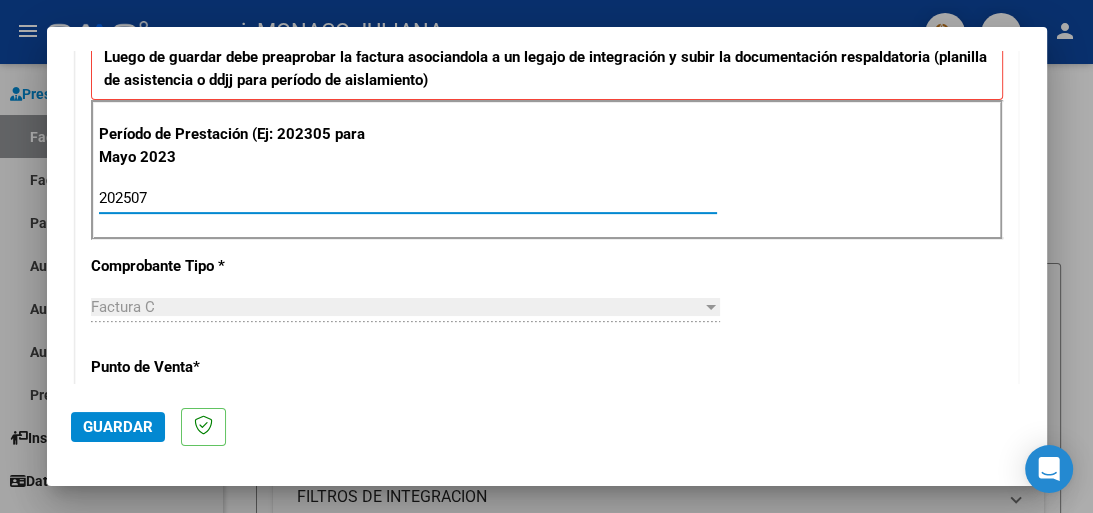 type on "202507" 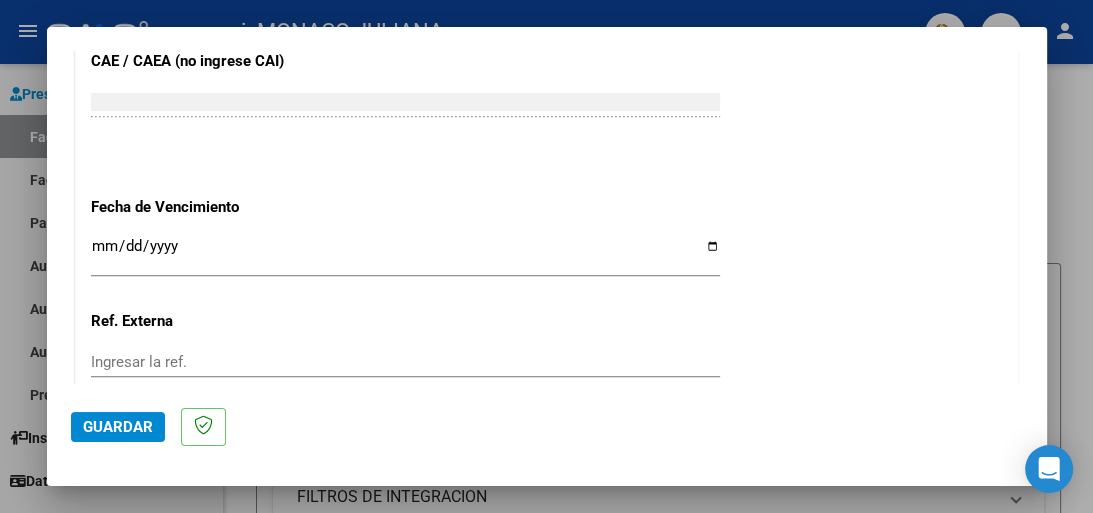 scroll, scrollTop: 1264, scrollLeft: 0, axis: vertical 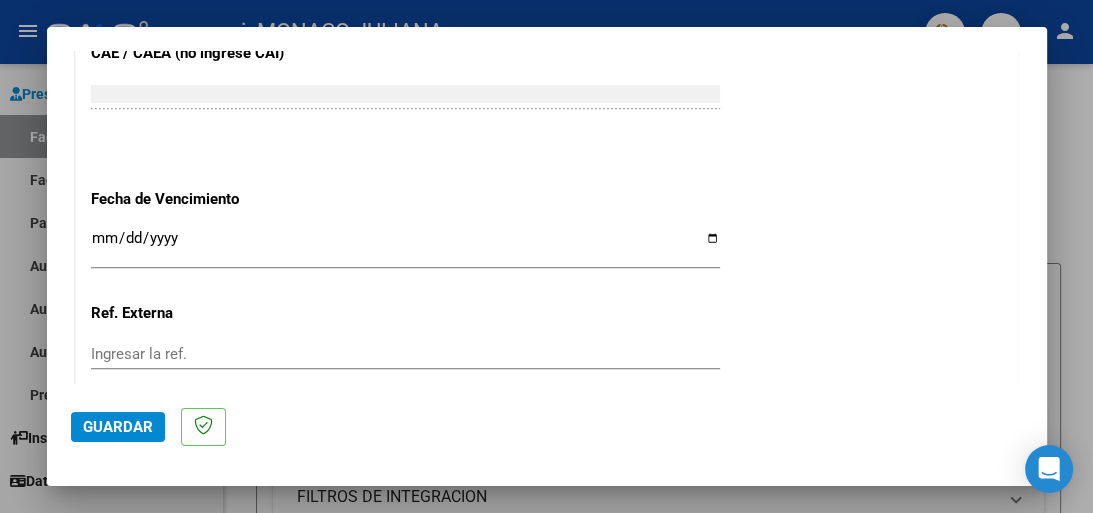 click on "Ingresar la fecha" at bounding box center (405, 246) 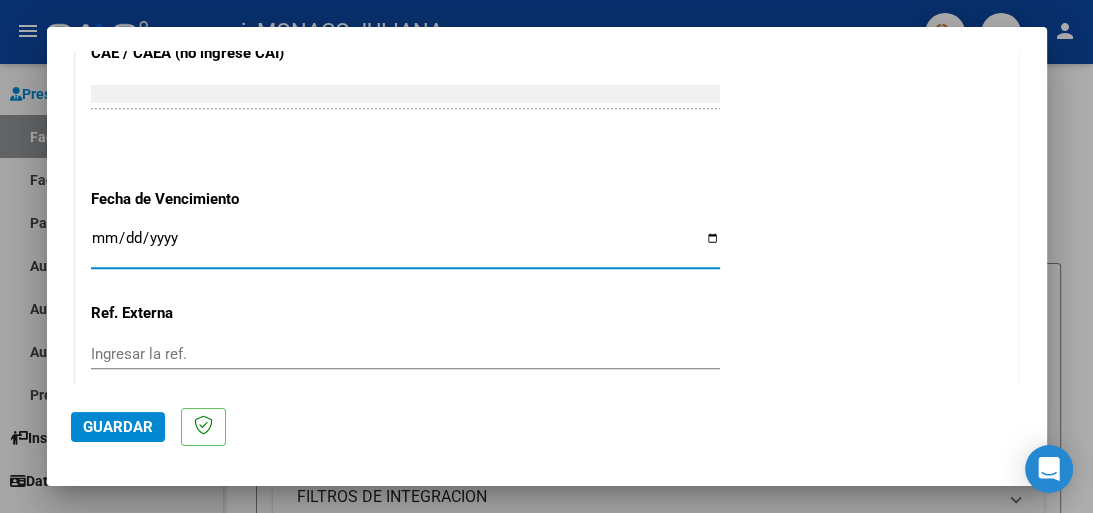 type on "[DATE]" 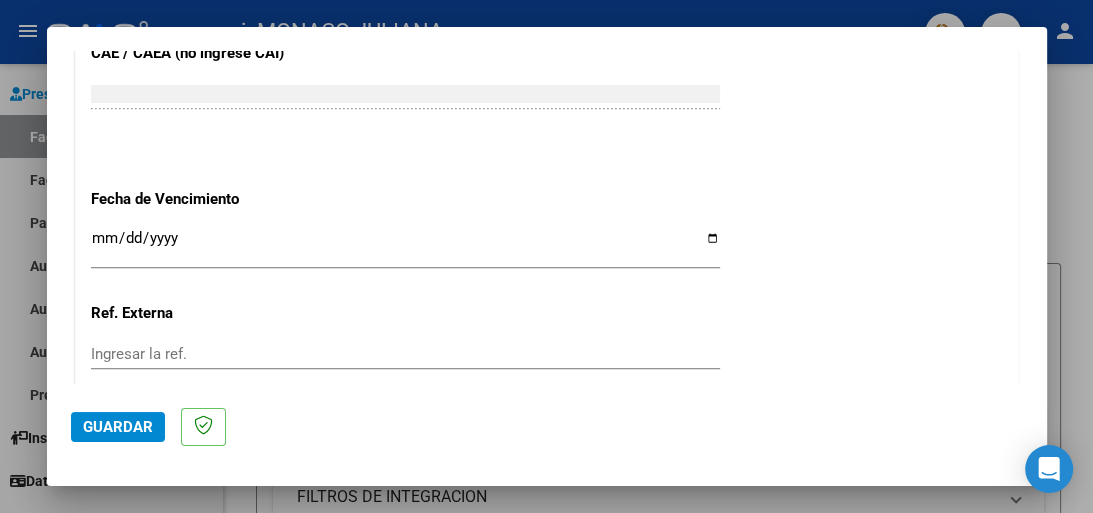 scroll, scrollTop: 1447, scrollLeft: 0, axis: vertical 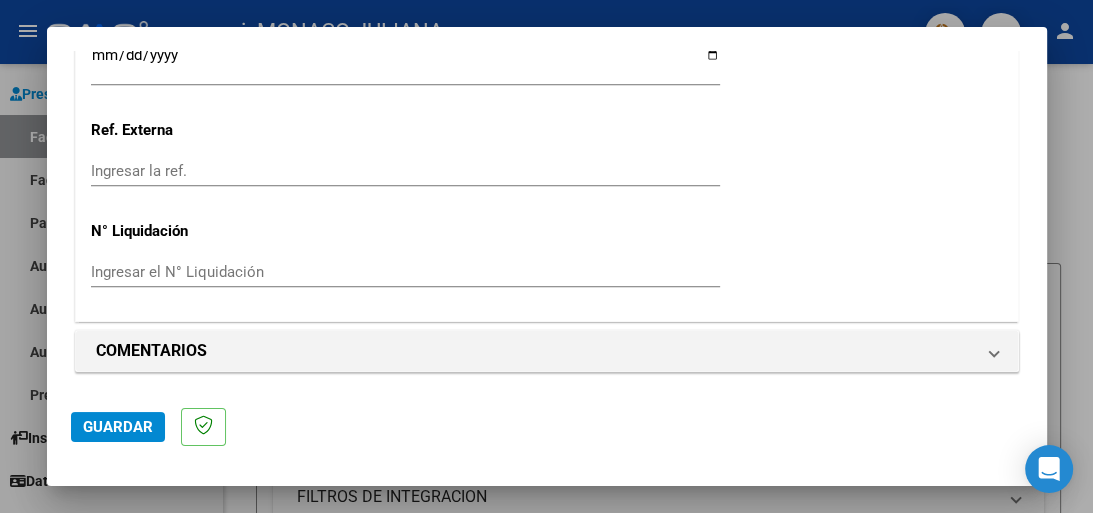 click on "Ingresar el N° Liquidación" at bounding box center (405, 272) 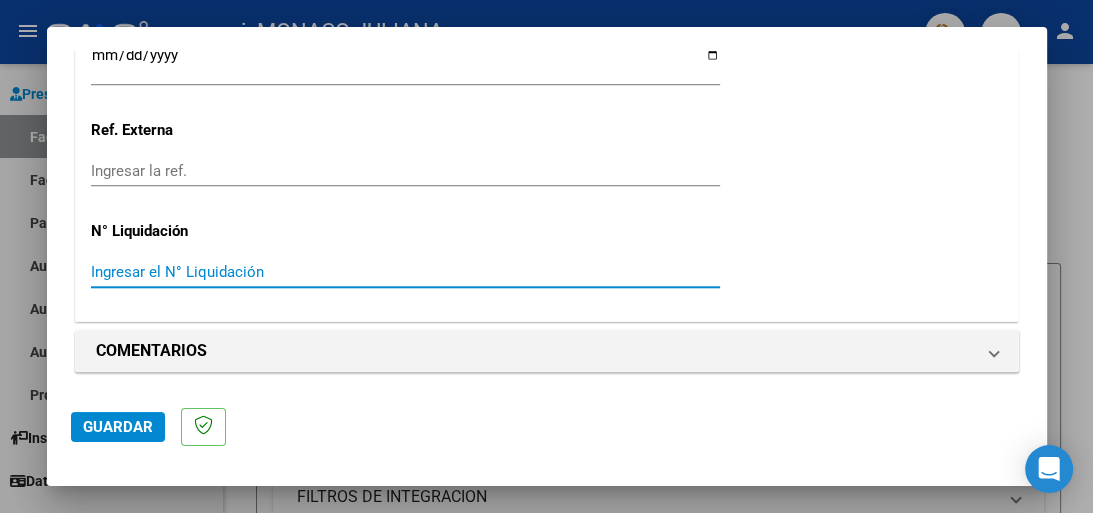 paste on "0000265690" 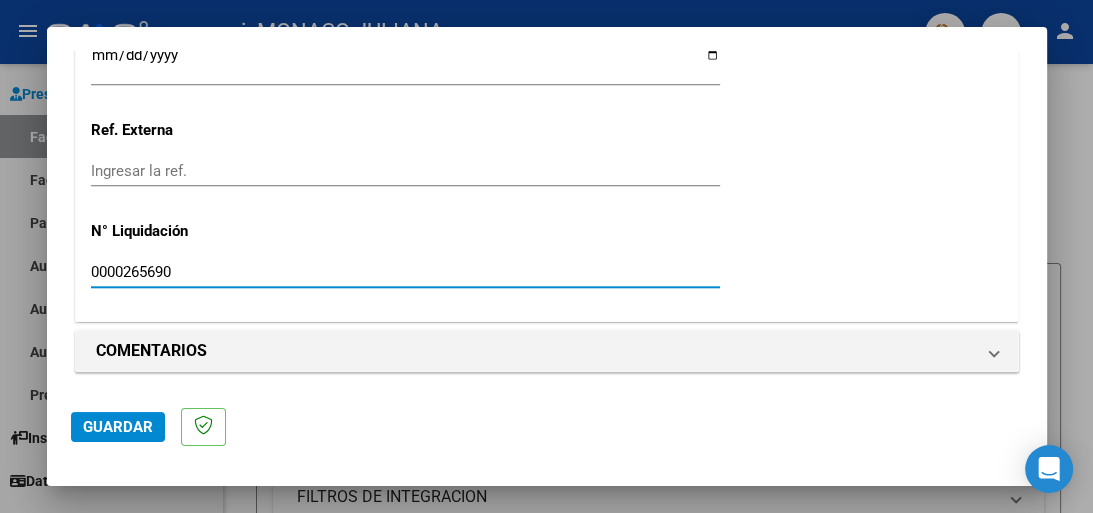 type on "0000265690" 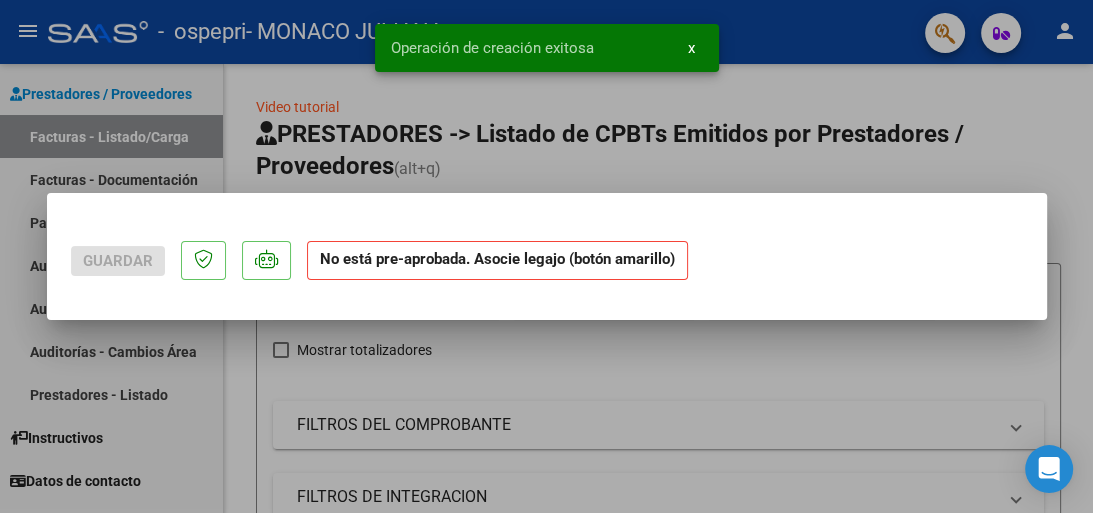 scroll, scrollTop: 0, scrollLeft: 0, axis: both 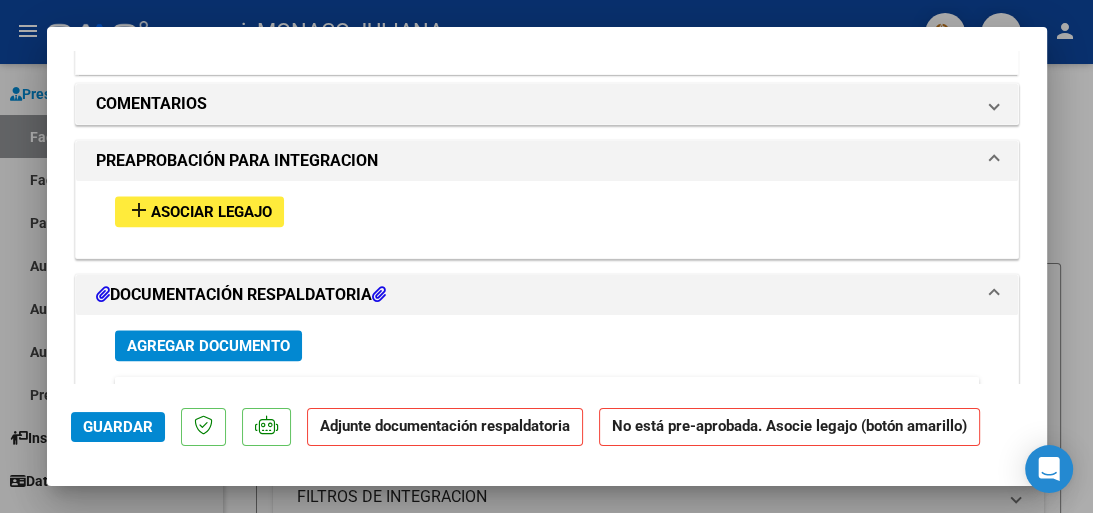 click on "Asociar Legajo" at bounding box center (211, 212) 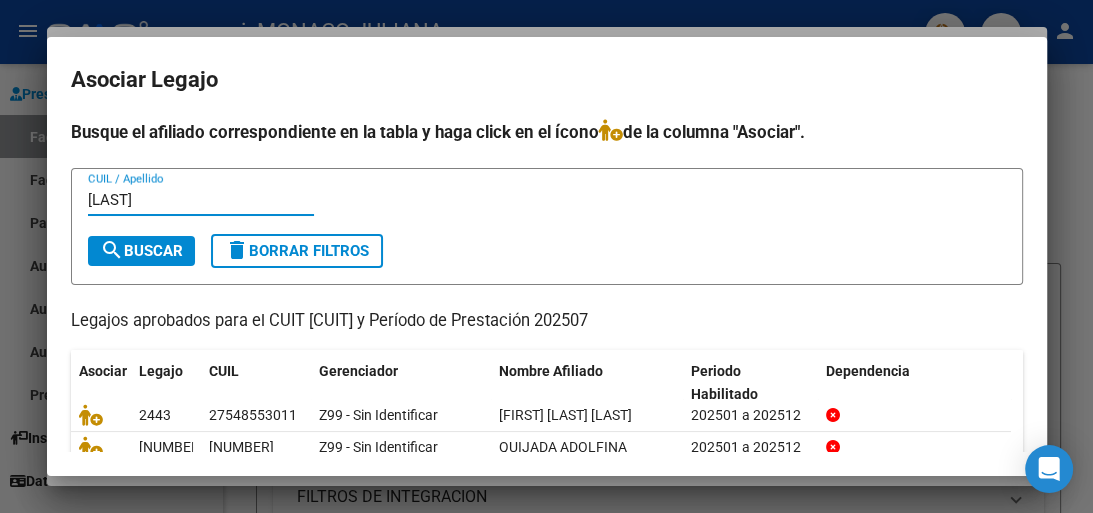 type on "[LAST]" 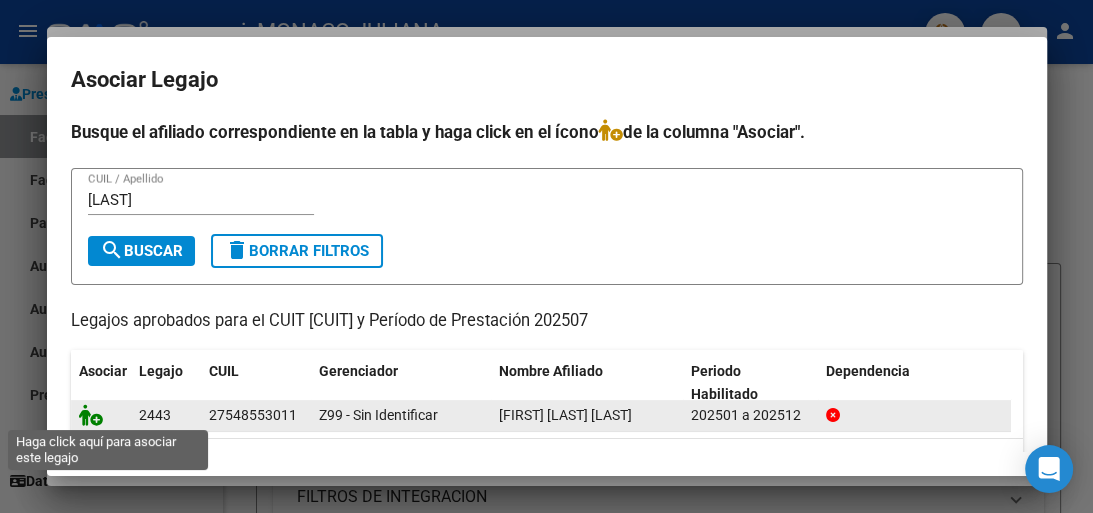 click 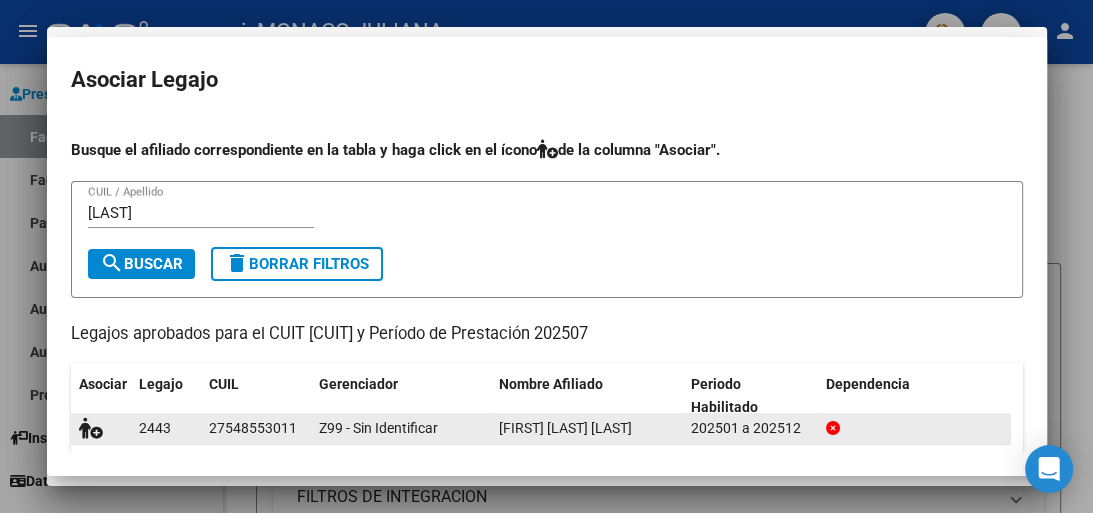 scroll, scrollTop: 1761, scrollLeft: 0, axis: vertical 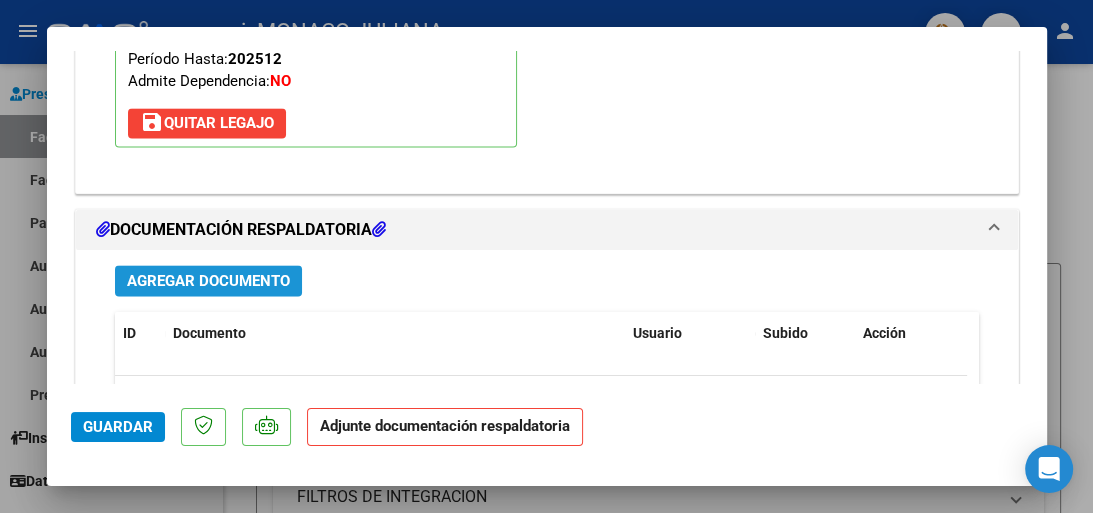click on "Agregar Documento" at bounding box center [208, 281] 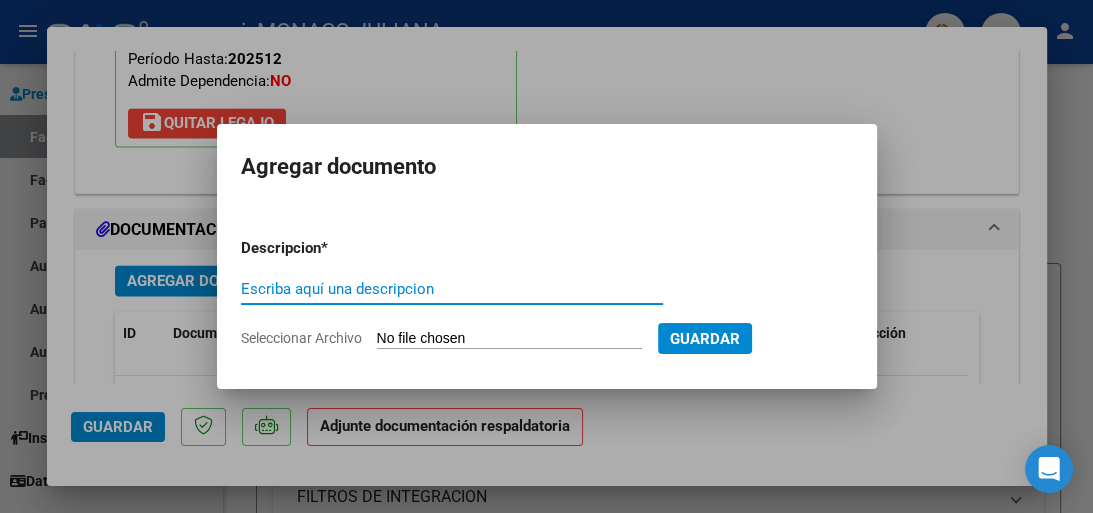 click on "Escriba aquí una descripcion" at bounding box center [452, 289] 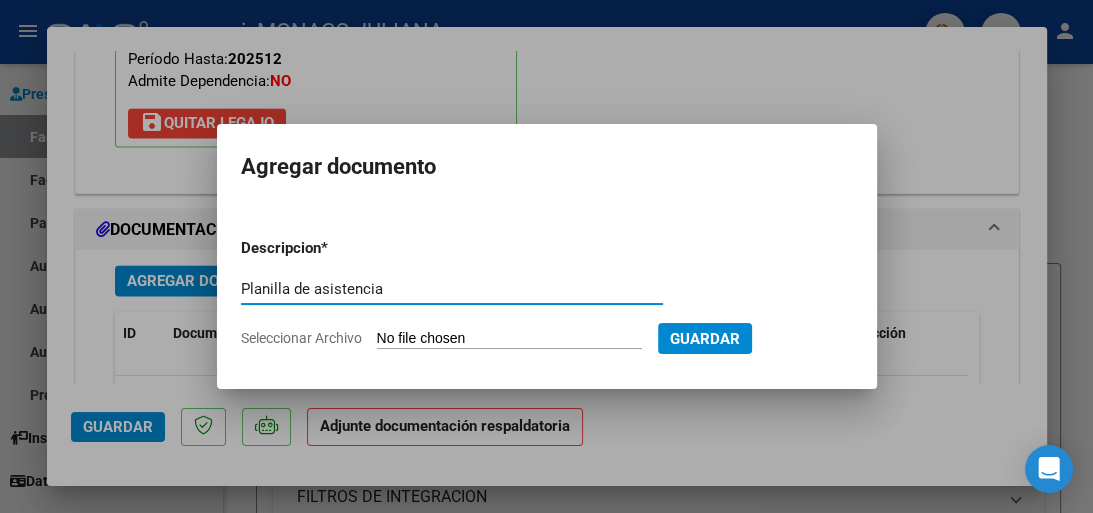 type on "Planilla de asistencia" 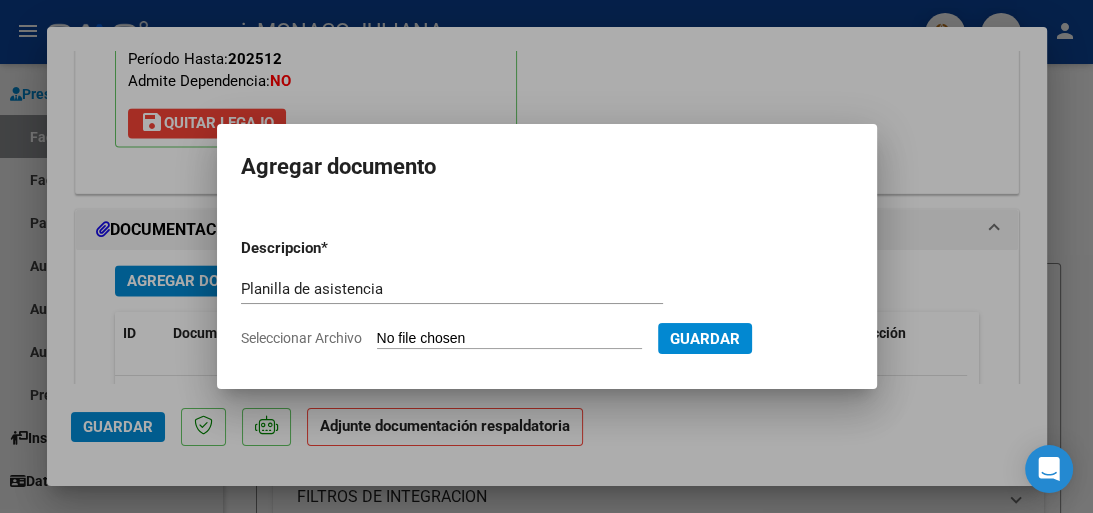 click on "Seleccionar Archivo" 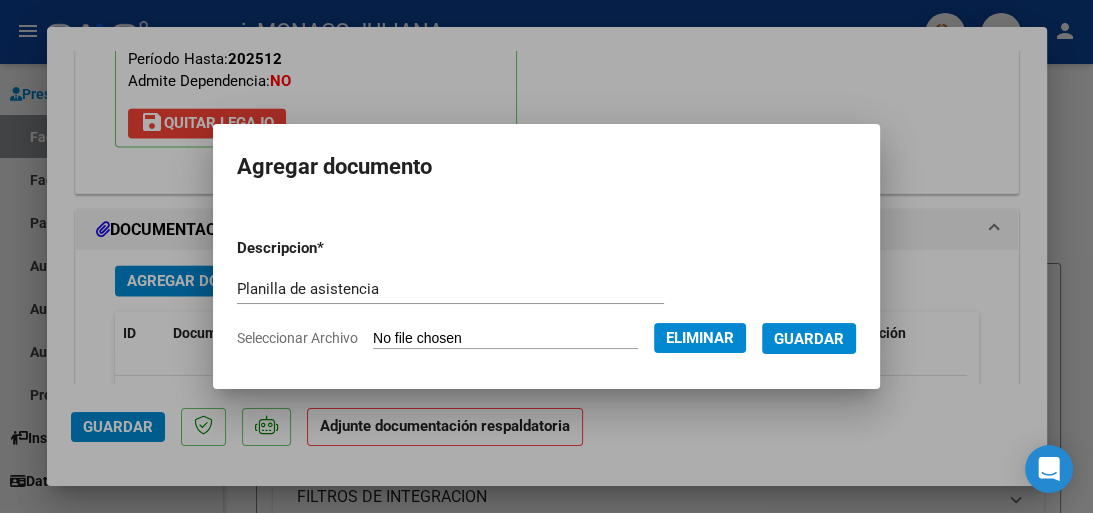 click on "Guardar" at bounding box center [809, 339] 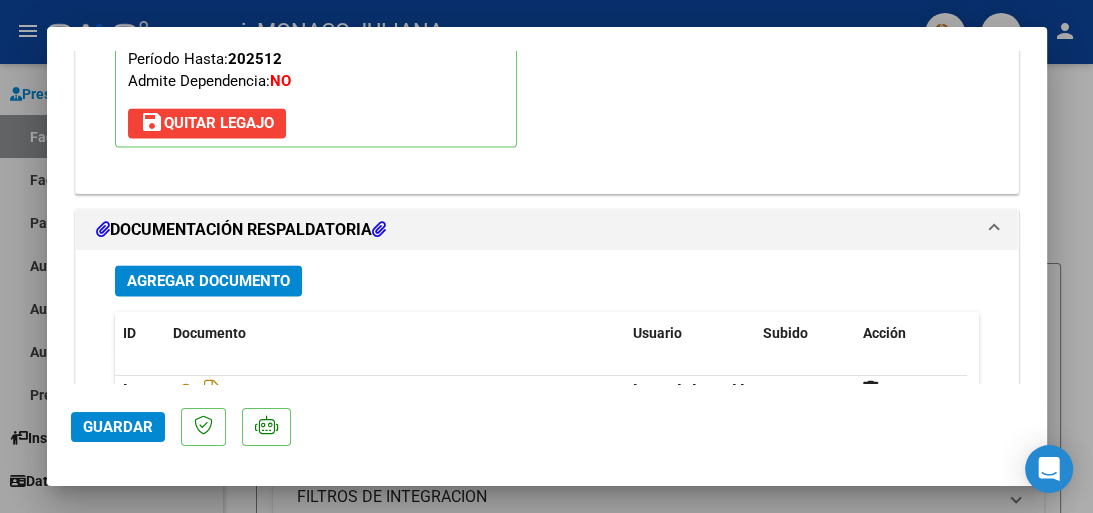 scroll, scrollTop: 2351, scrollLeft: 0, axis: vertical 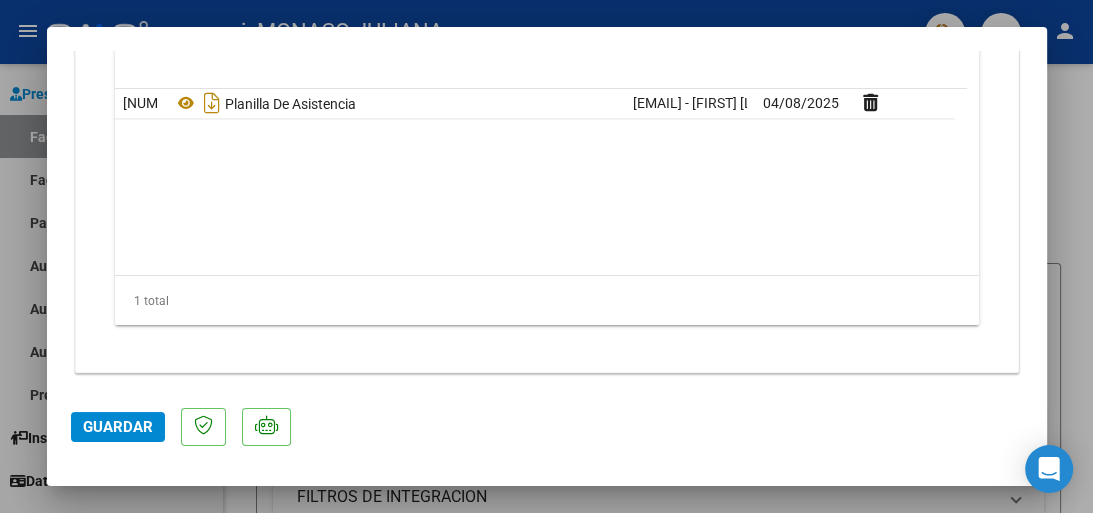 click on "Guardar" 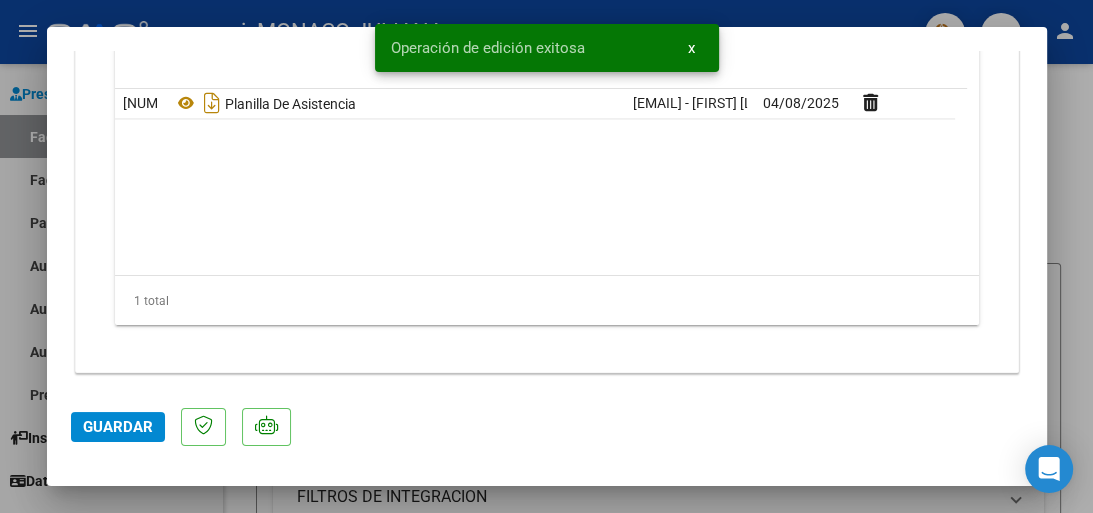 click at bounding box center (546, 256) 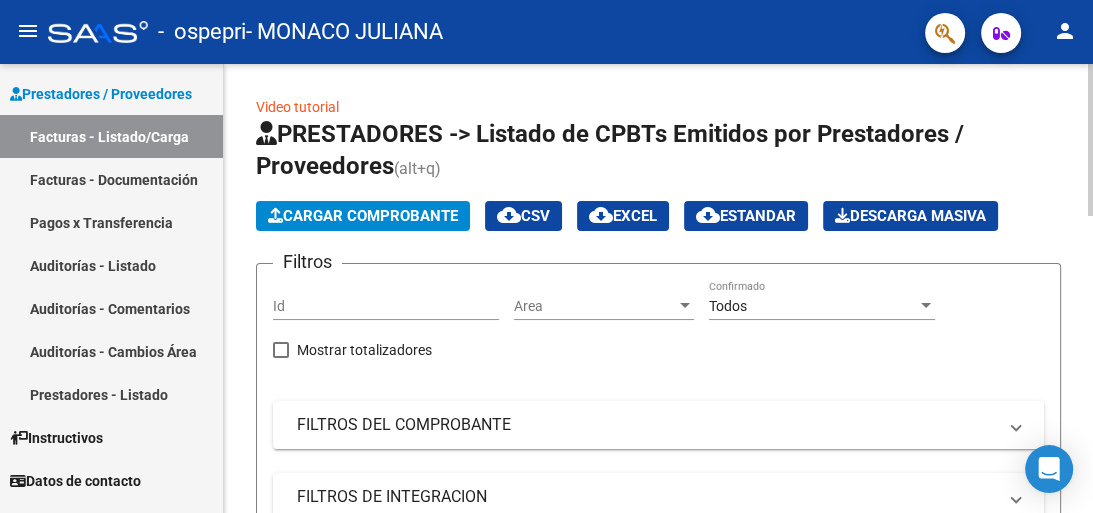 click on "Cargar Comprobante" 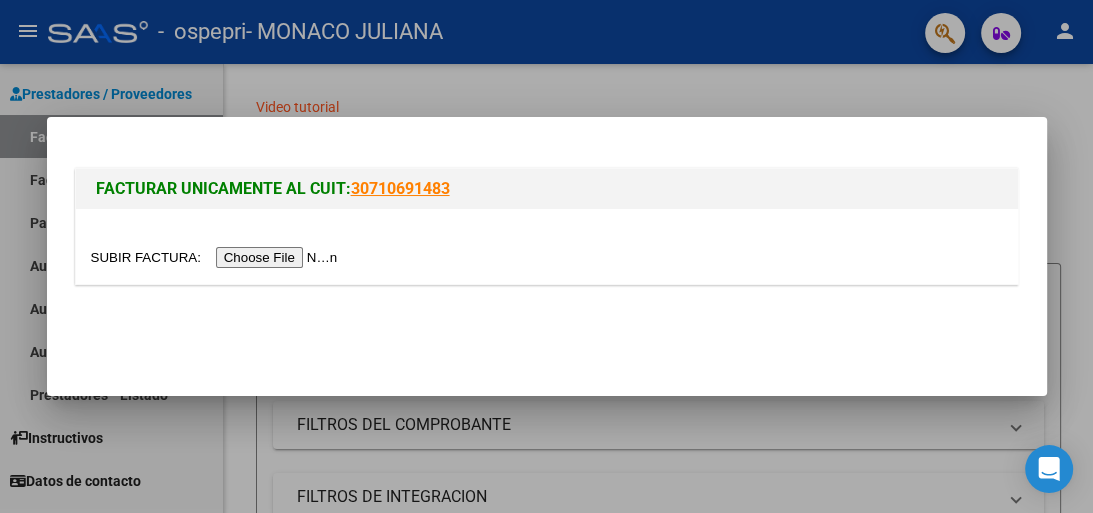 click at bounding box center [217, 257] 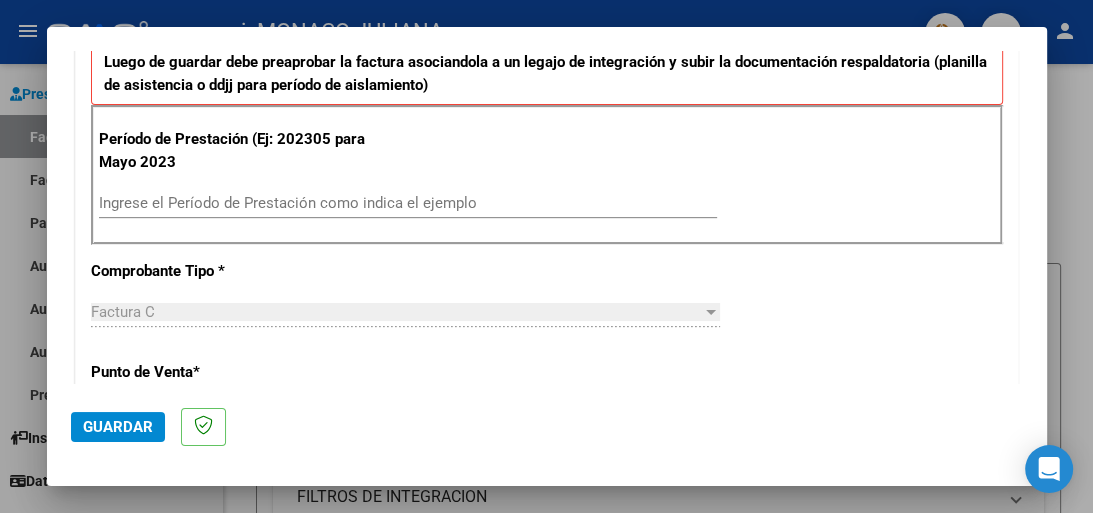 scroll, scrollTop: 532, scrollLeft: 0, axis: vertical 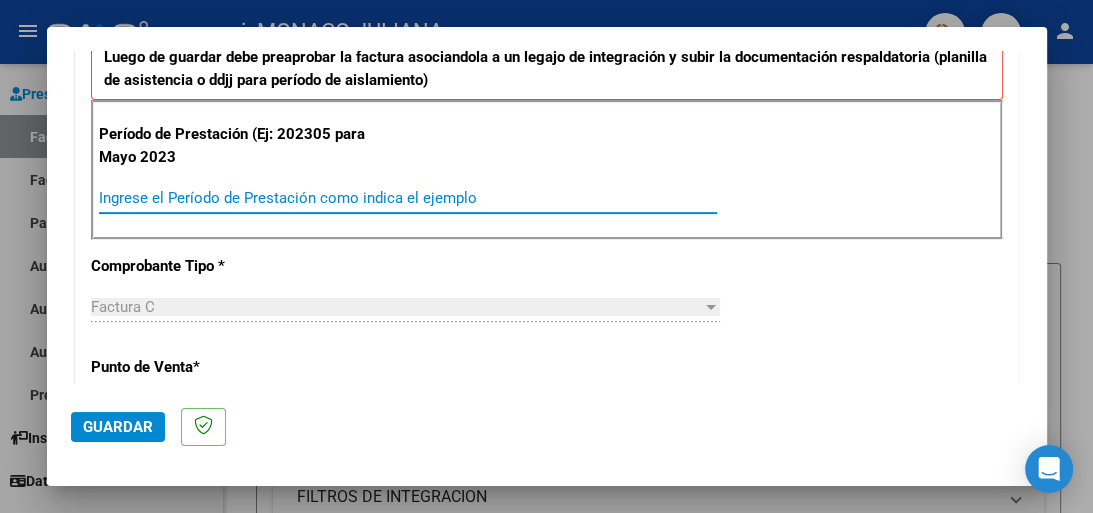 click on "Ingrese el Período de Prestación como indica el ejemplo" at bounding box center (408, 198) 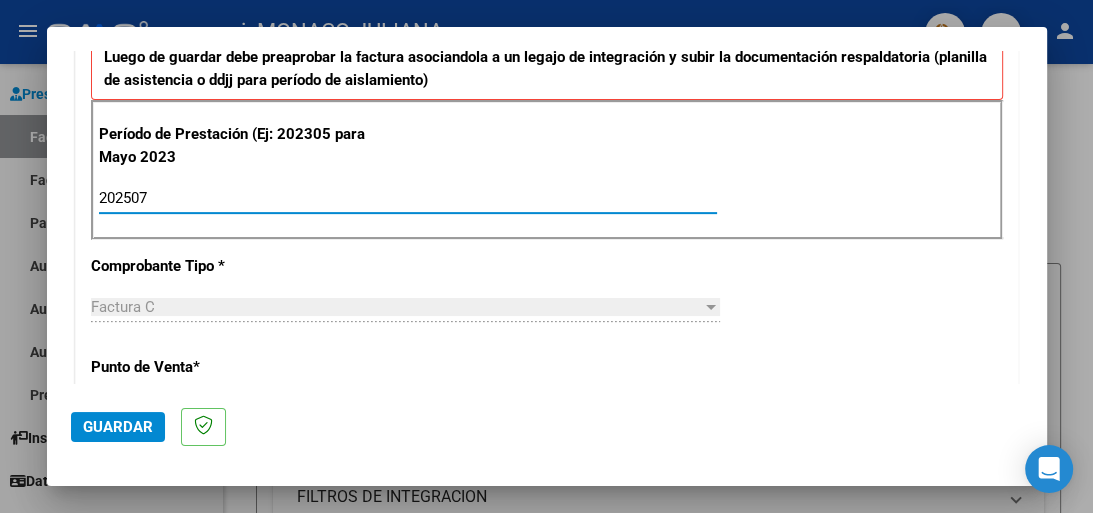 type on "202507" 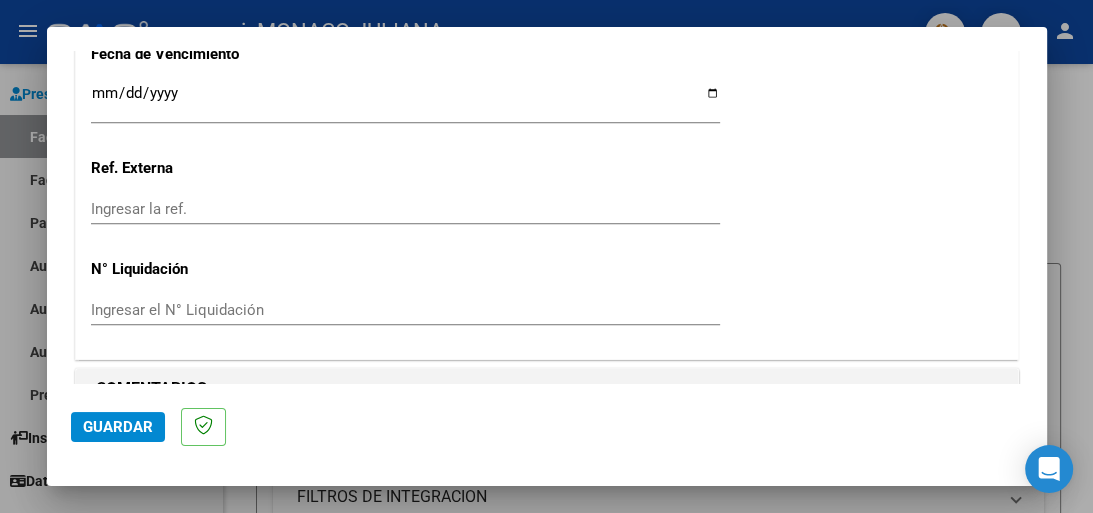 scroll, scrollTop: 1442, scrollLeft: 0, axis: vertical 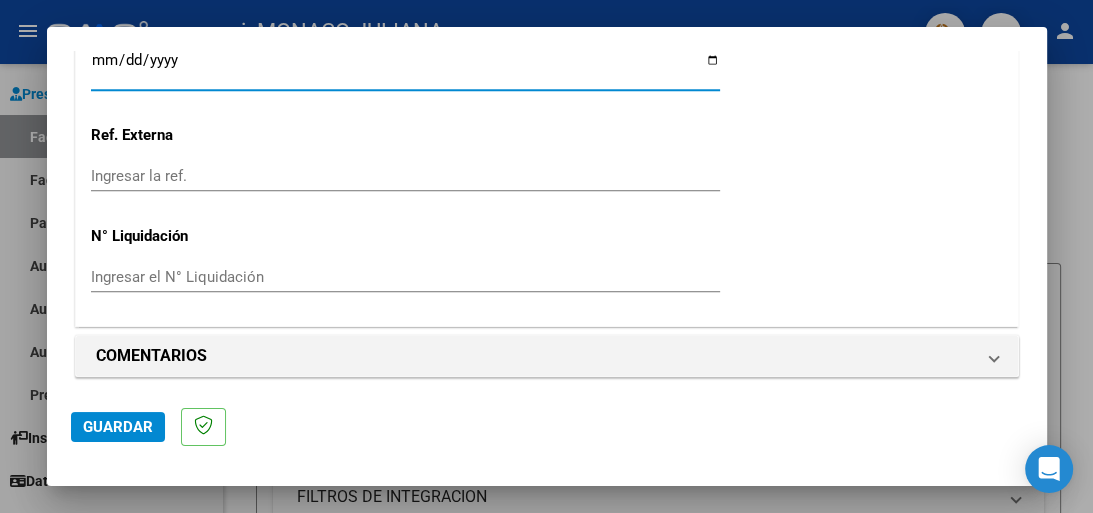 click on "Ingresar la fecha" at bounding box center (405, 68) 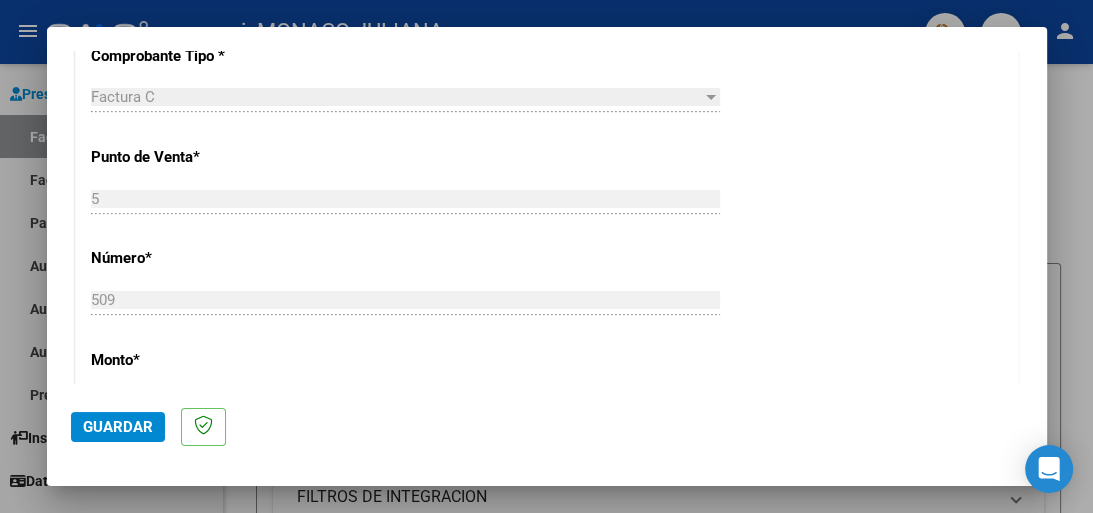 scroll, scrollTop: 788, scrollLeft: 0, axis: vertical 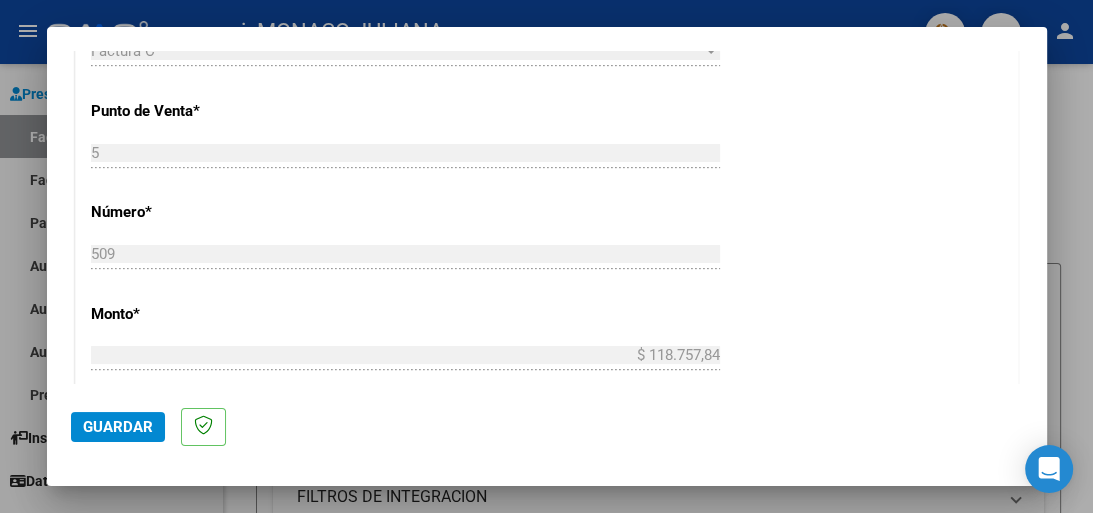 click at bounding box center (546, 256) 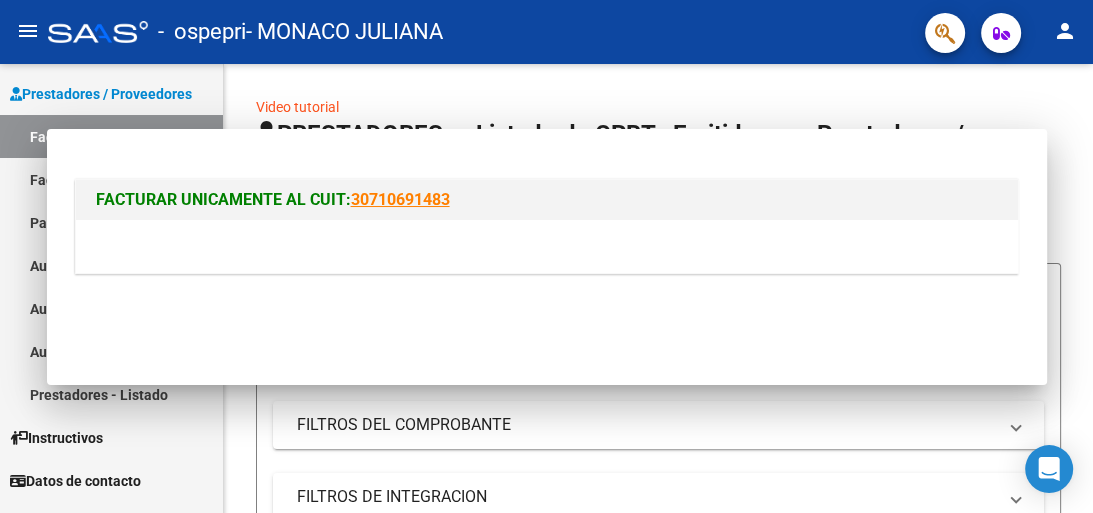 scroll, scrollTop: 0, scrollLeft: 0, axis: both 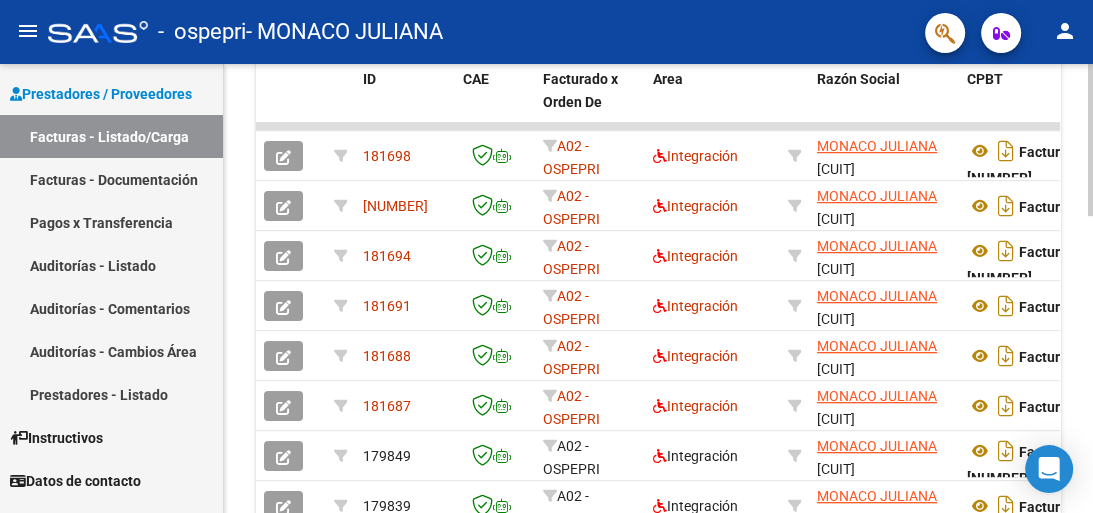 click 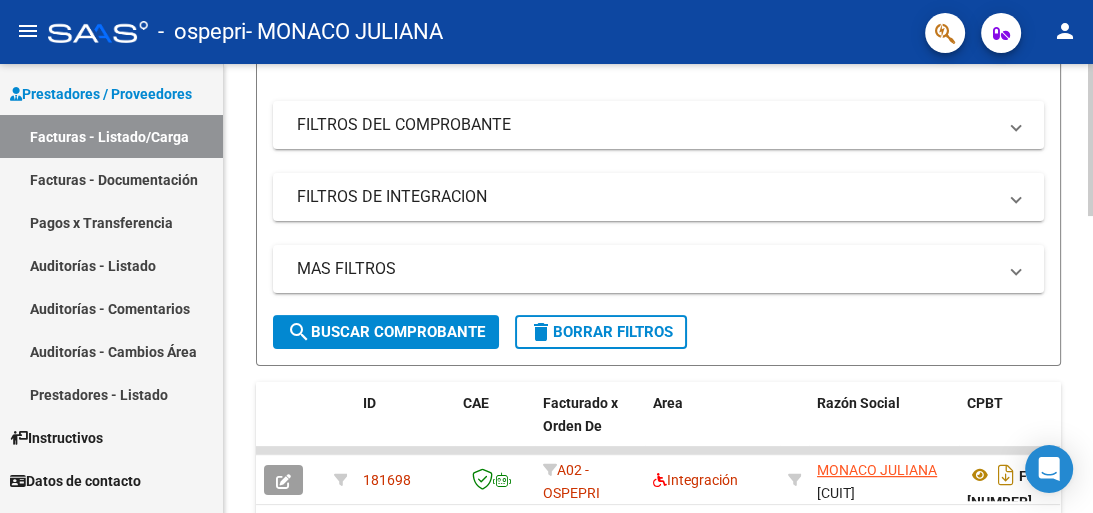scroll, scrollTop: 0, scrollLeft: 0, axis: both 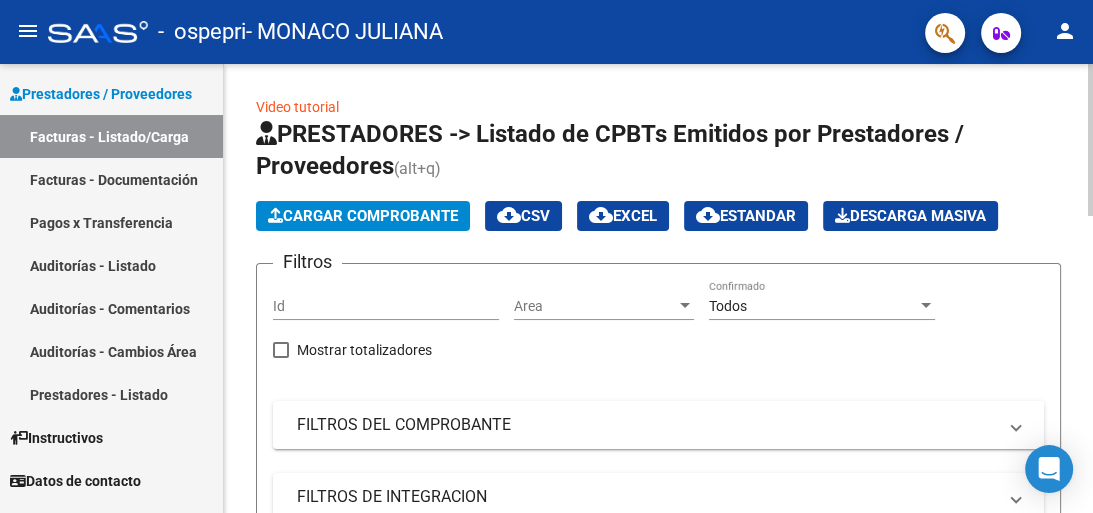 click 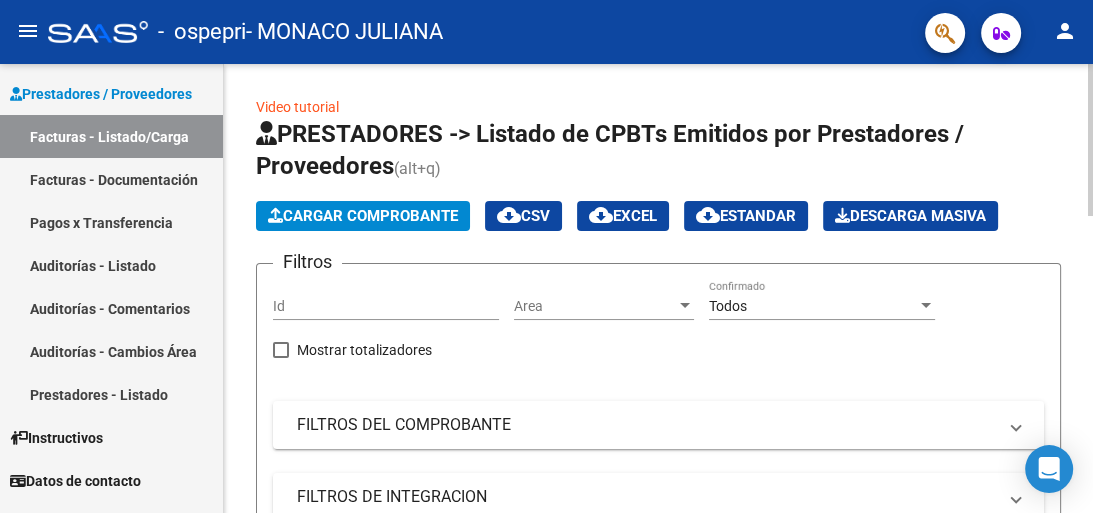 click on "Cargar Comprobante" 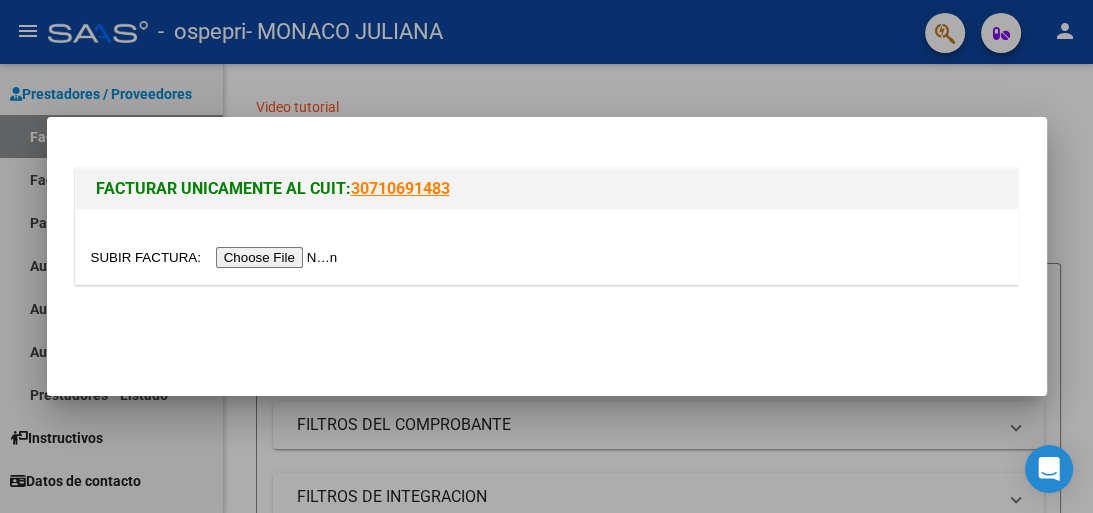 click at bounding box center [217, 257] 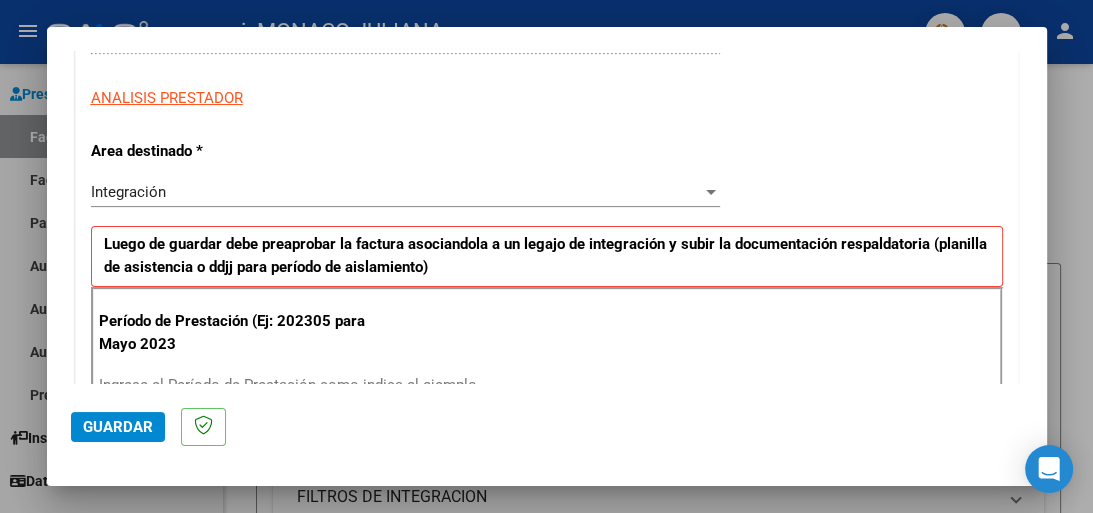scroll, scrollTop: 387, scrollLeft: 0, axis: vertical 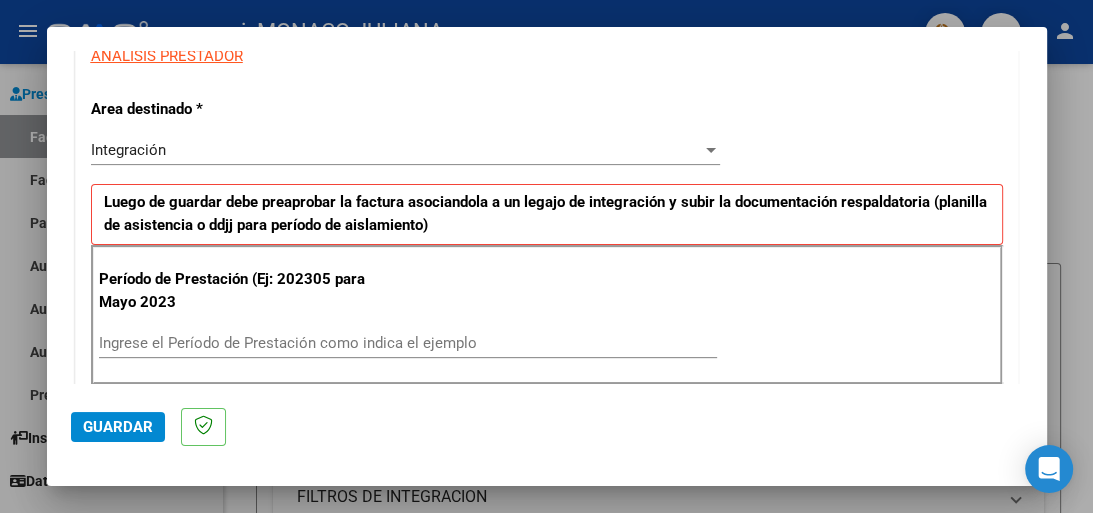 click on "Integración" at bounding box center (128, 150) 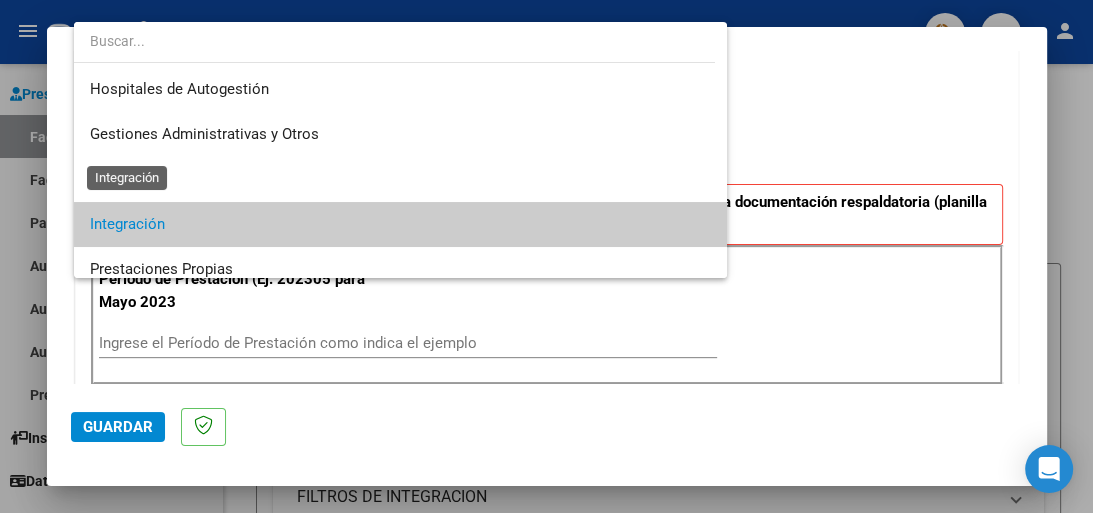 scroll, scrollTop: 74, scrollLeft: 0, axis: vertical 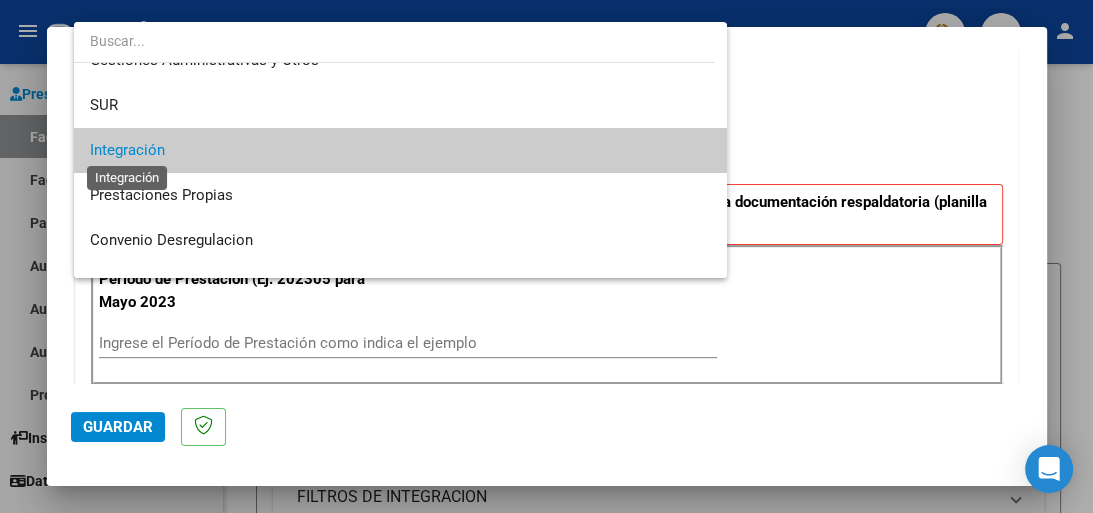 click on "Integración" at bounding box center (127, 150) 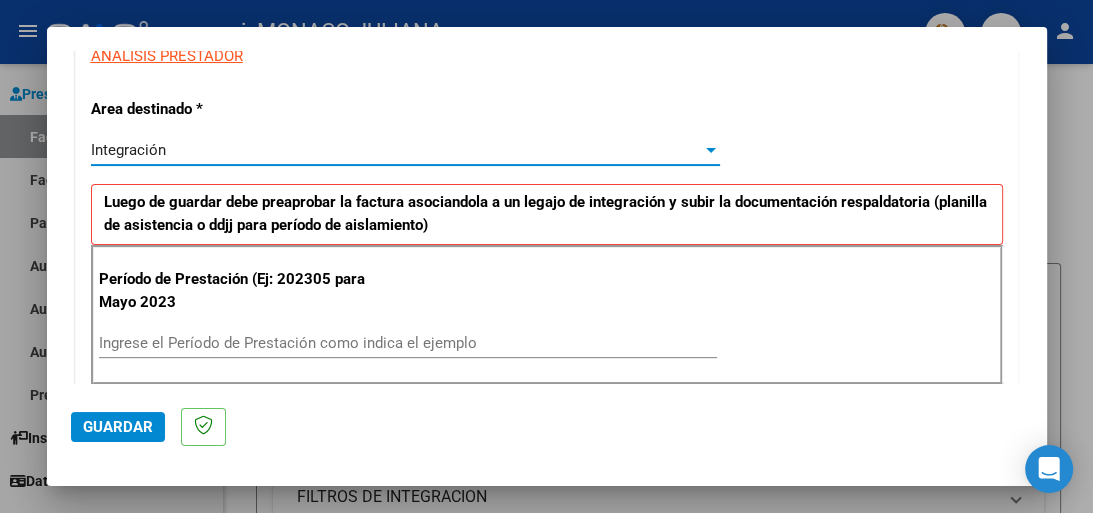 click on "Ingrese el Período de Prestación como indica el ejemplo" at bounding box center [408, 343] 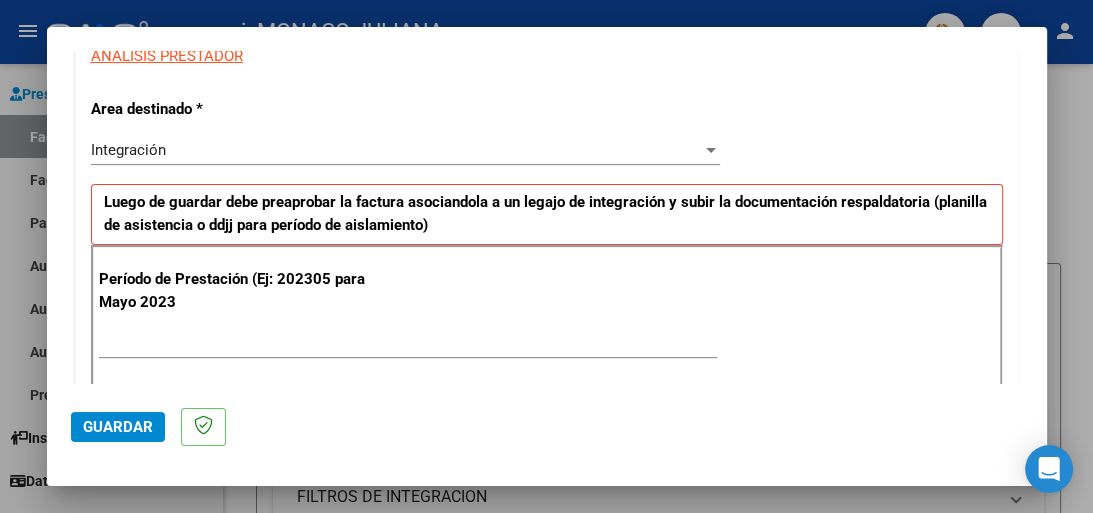 scroll, scrollTop: 503, scrollLeft: 0, axis: vertical 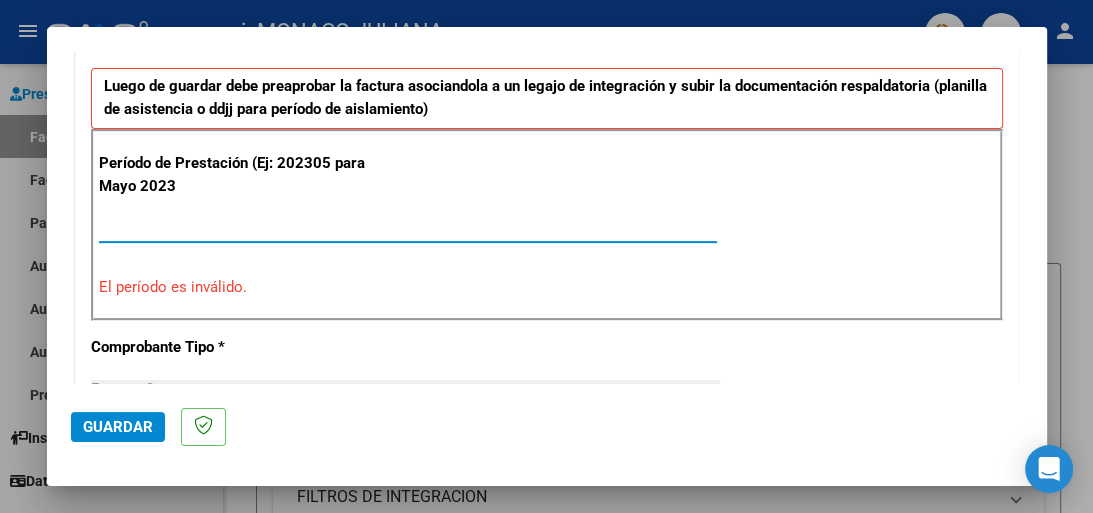 click on "[NUMBER]" at bounding box center (408, 227) 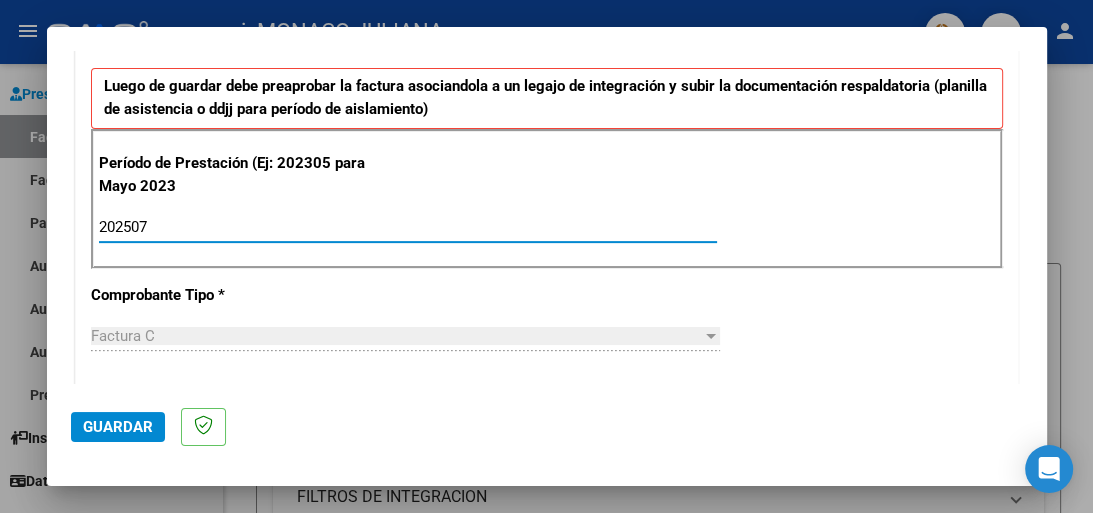 type on "202507" 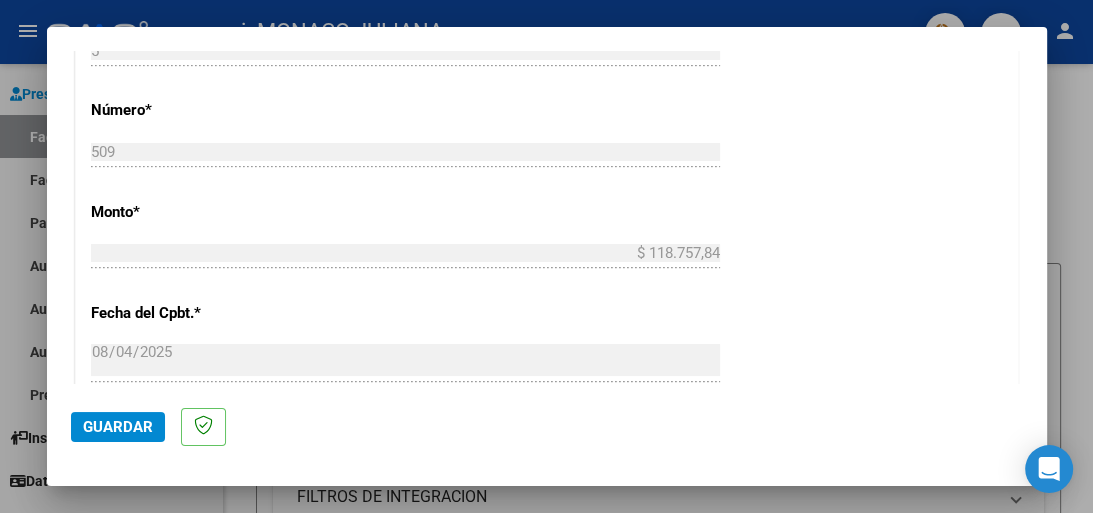scroll, scrollTop: 908, scrollLeft: 0, axis: vertical 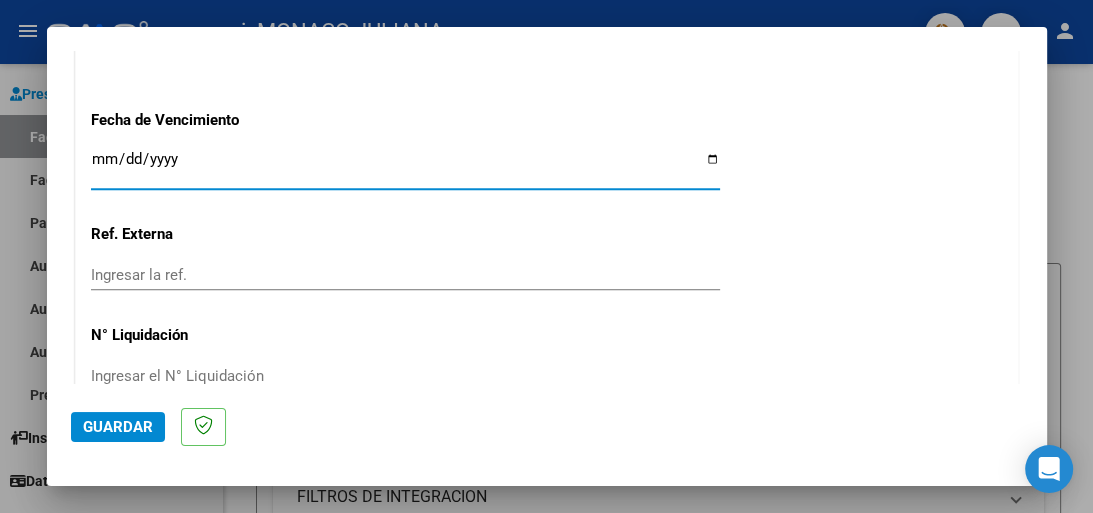 click on "Ingresar la fecha" at bounding box center (405, 167) 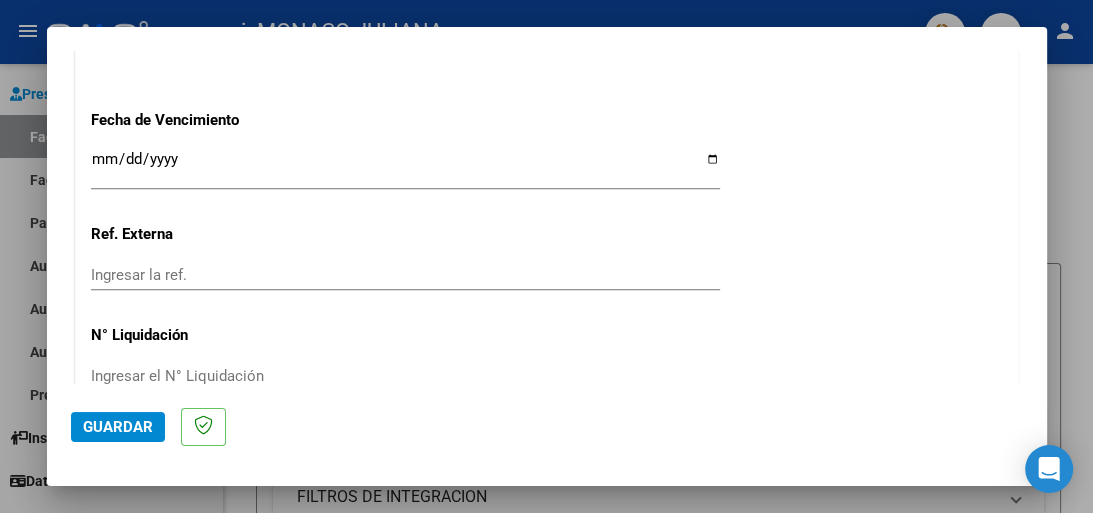 scroll, scrollTop: 1447, scrollLeft: 0, axis: vertical 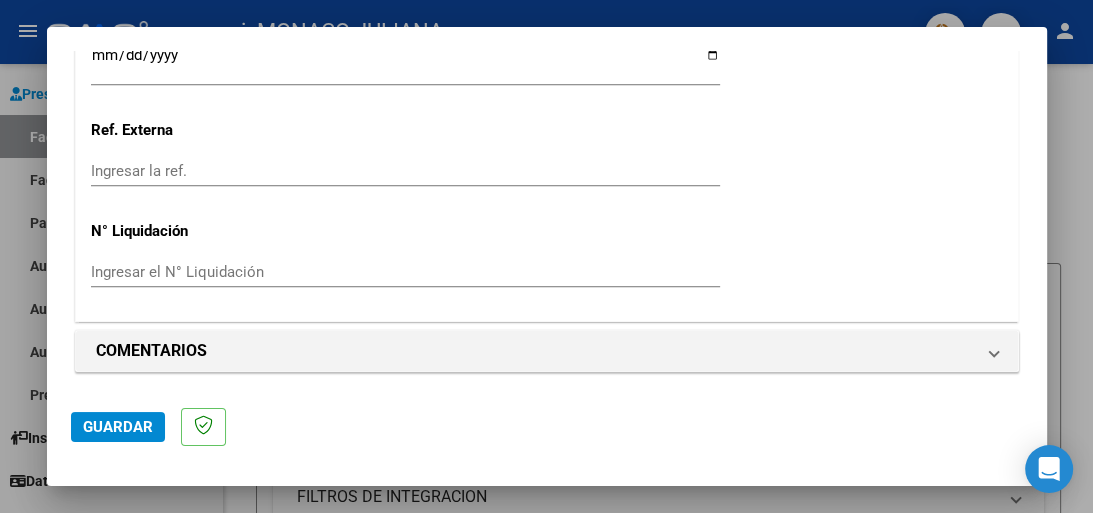 click on "Ingresar el N° Liquidación" at bounding box center [405, 272] 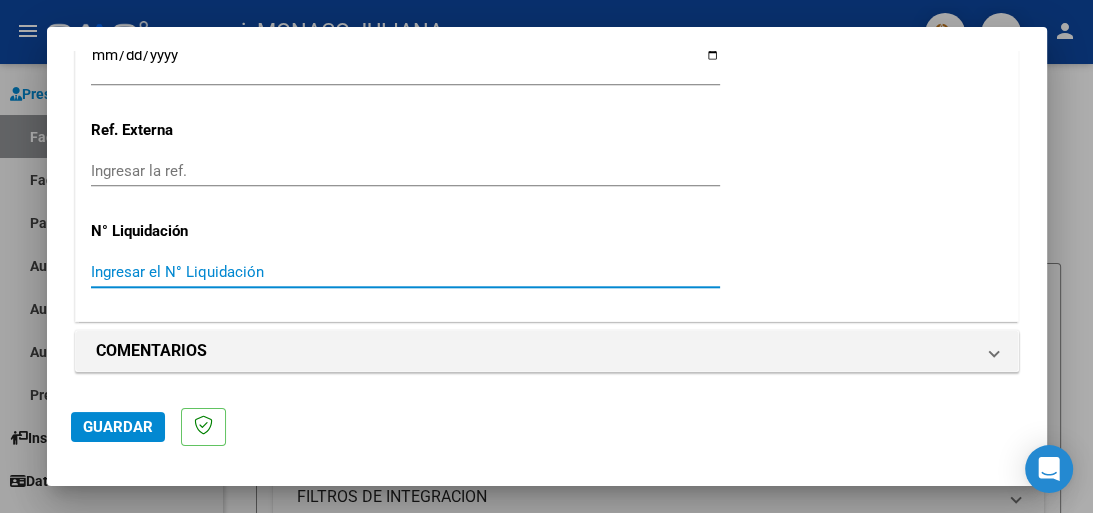 paste on "[NUMBER]" 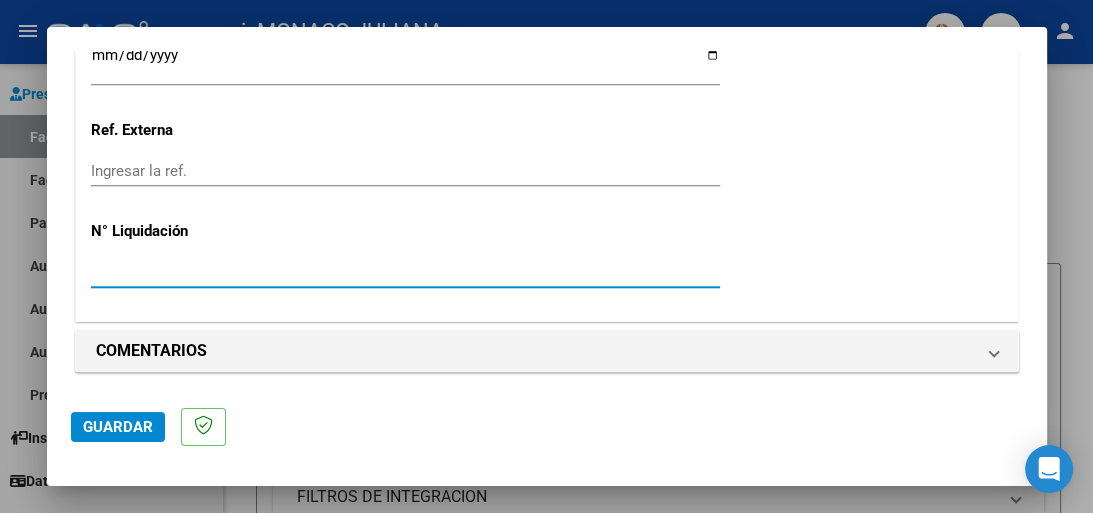 type on "[NUMBER]" 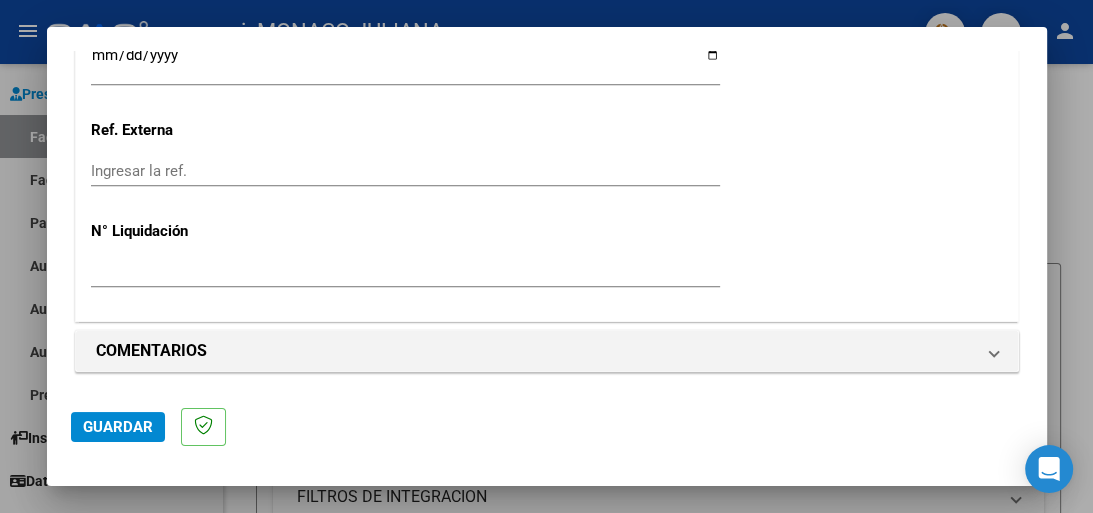 click on "Guardar" 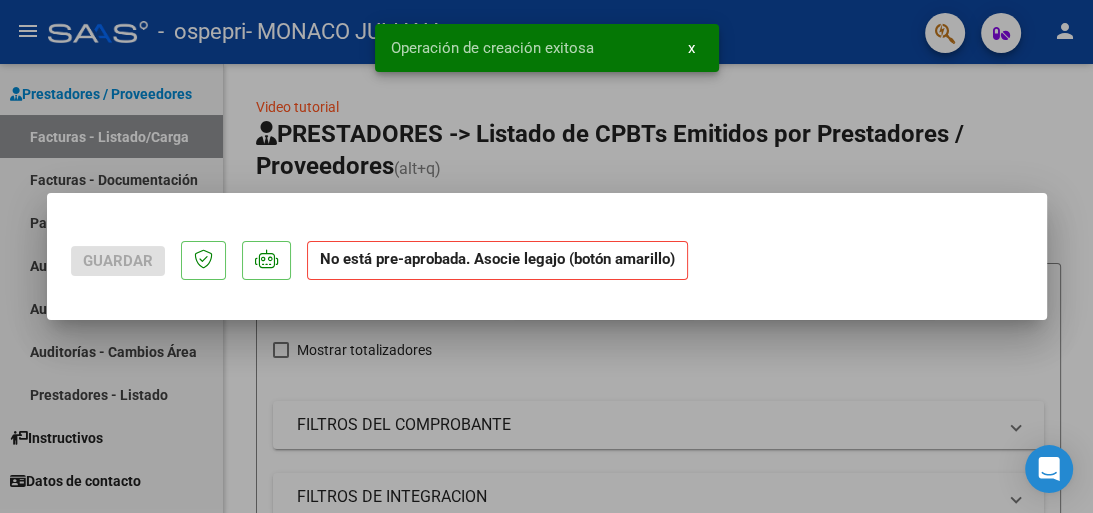scroll, scrollTop: 0, scrollLeft: 0, axis: both 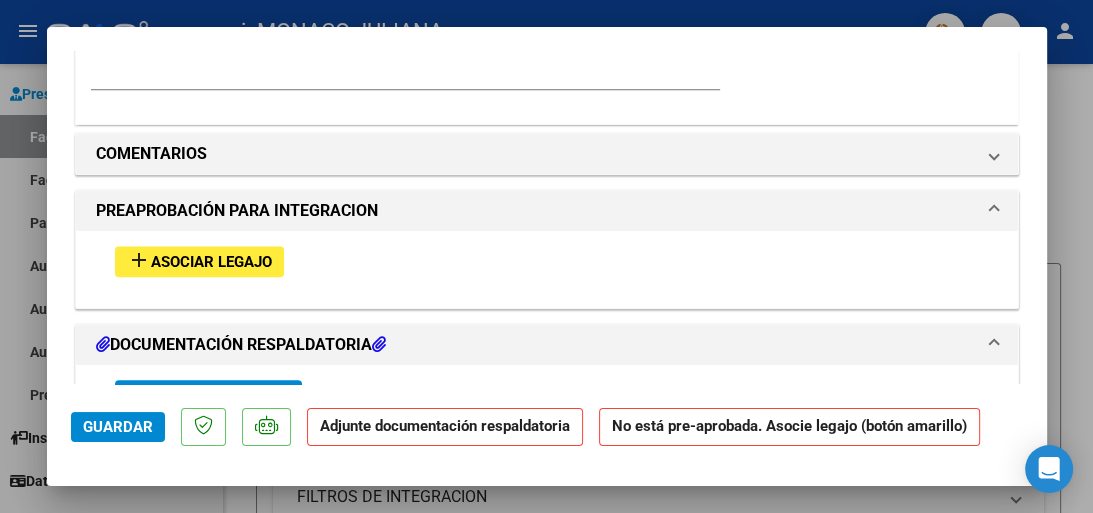 click on "Asociar Legajo" at bounding box center (211, 262) 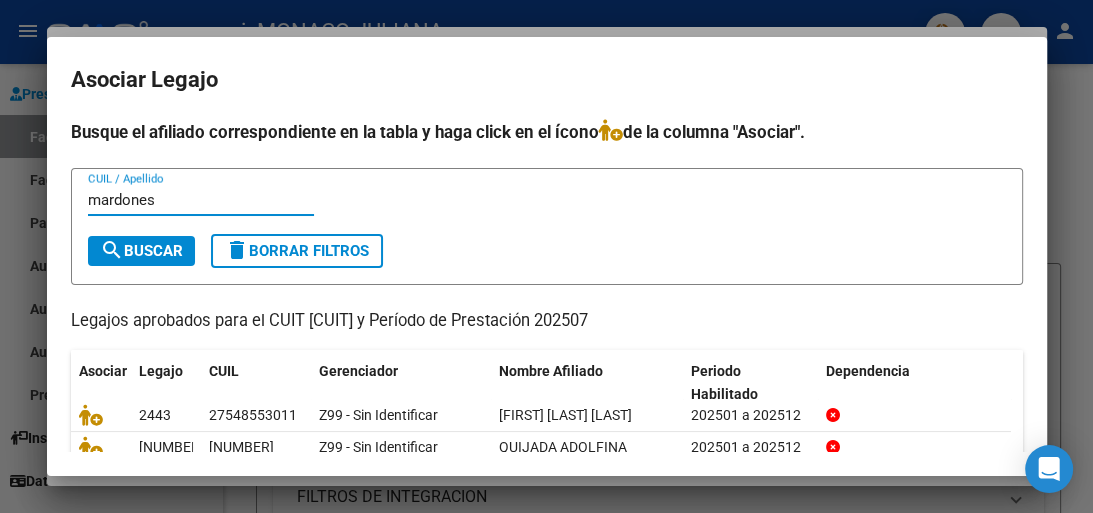 type on "mardones" 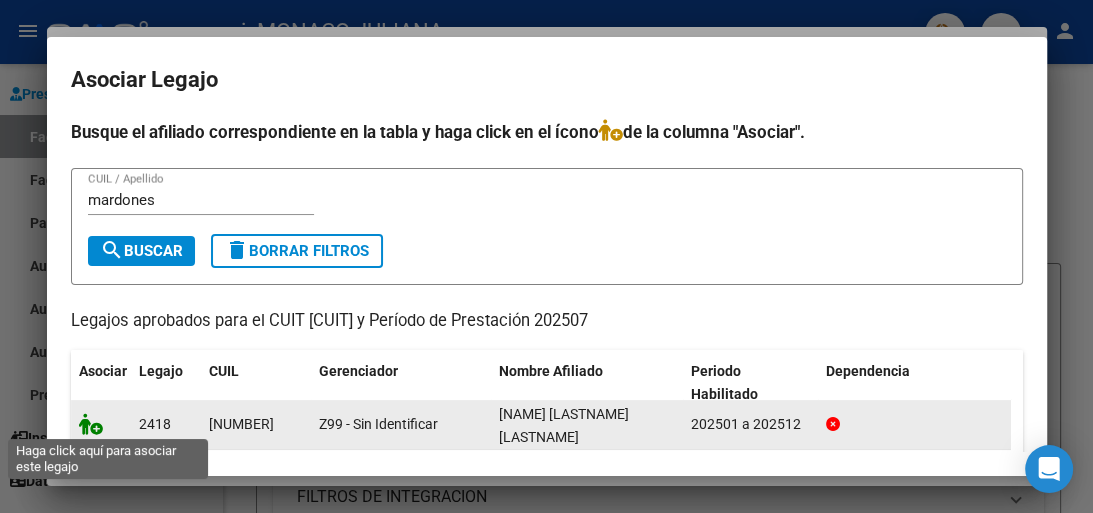 click 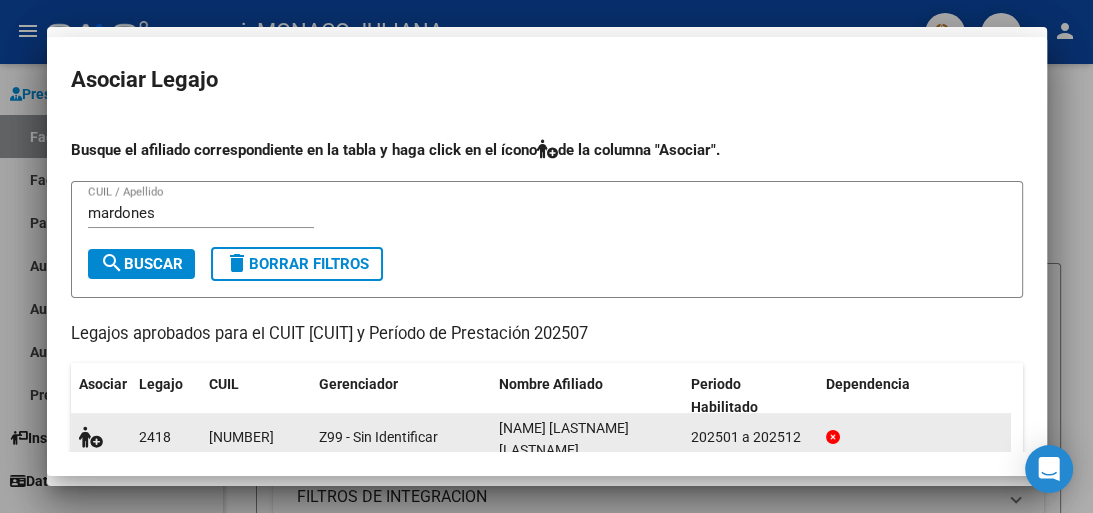 scroll, scrollTop: 1711, scrollLeft: 0, axis: vertical 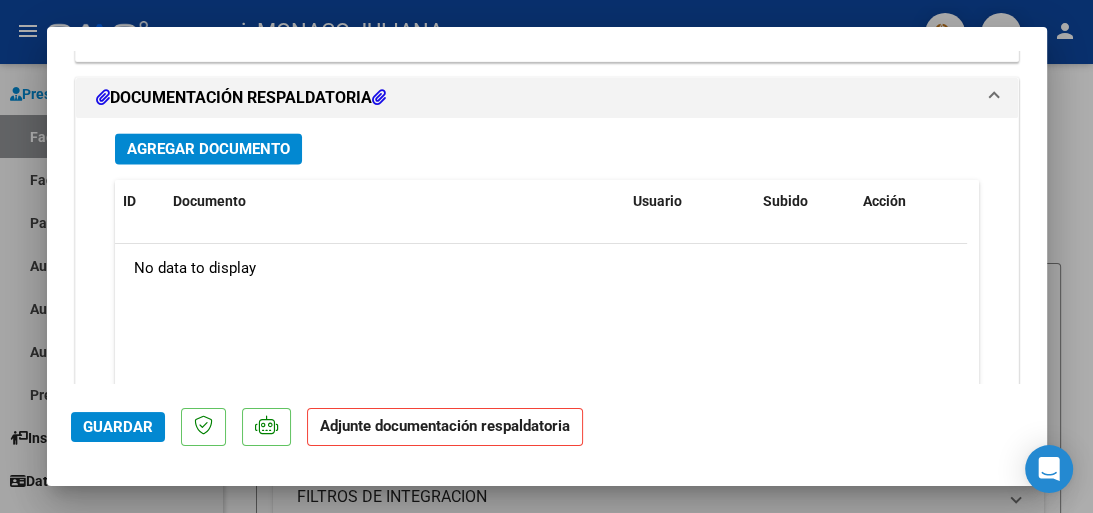 click on "Agregar Documento" at bounding box center (208, 149) 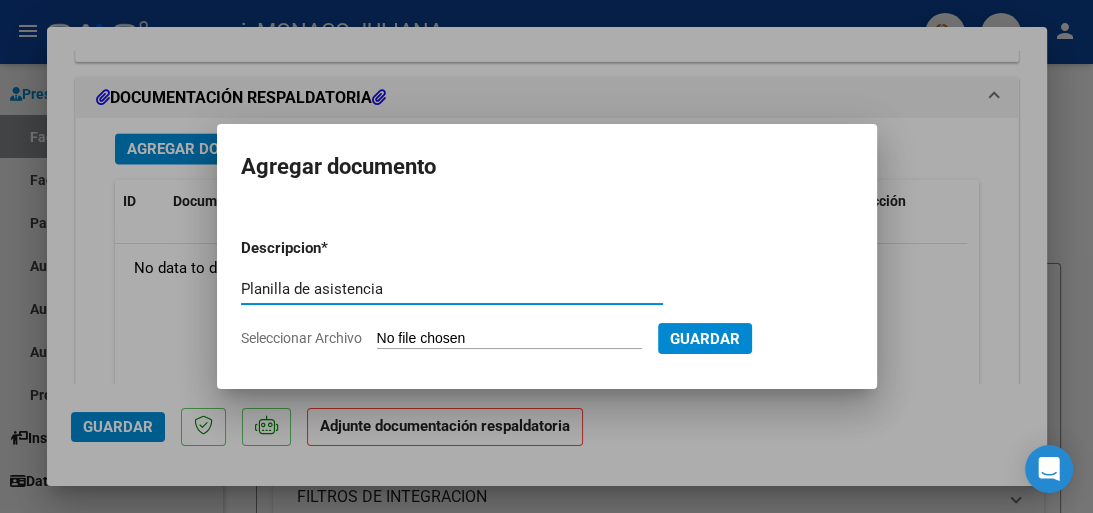 type on "Planilla de asistencia" 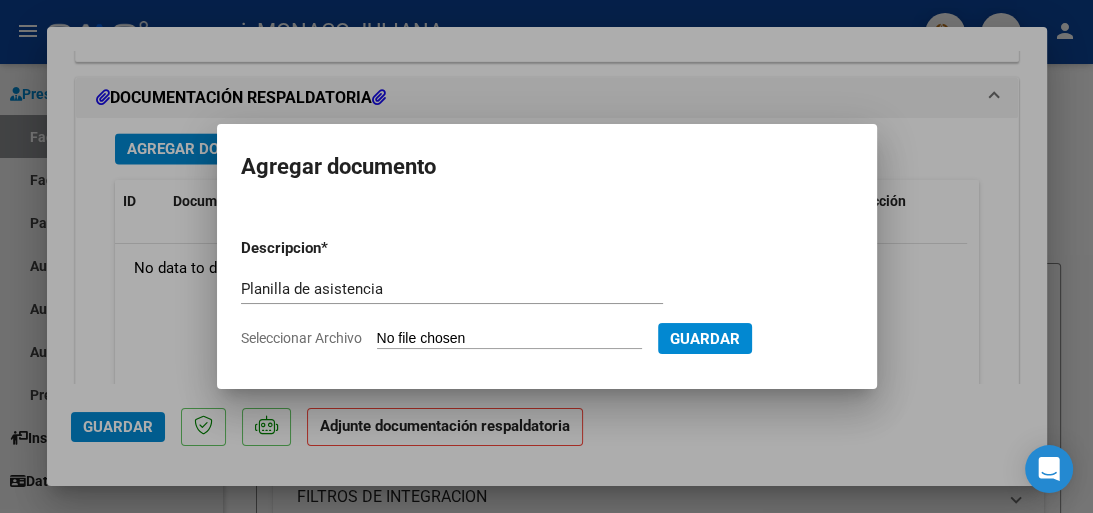 type on "C:\fakepath\ [NAME] (julio [YEAR]).pdf" 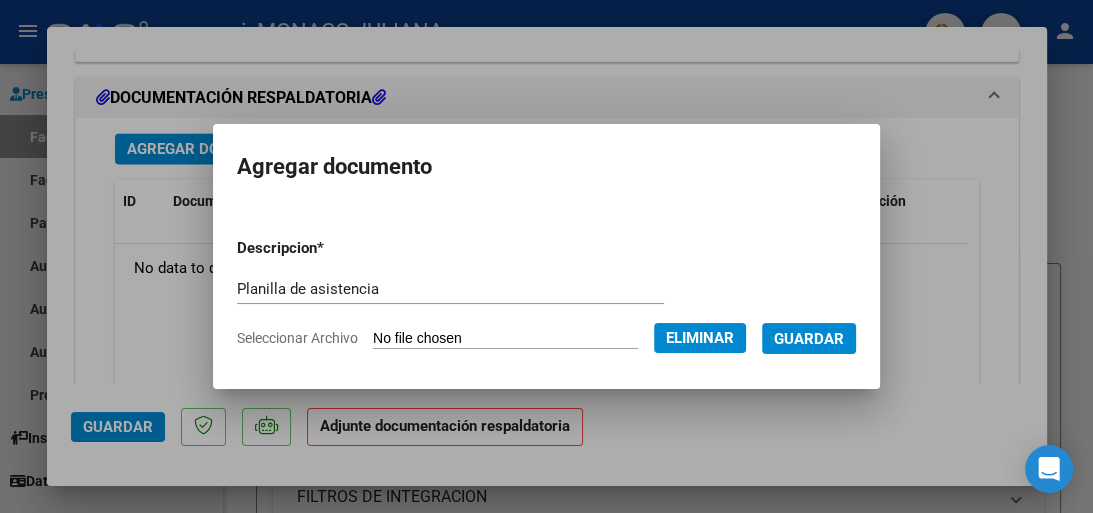 click on "Guardar" at bounding box center (809, 339) 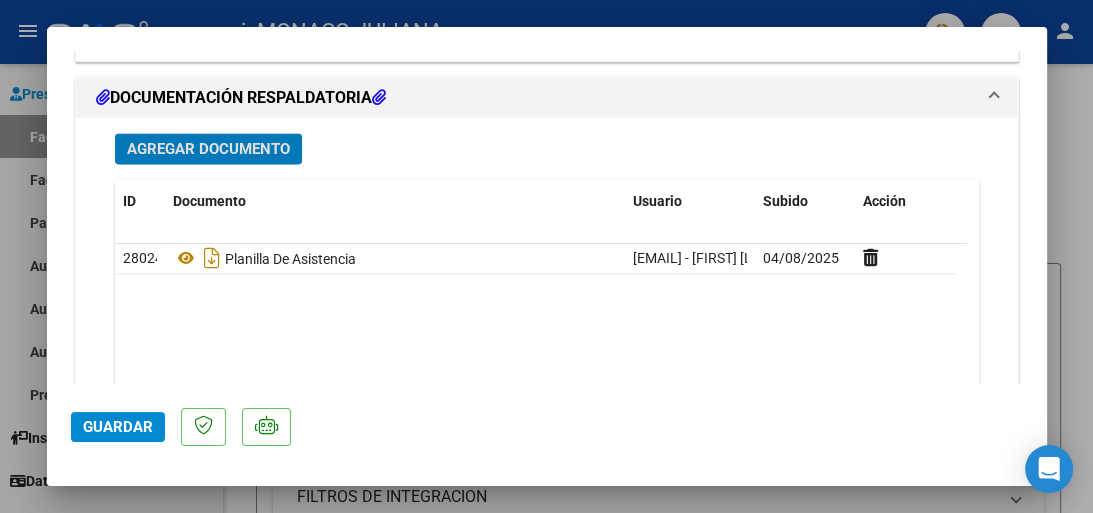 click on "Guardar" 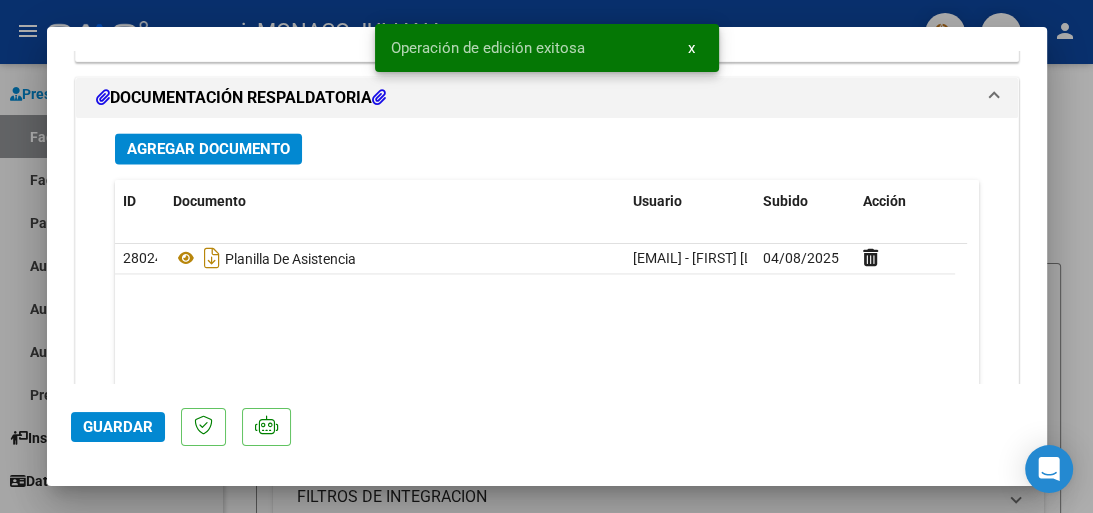 click at bounding box center (546, 256) 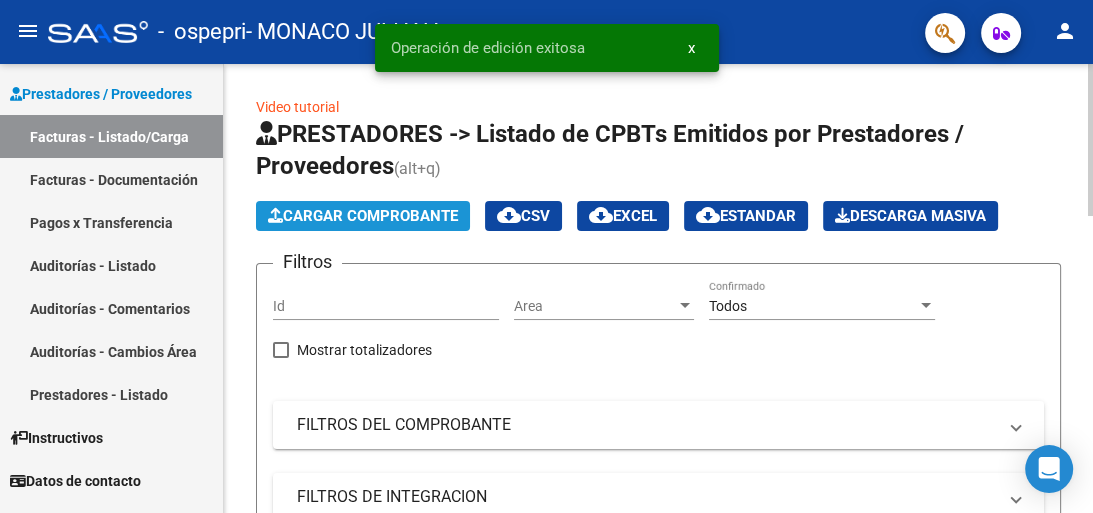 click on "Cargar Comprobante" 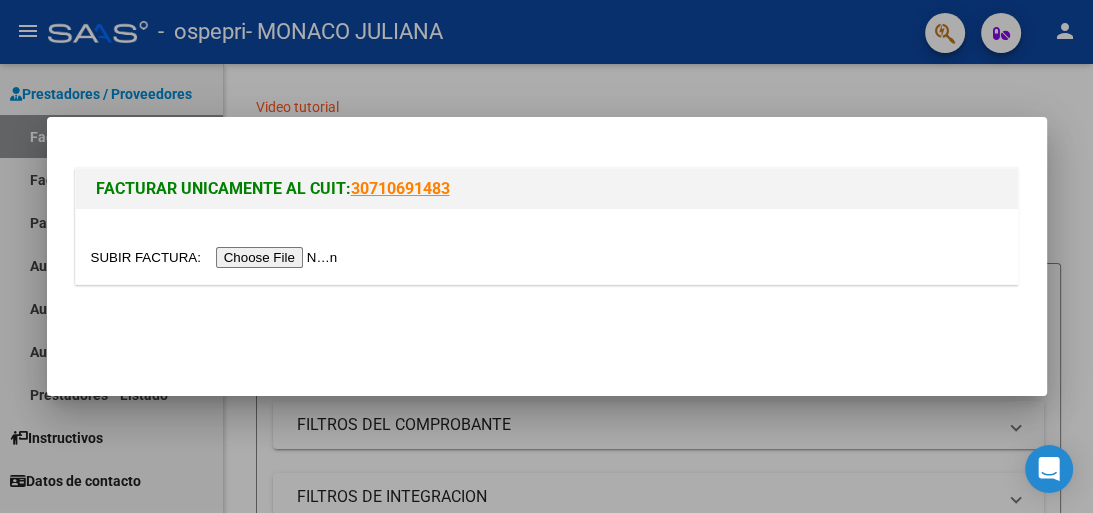 click at bounding box center [217, 257] 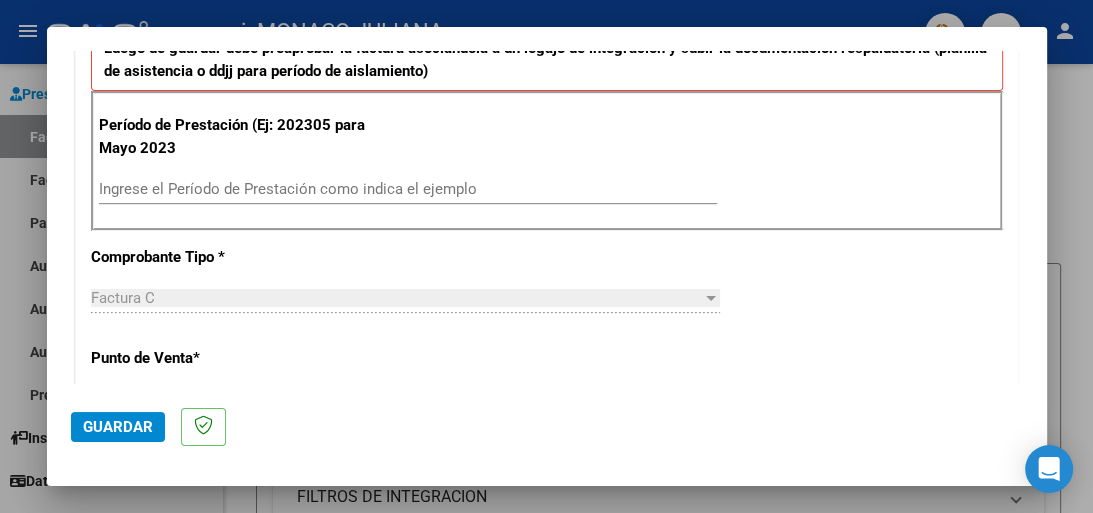 scroll, scrollTop: 560, scrollLeft: 0, axis: vertical 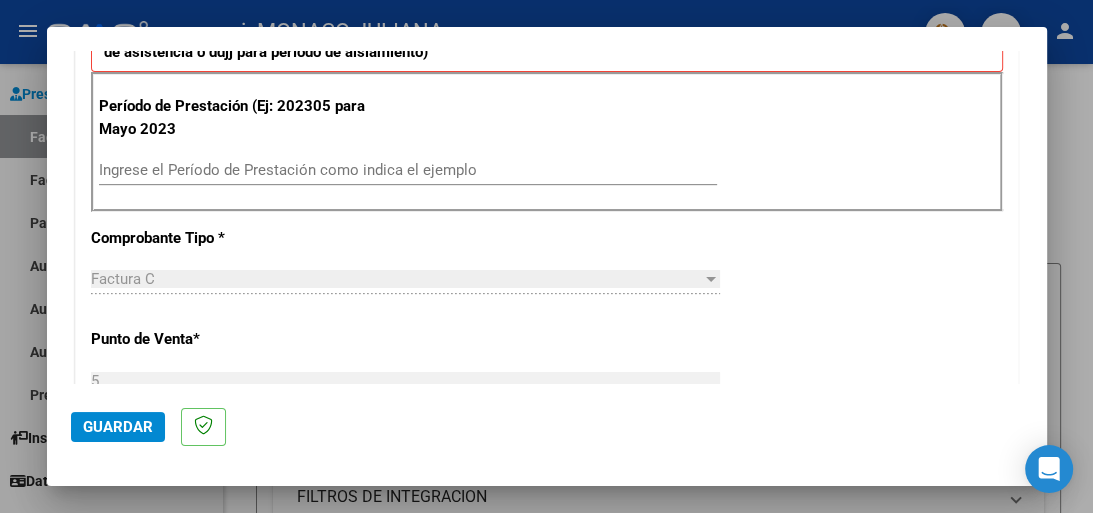 click on "Ingrese el Período de Prestación como indica el ejemplo" at bounding box center (408, 170) 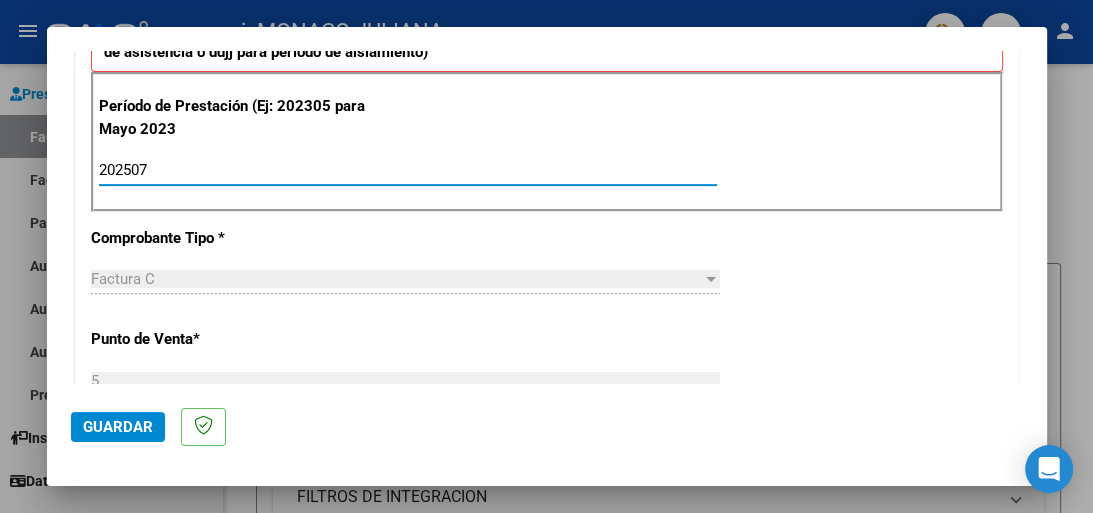 type on "202507" 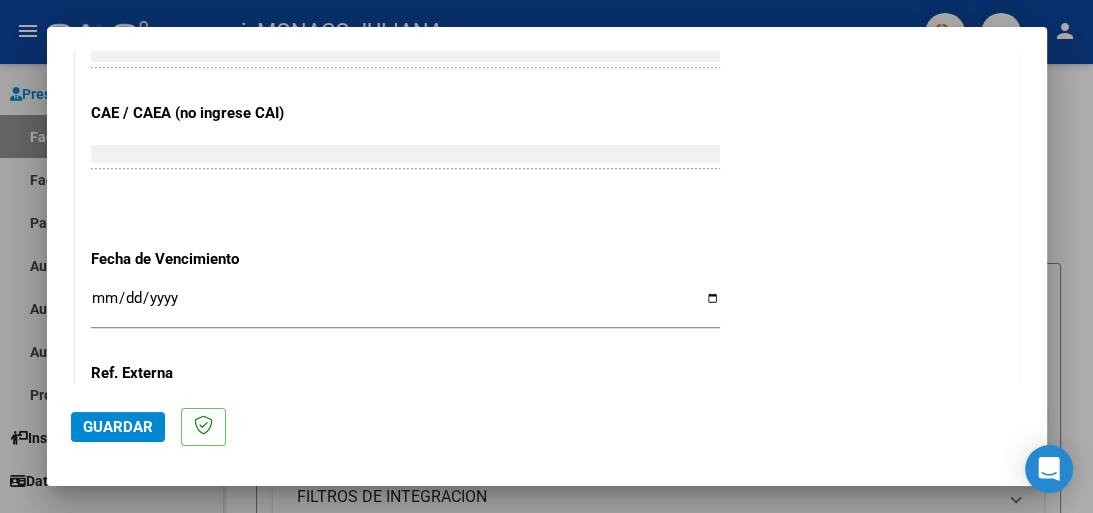 scroll, scrollTop: 1236, scrollLeft: 0, axis: vertical 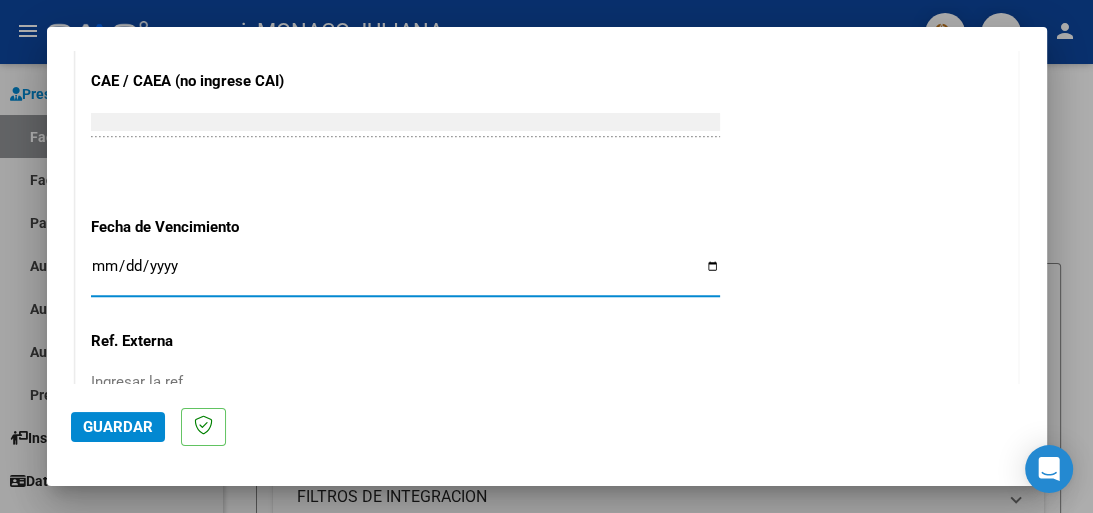 click on "Ingresar la fecha" at bounding box center (405, 274) 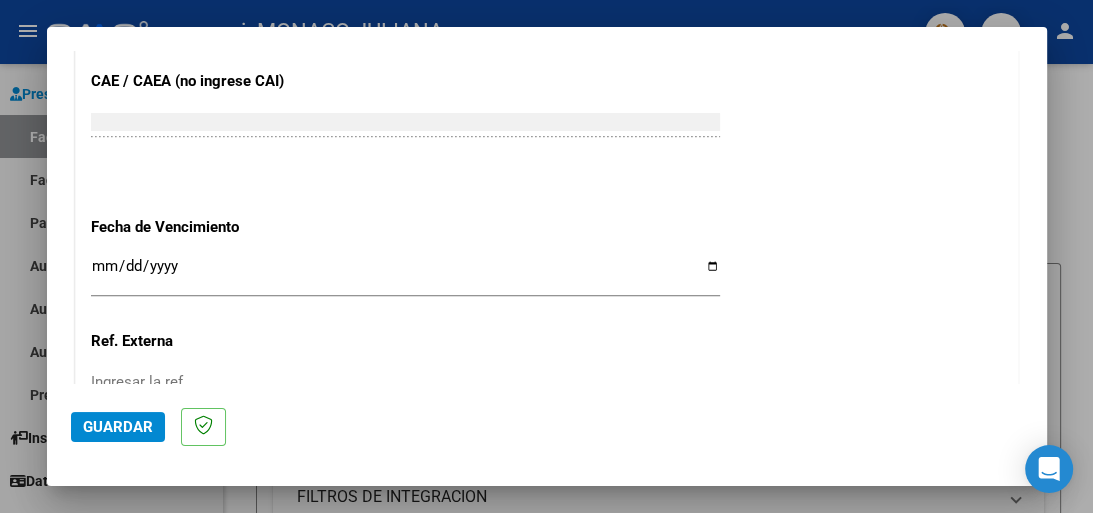 scroll, scrollTop: 1447, scrollLeft: 0, axis: vertical 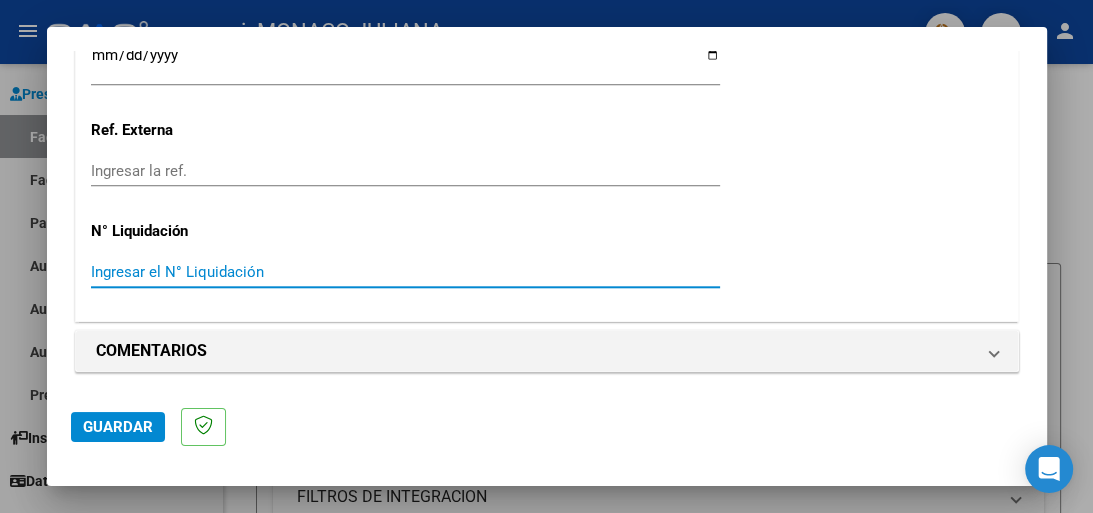 click on "Ingresar el N° Liquidación" at bounding box center (405, 272) 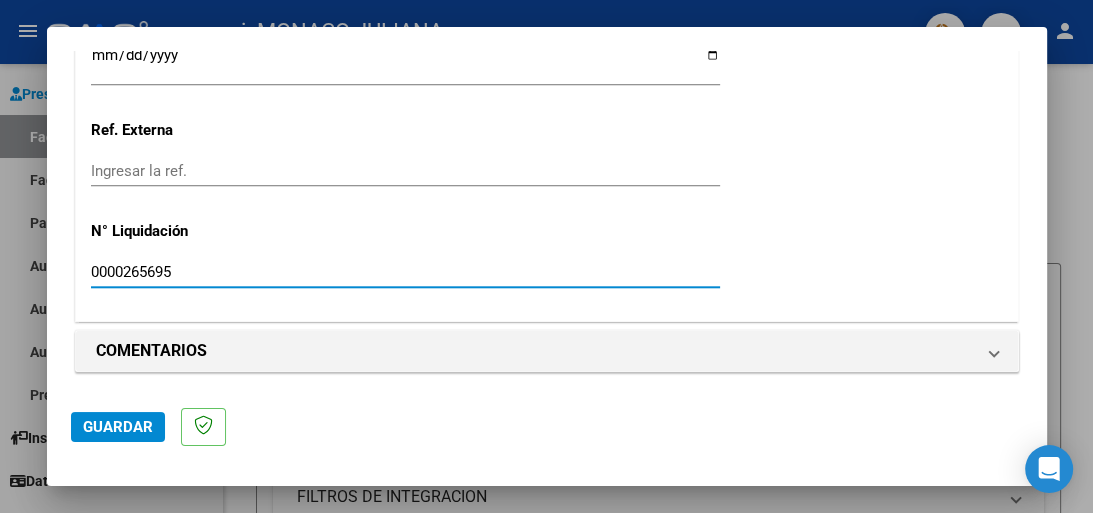 type on "0000265695" 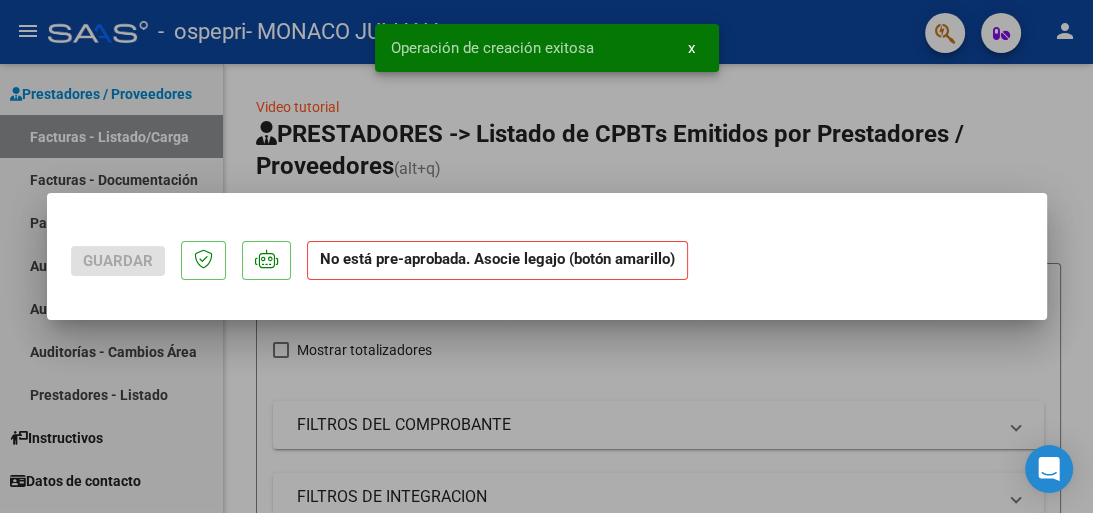 scroll, scrollTop: 0, scrollLeft: 0, axis: both 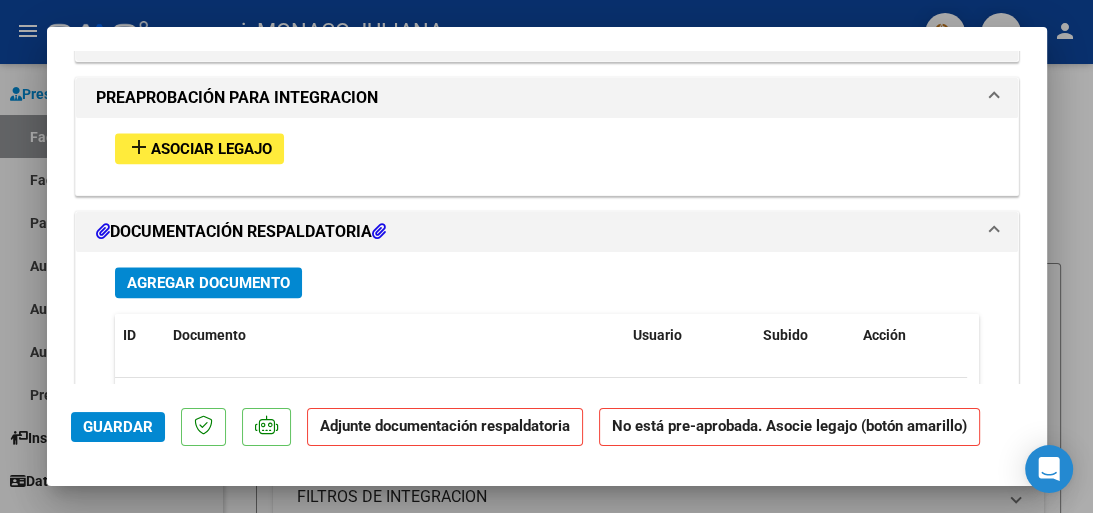click on "Asociar Legajo" at bounding box center (211, 149) 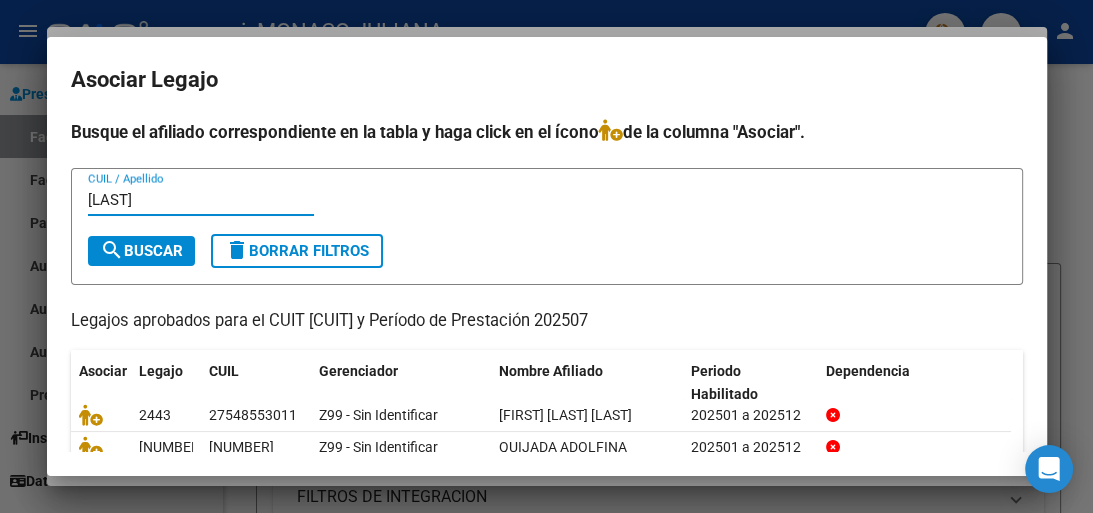 type on "[LAST]" 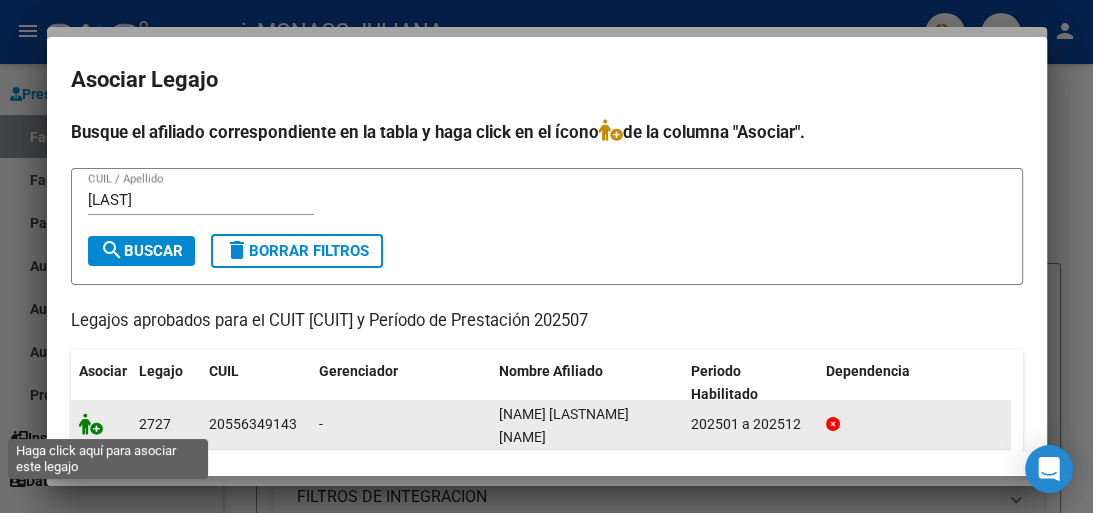 click 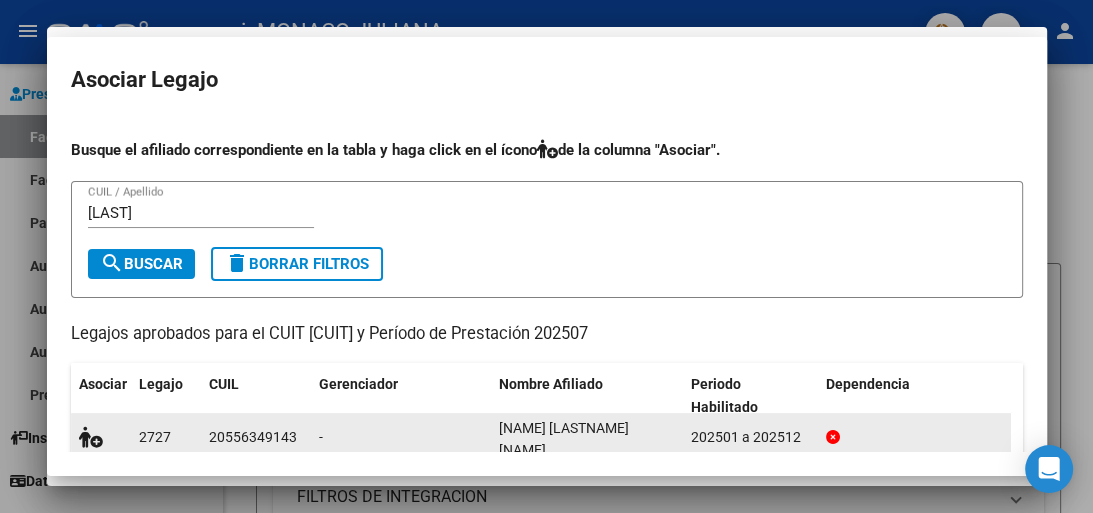 scroll, scrollTop: 1824, scrollLeft: 0, axis: vertical 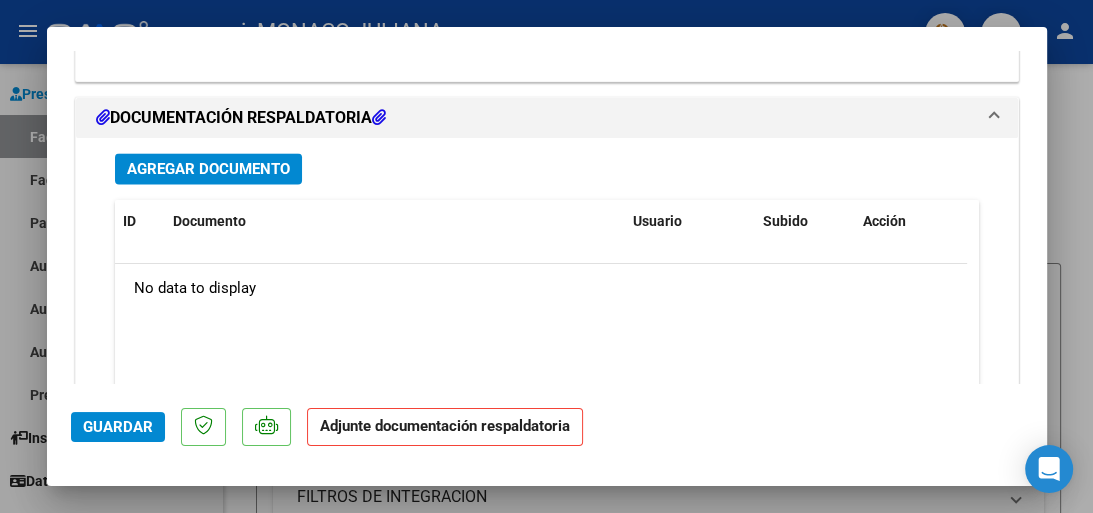 click on "Agregar Documento" at bounding box center [208, 169] 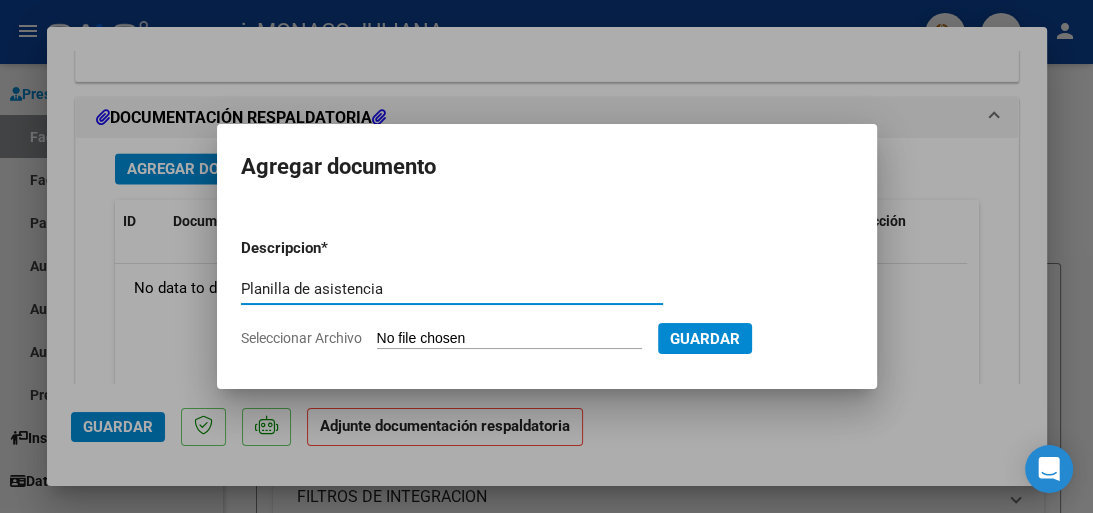 type on "Planilla de asistencia" 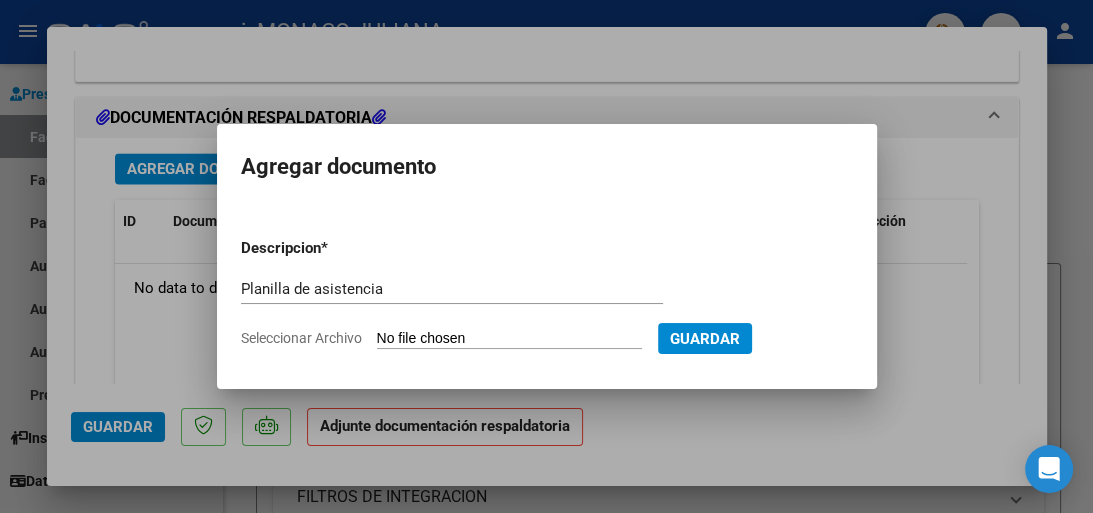 type on "C:\fakepath\[NAME] ([MONTH] [YEAR]).pdf" 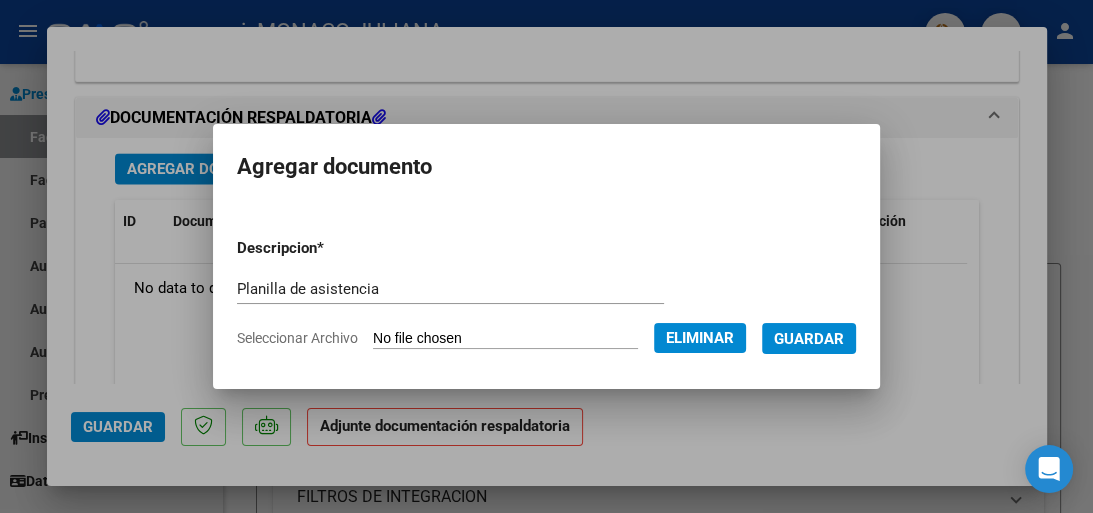 click on "Guardar" at bounding box center (809, 339) 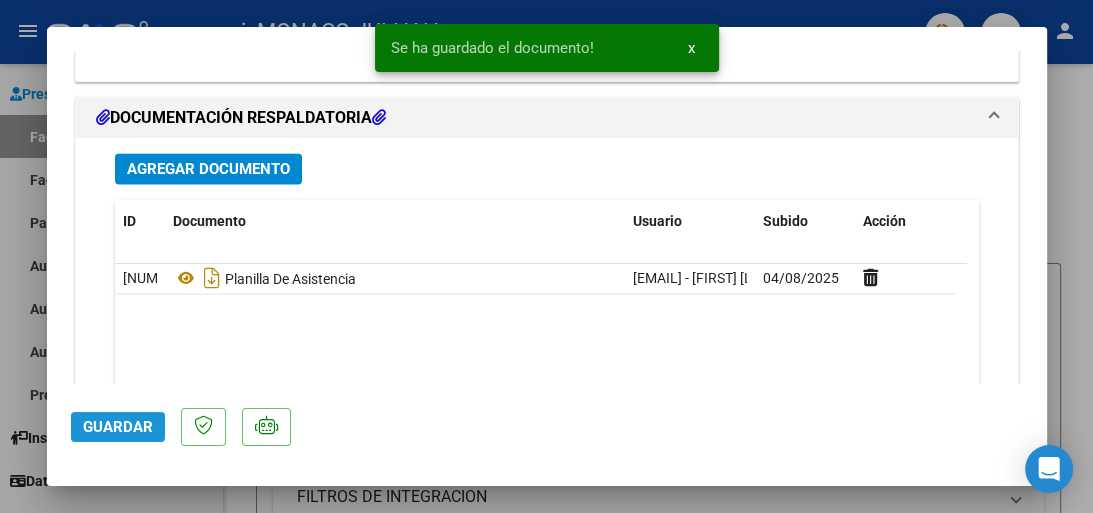 click on "Guardar" 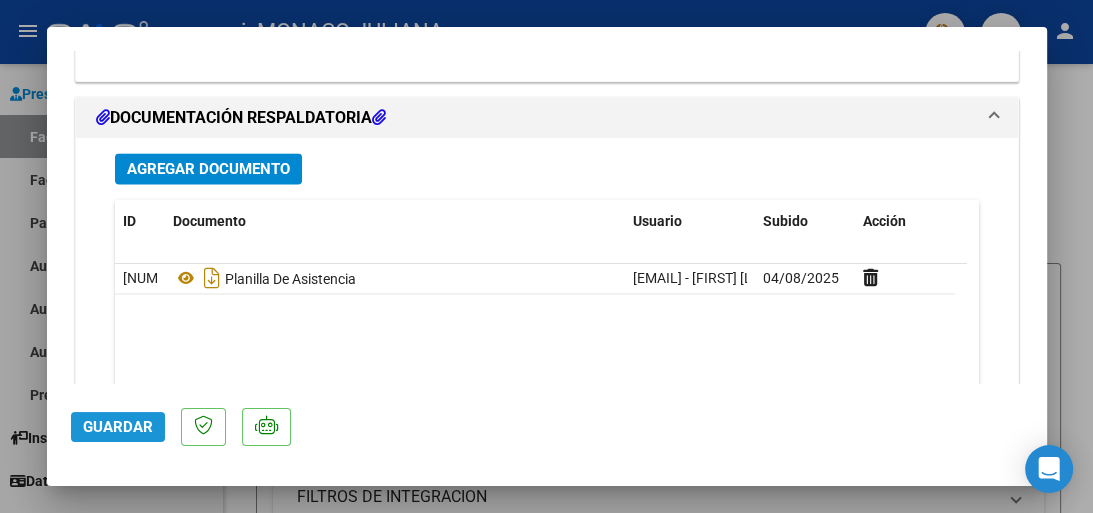 click on "Guardar" 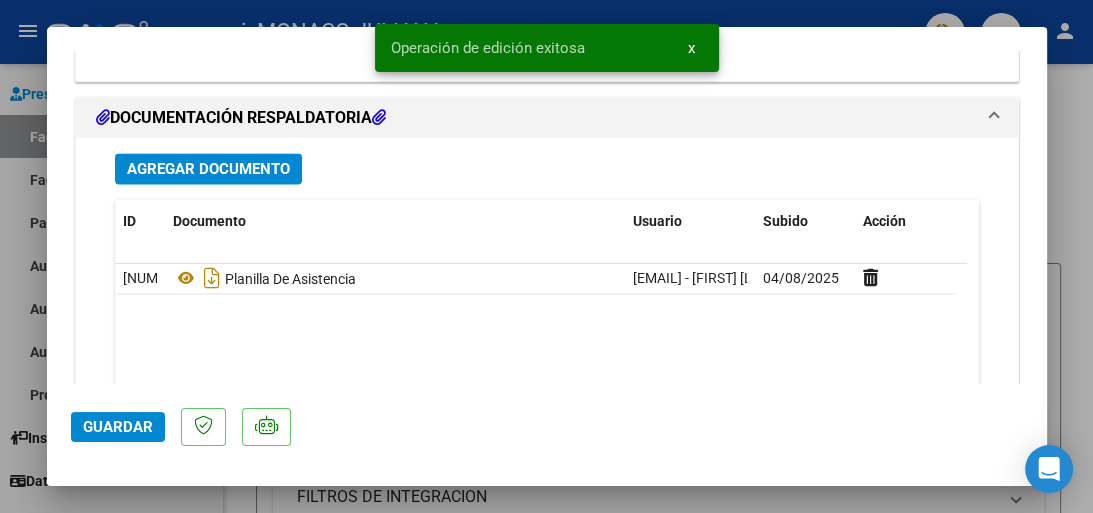 click at bounding box center [546, 256] 